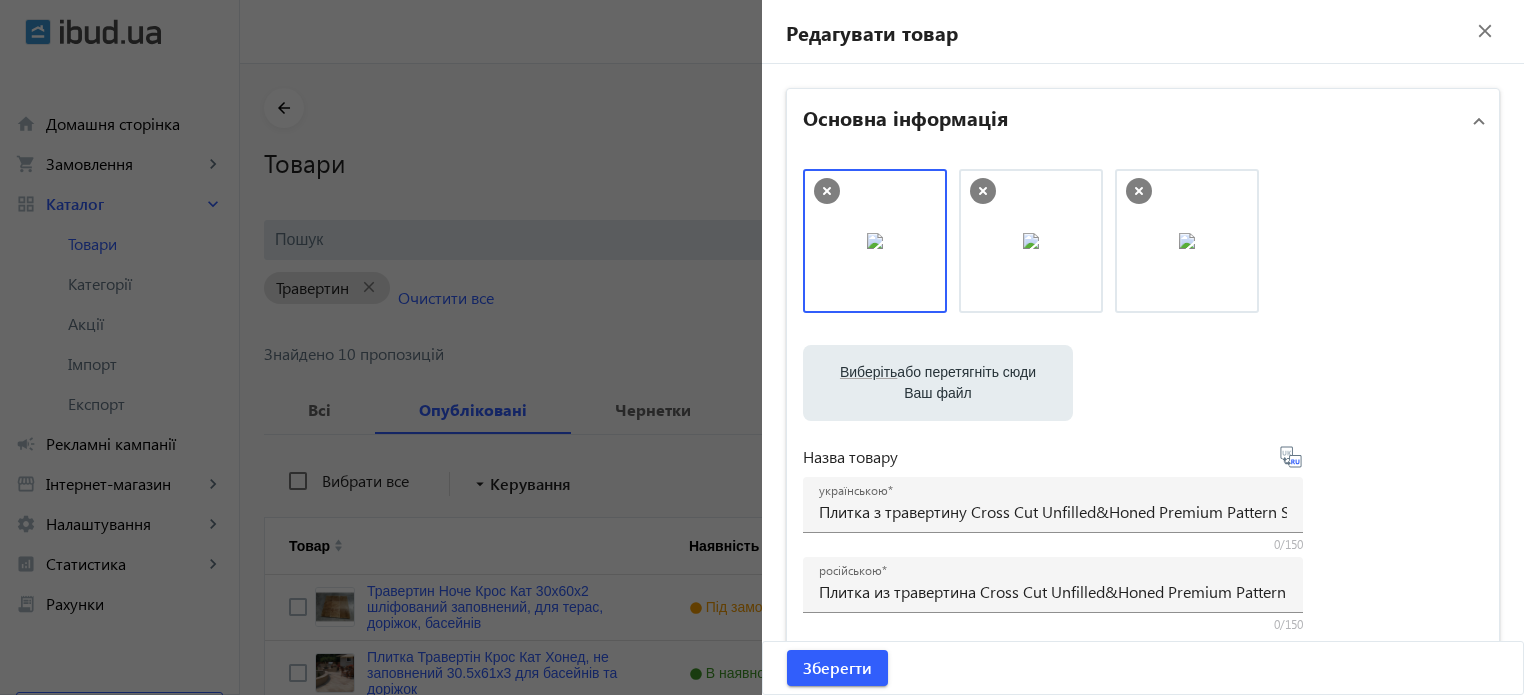 scroll, scrollTop: 644, scrollLeft: 0, axis: vertical 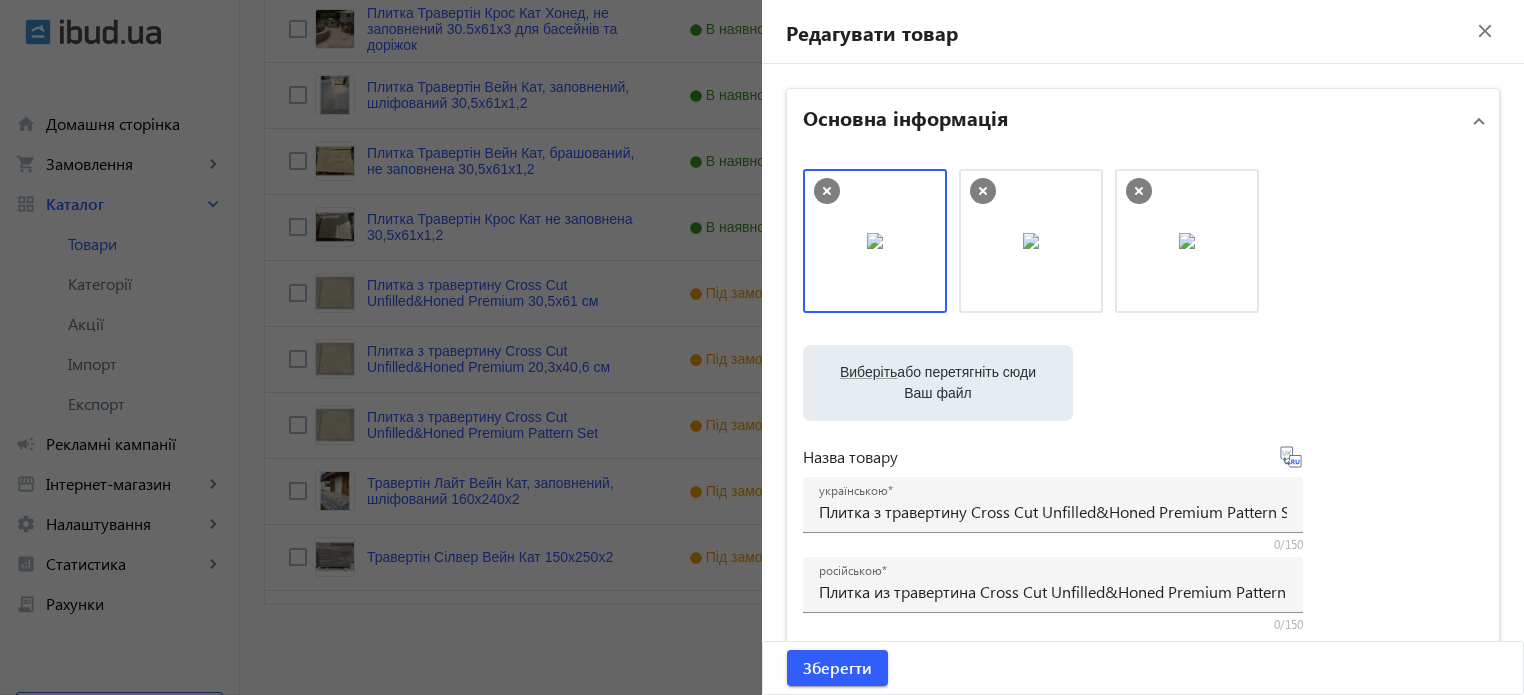 click on "Виберіть  або перетягніть сюди Ваш файл" at bounding box center [938, 383] 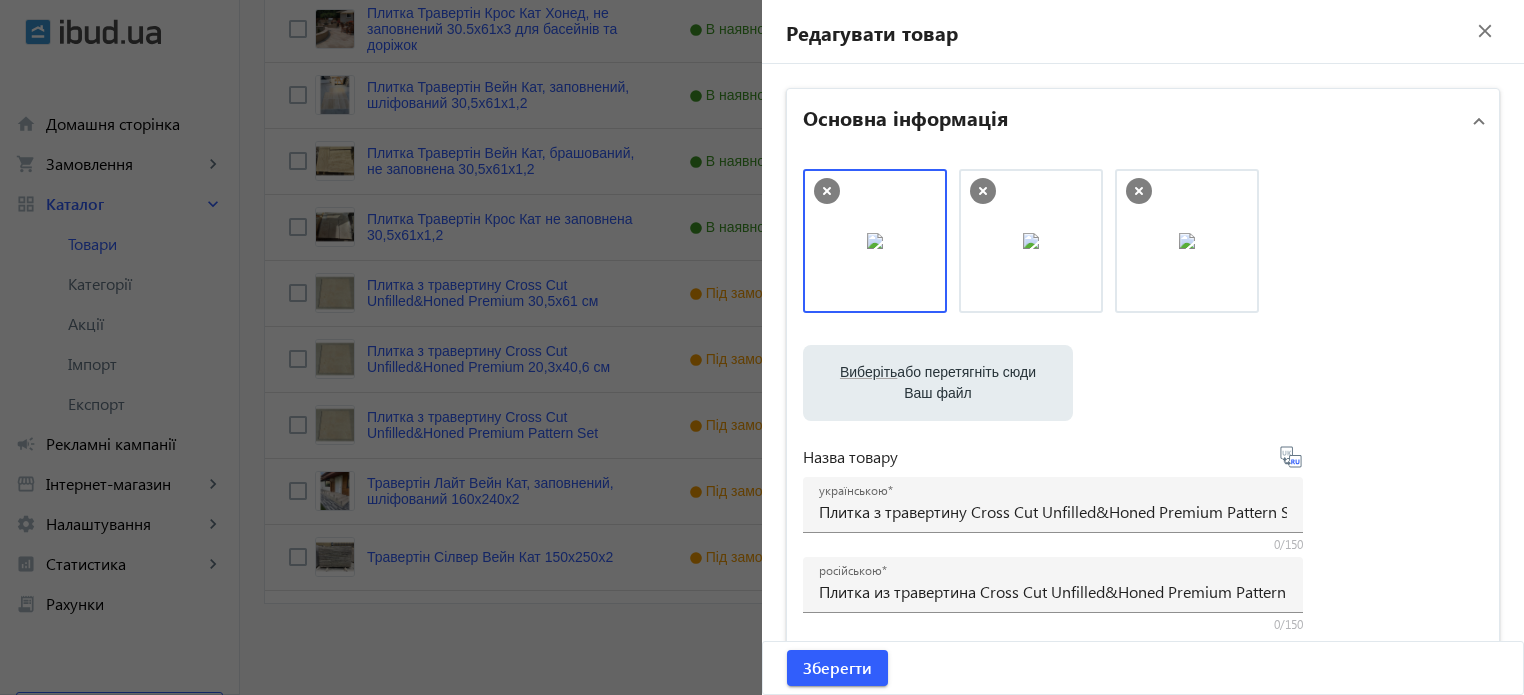 click on "Виберіть  або перетягніть сюди Ваш файл" at bounding box center [938, 383] 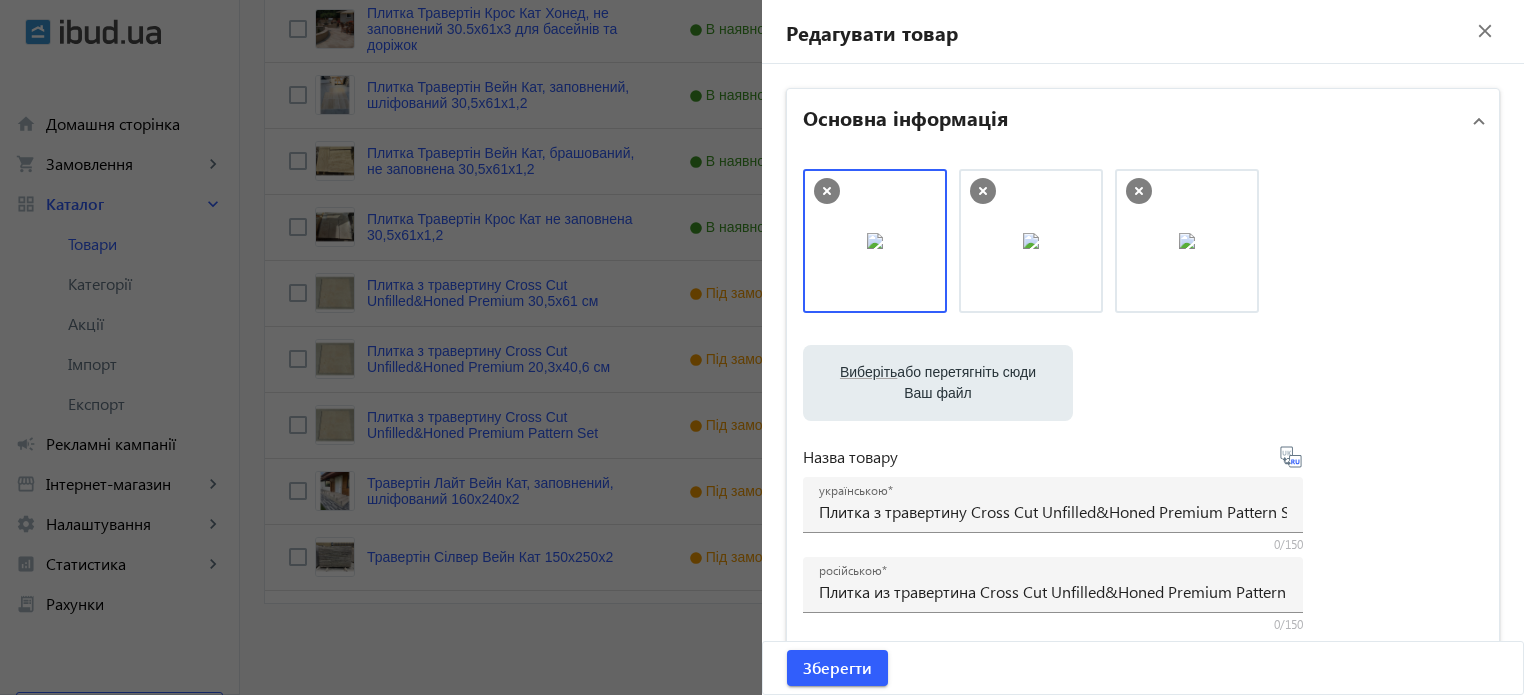 type on "C:\fakepath\mini set  rustic 10x10 10x20 20x20.jpg" 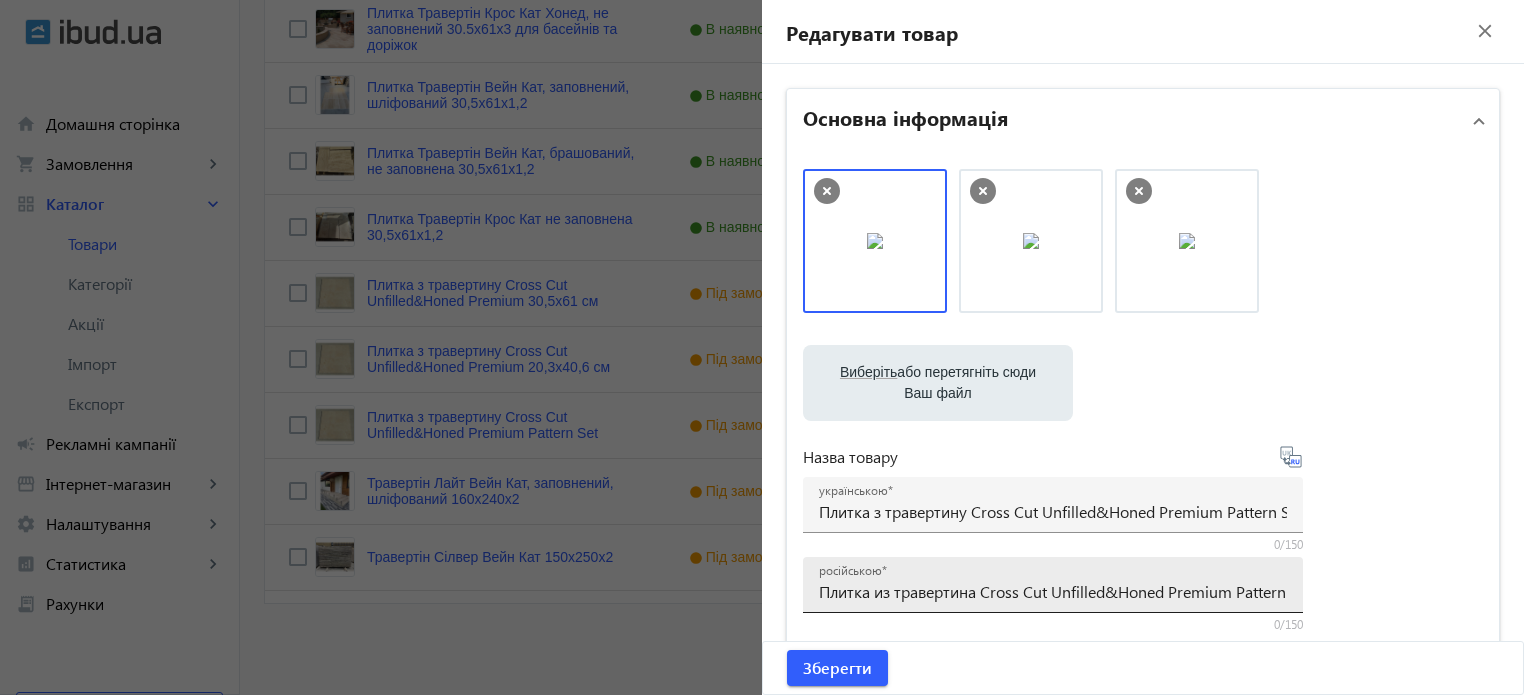 type 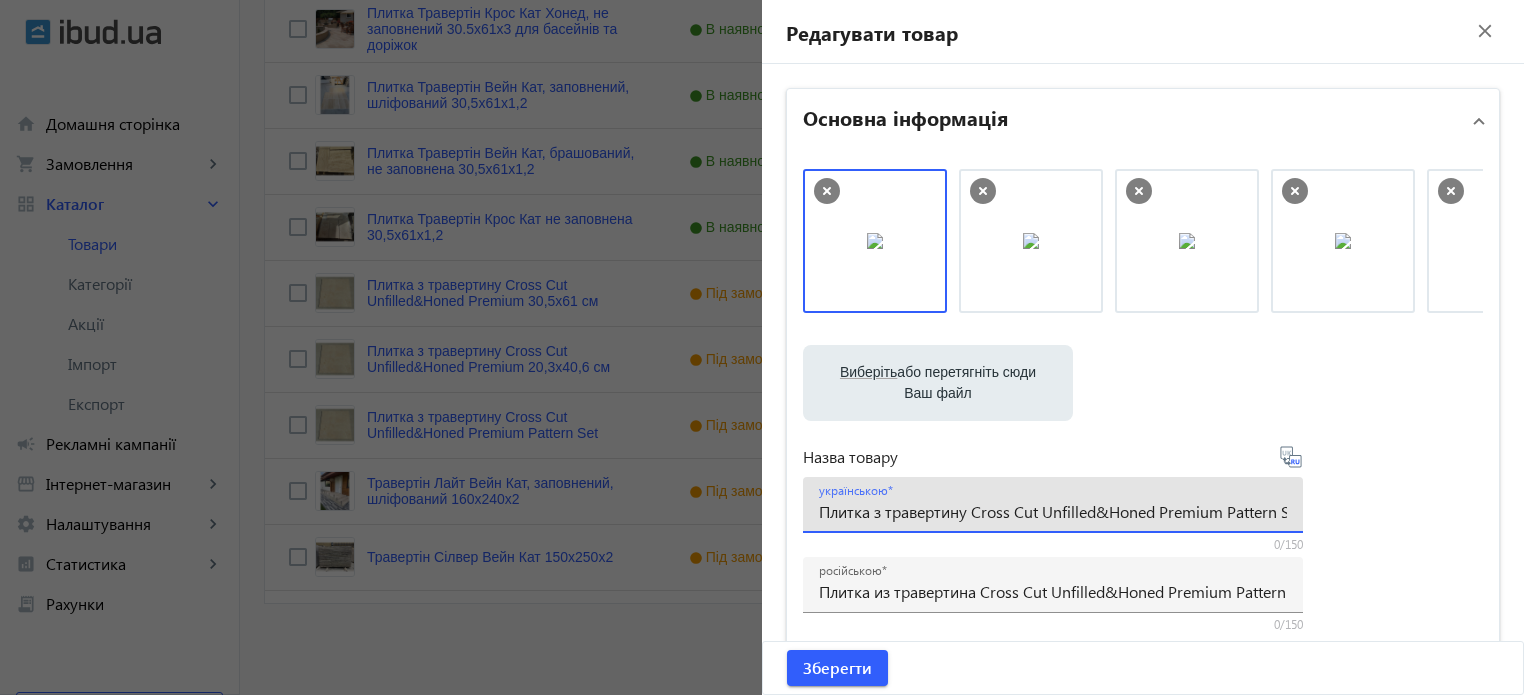 drag, startPoint x: 968, startPoint y: 509, endPoint x: 984, endPoint y: 511, distance: 16.124516 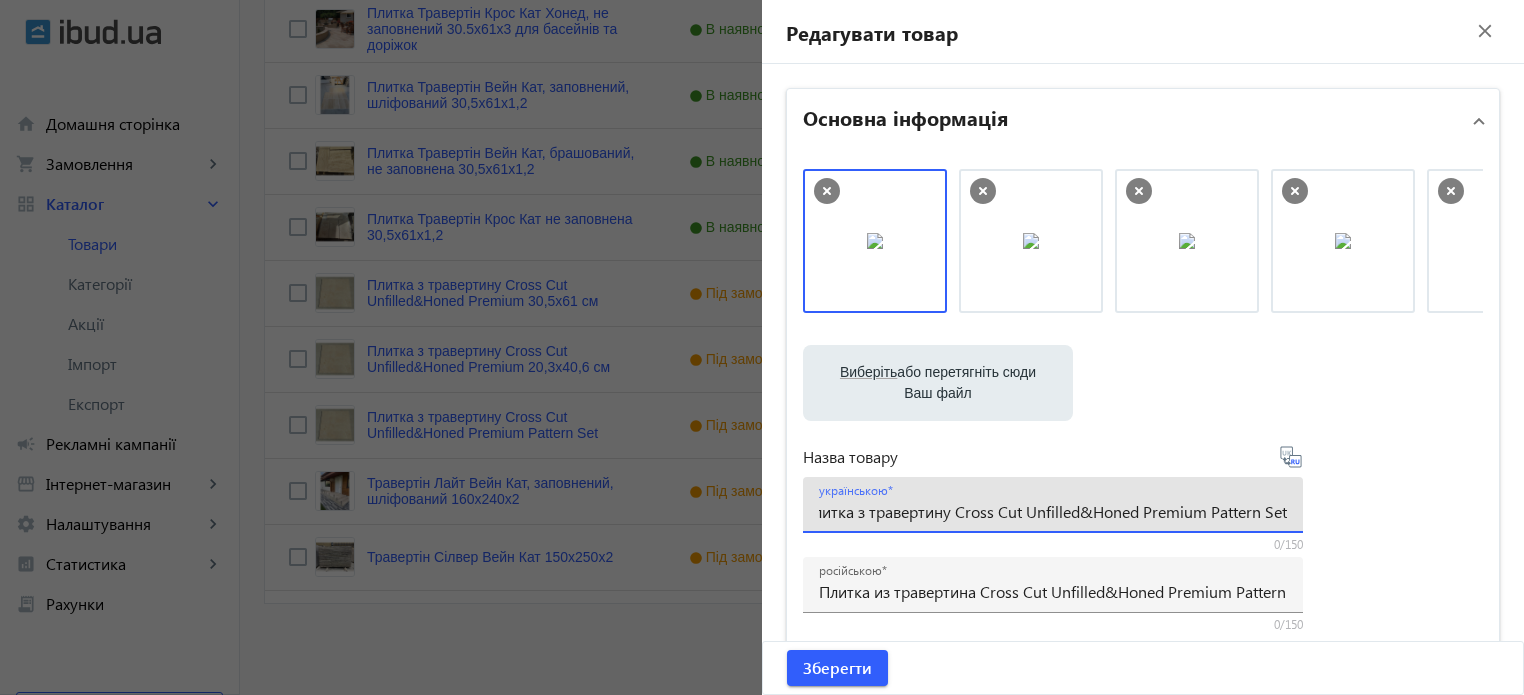 drag, startPoint x: 966, startPoint y: 516, endPoint x: 1328, endPoint y: 498, distance: 362.44724 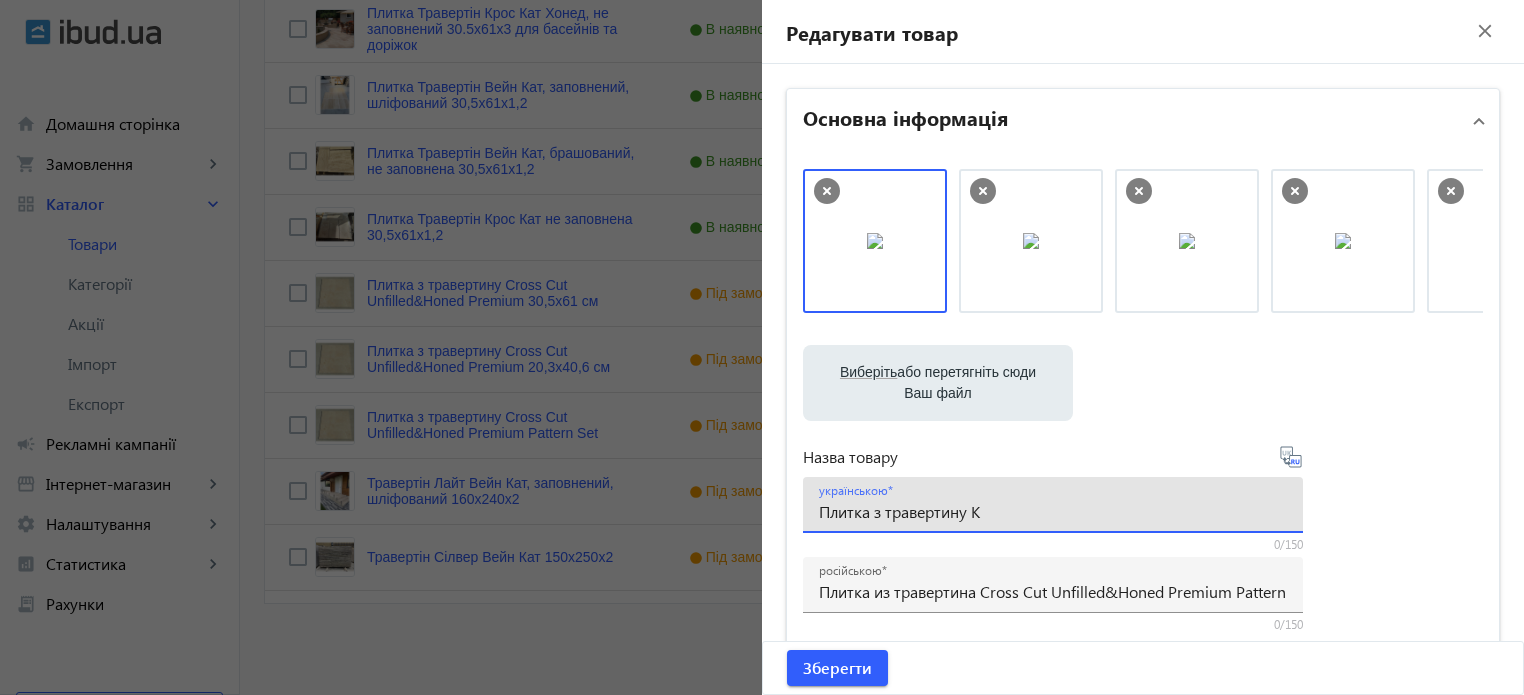 scroll, scrollTop: 0, scrollLeft: 0, axis: both 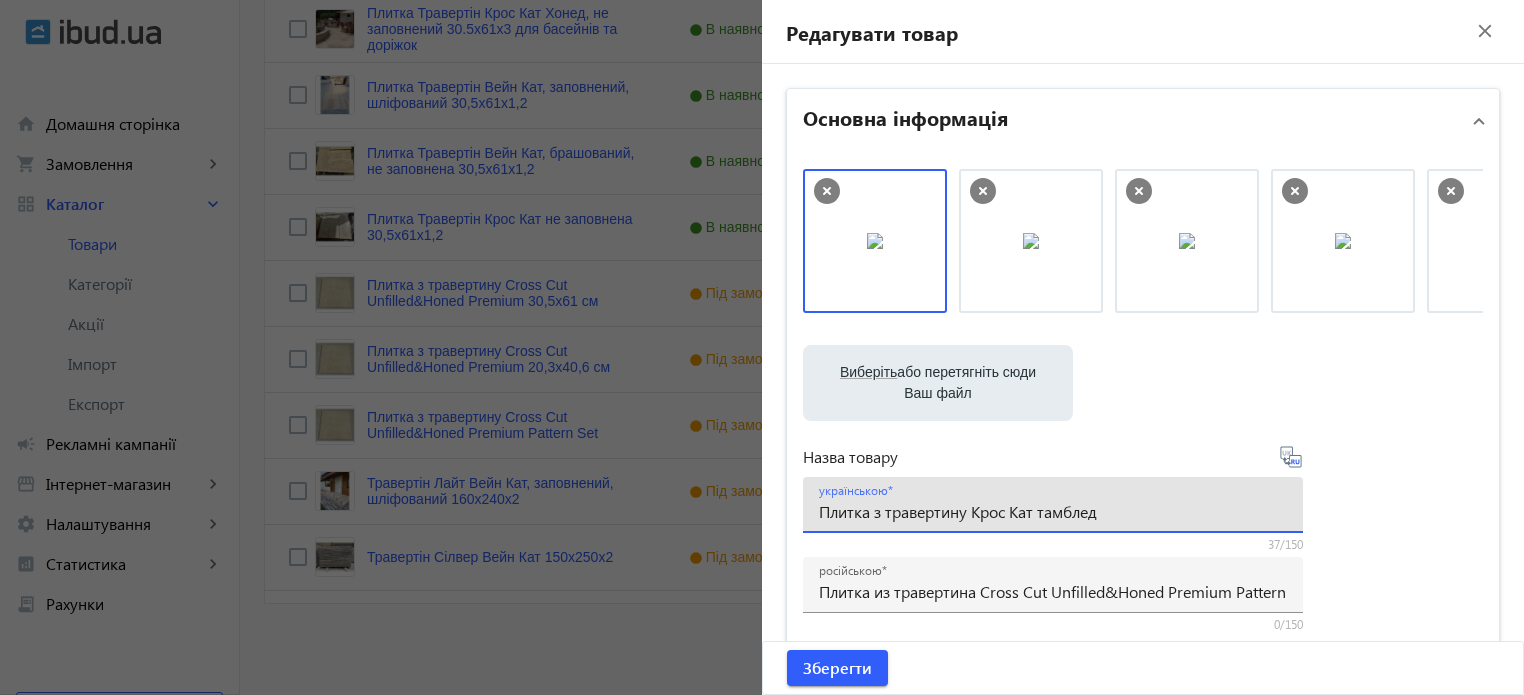 click 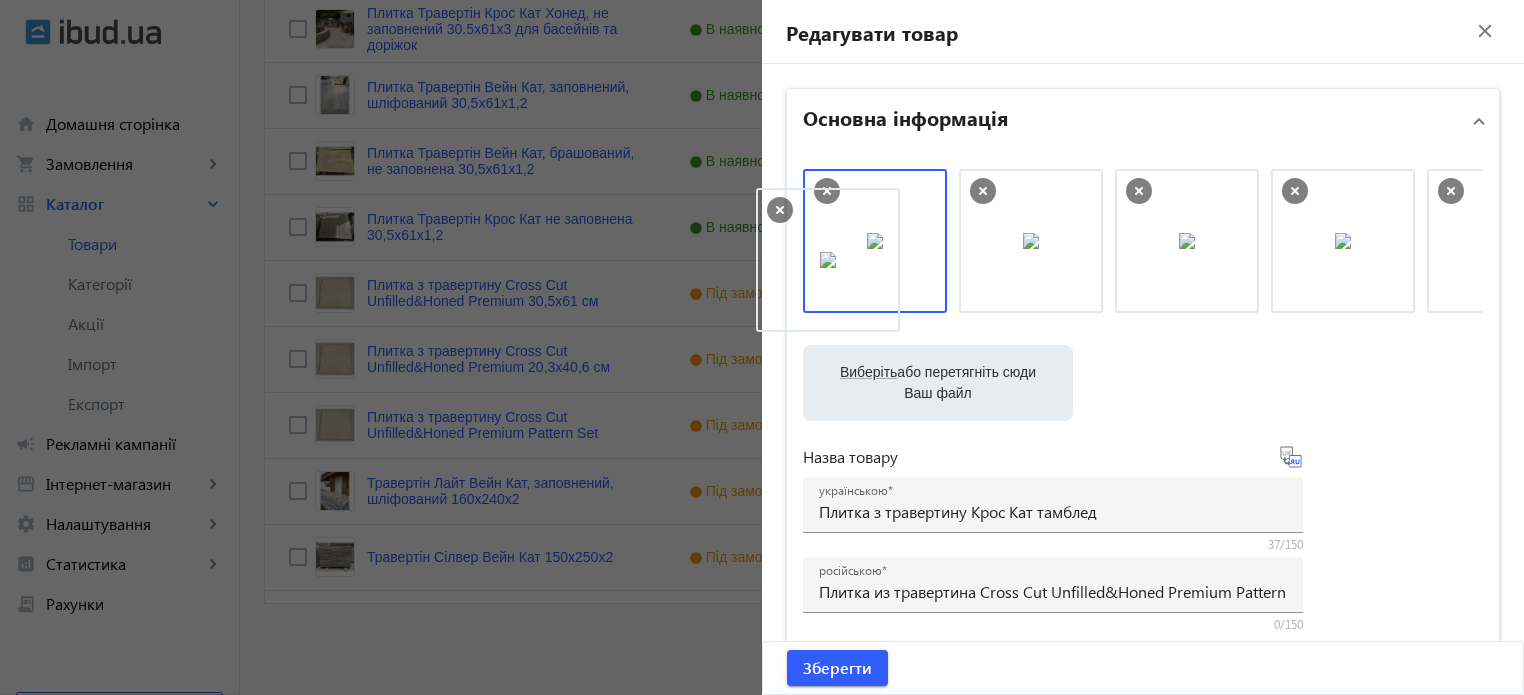 drag, startPoint x: 1049, startPoint y: 259, endPoint x: 852, endPoint y: 278, distance: 197.91412 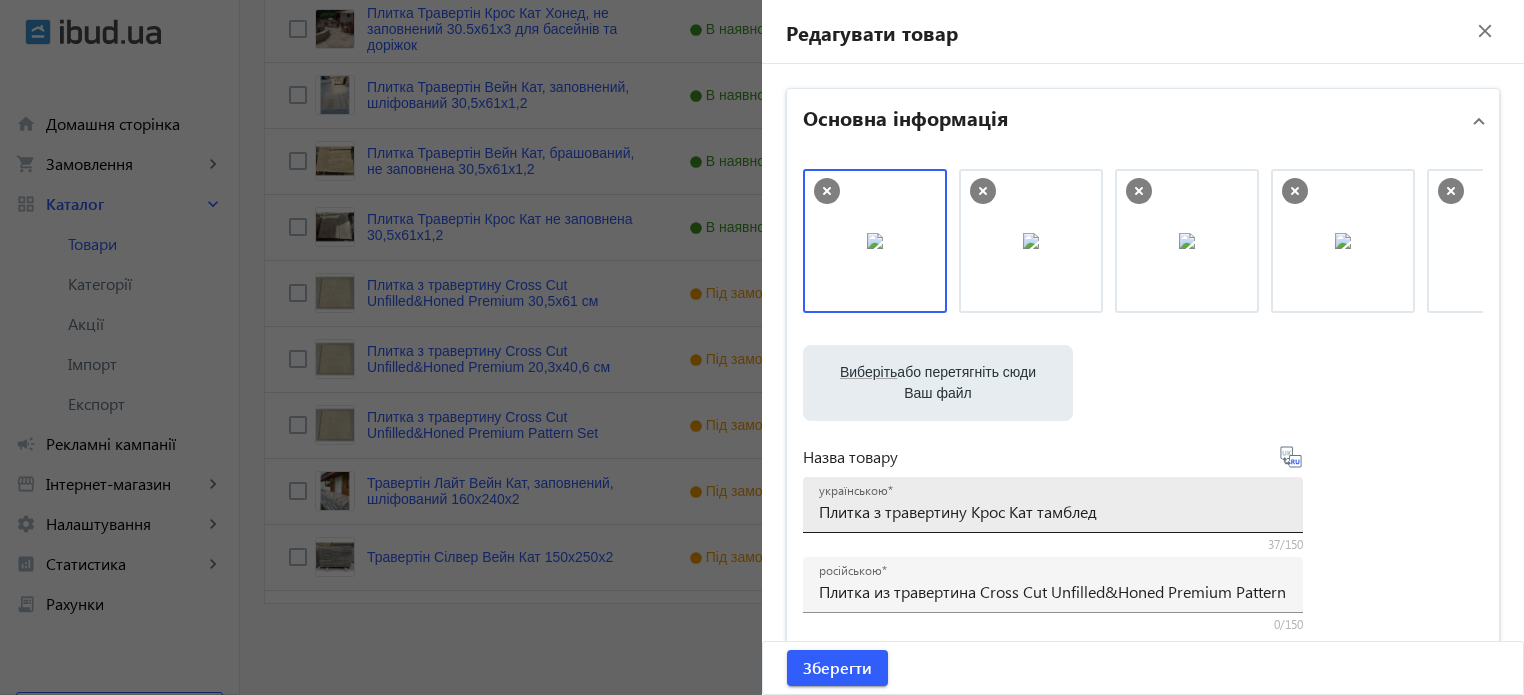 click on "Плитка з травертину Крос Кат тамблед" at bounding box center (1053, 511) 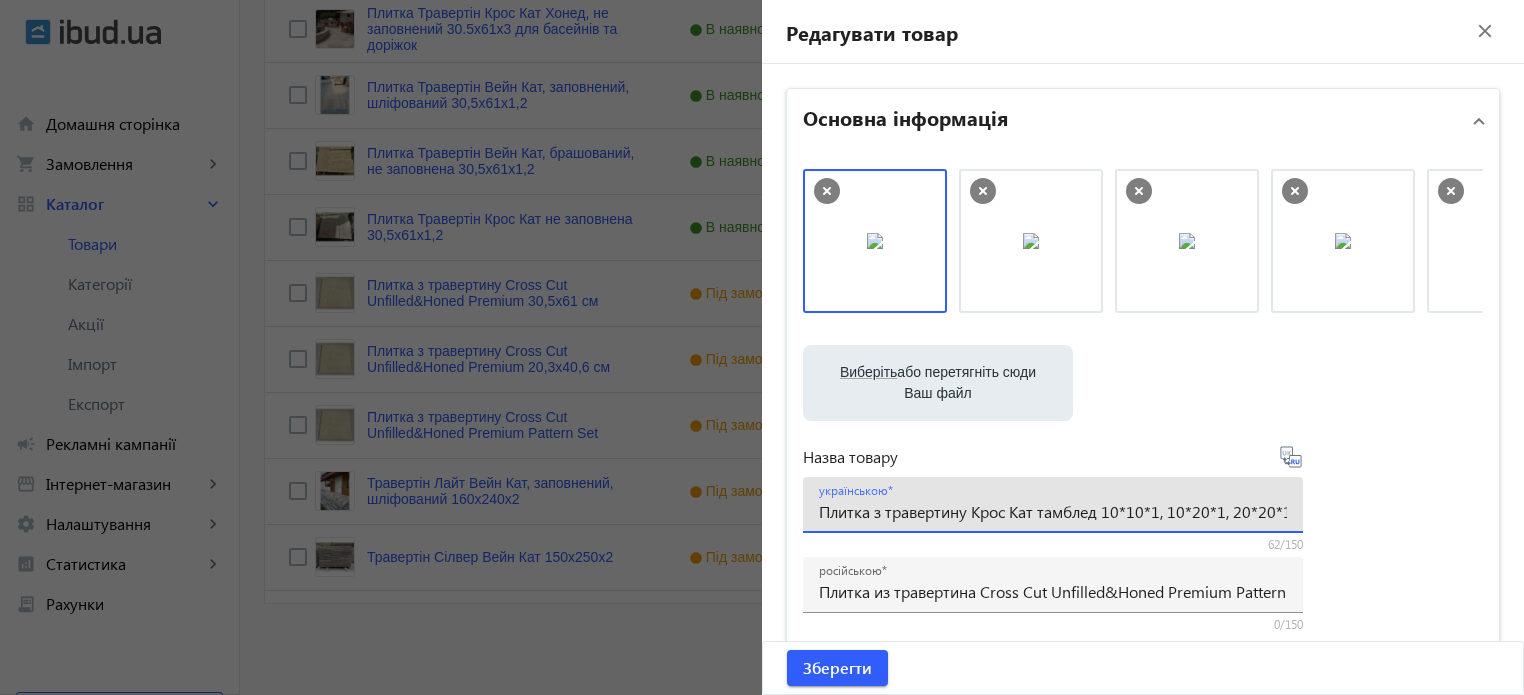 scroll, scrollTop: 0, scrollLeft: 5, axis: horizontal 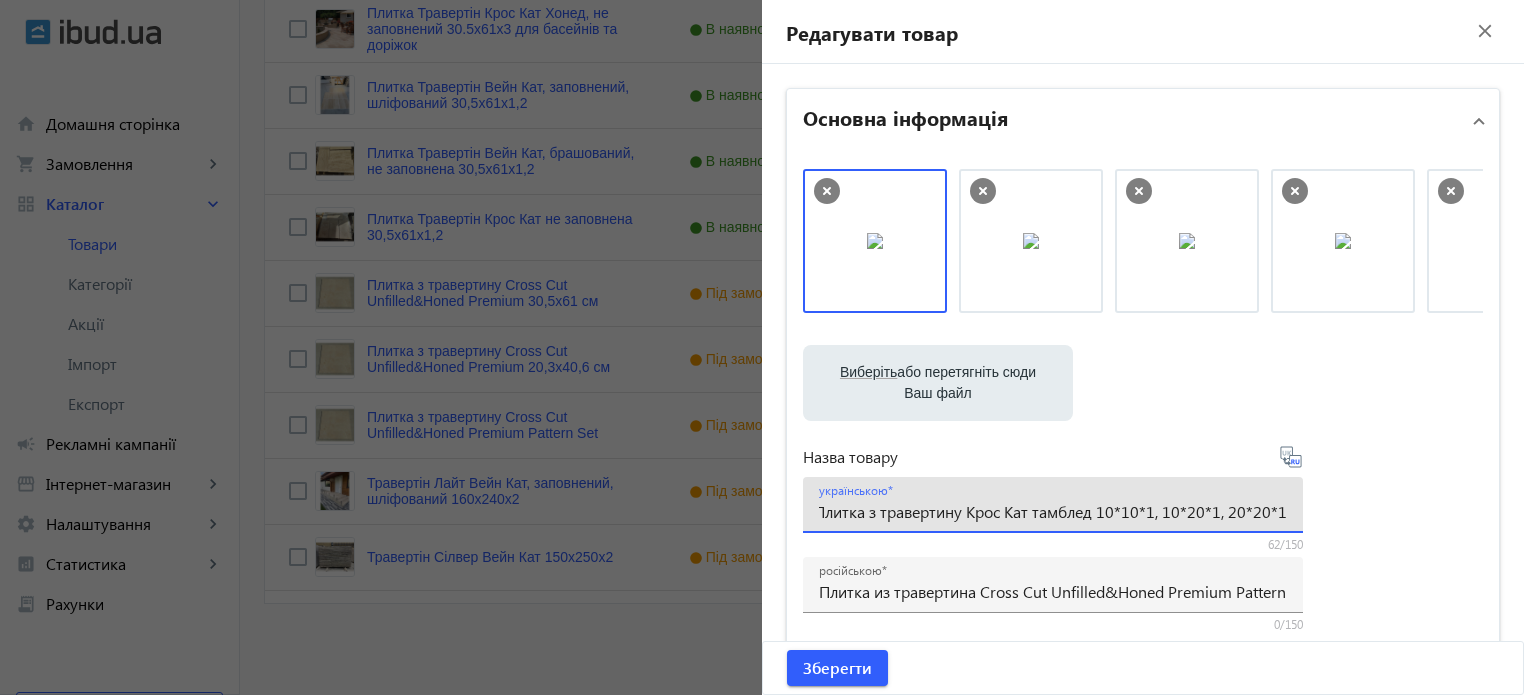 type on "Плитка з травертину Крос Кат тамблед 10*10*1, 10*20*1, 20*20*1" 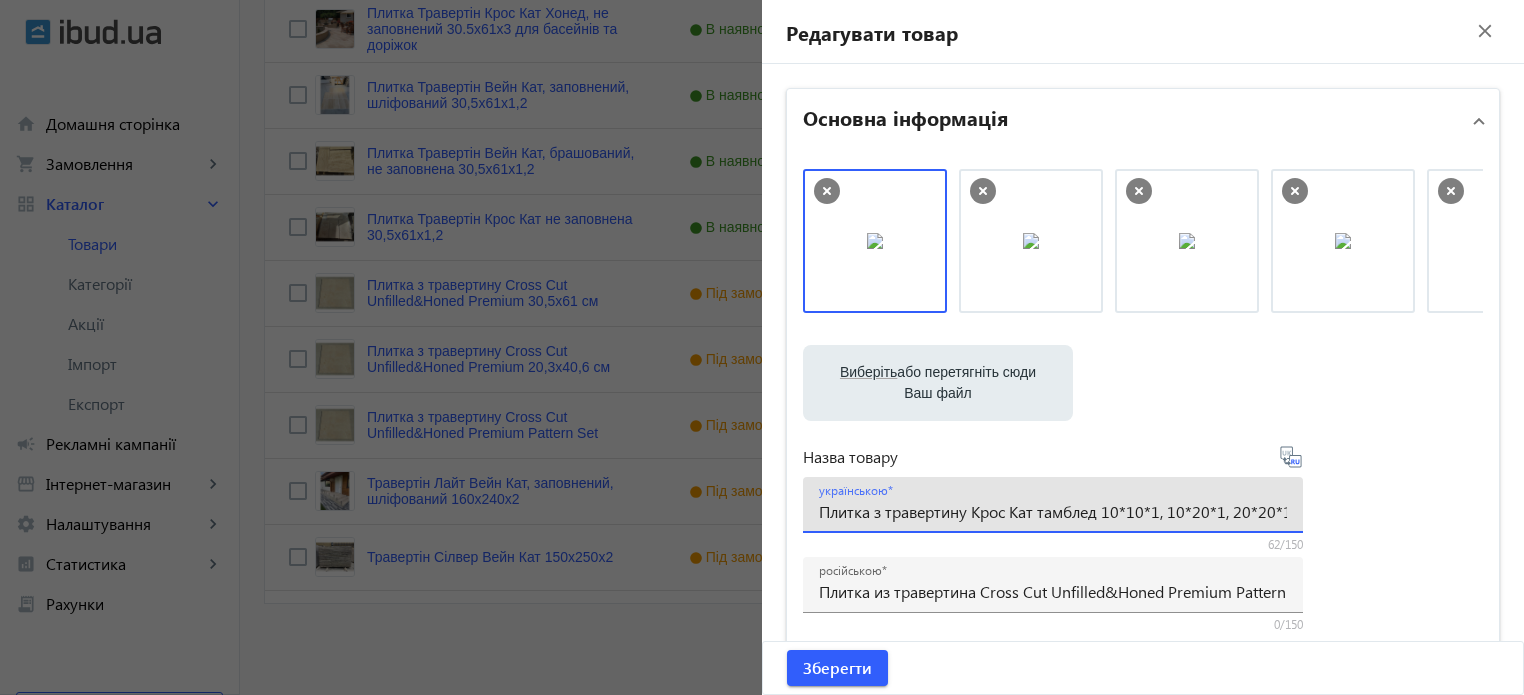 click 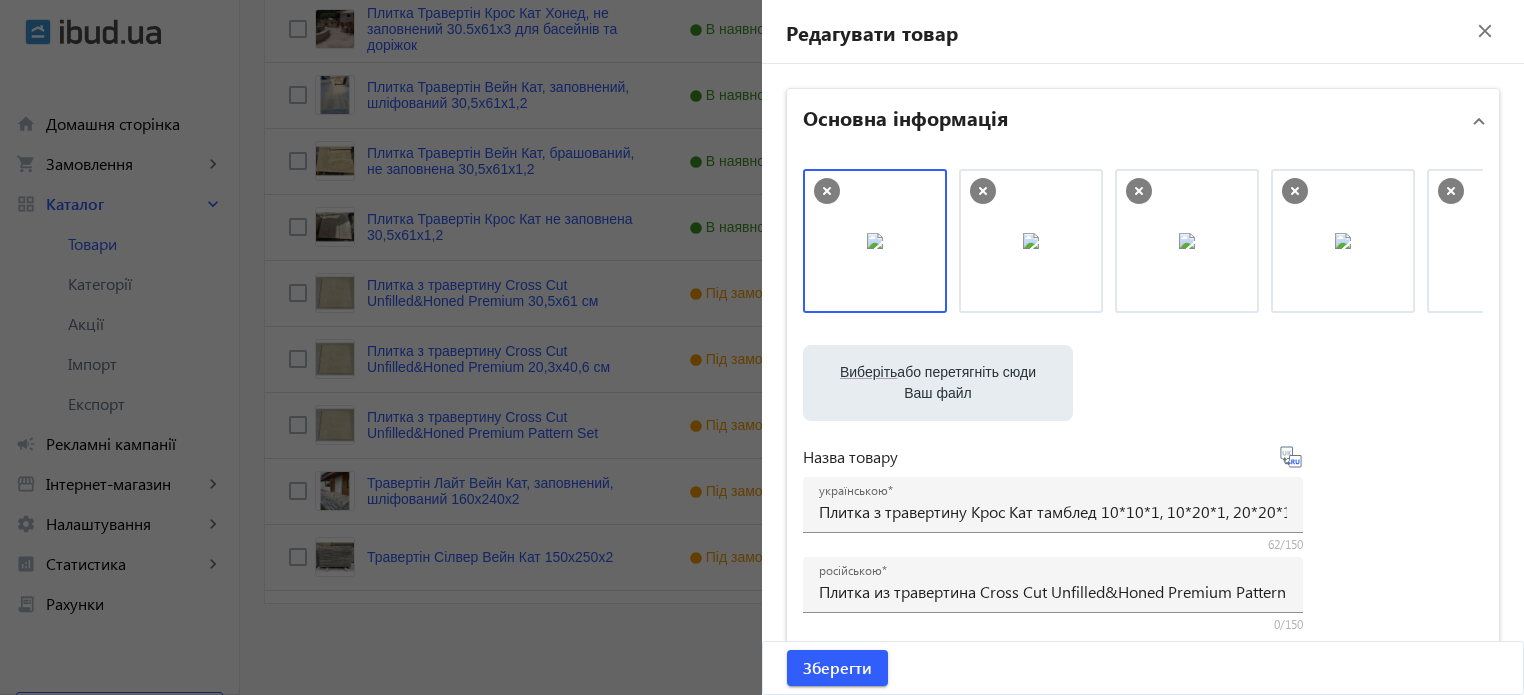 type on "Плитка из травертина Кросс Кат тамблед 10*10*1, 10*20*1, 20*20*1" 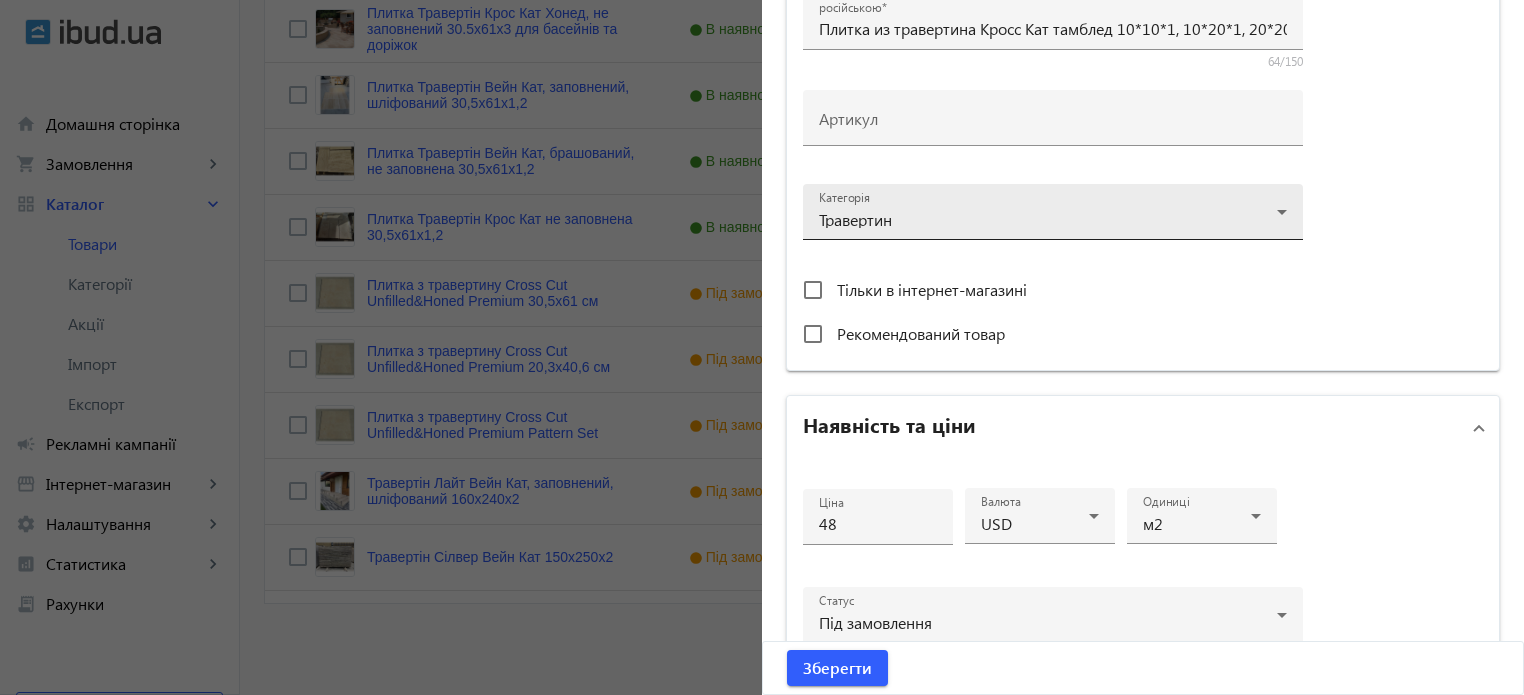 scroll, scrollTop: 600, scrollLeft: 0, axis: vertical 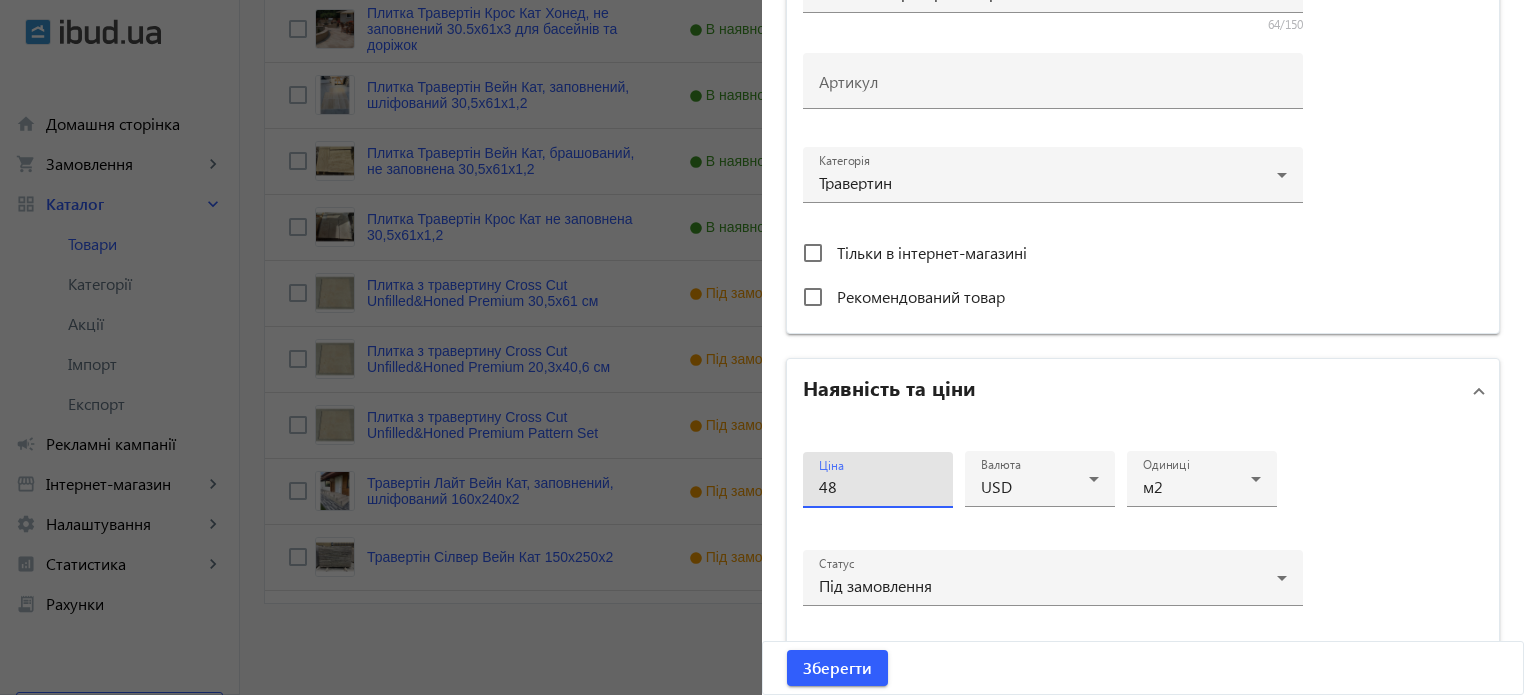 click on "48" at bounding box center (878, 486) 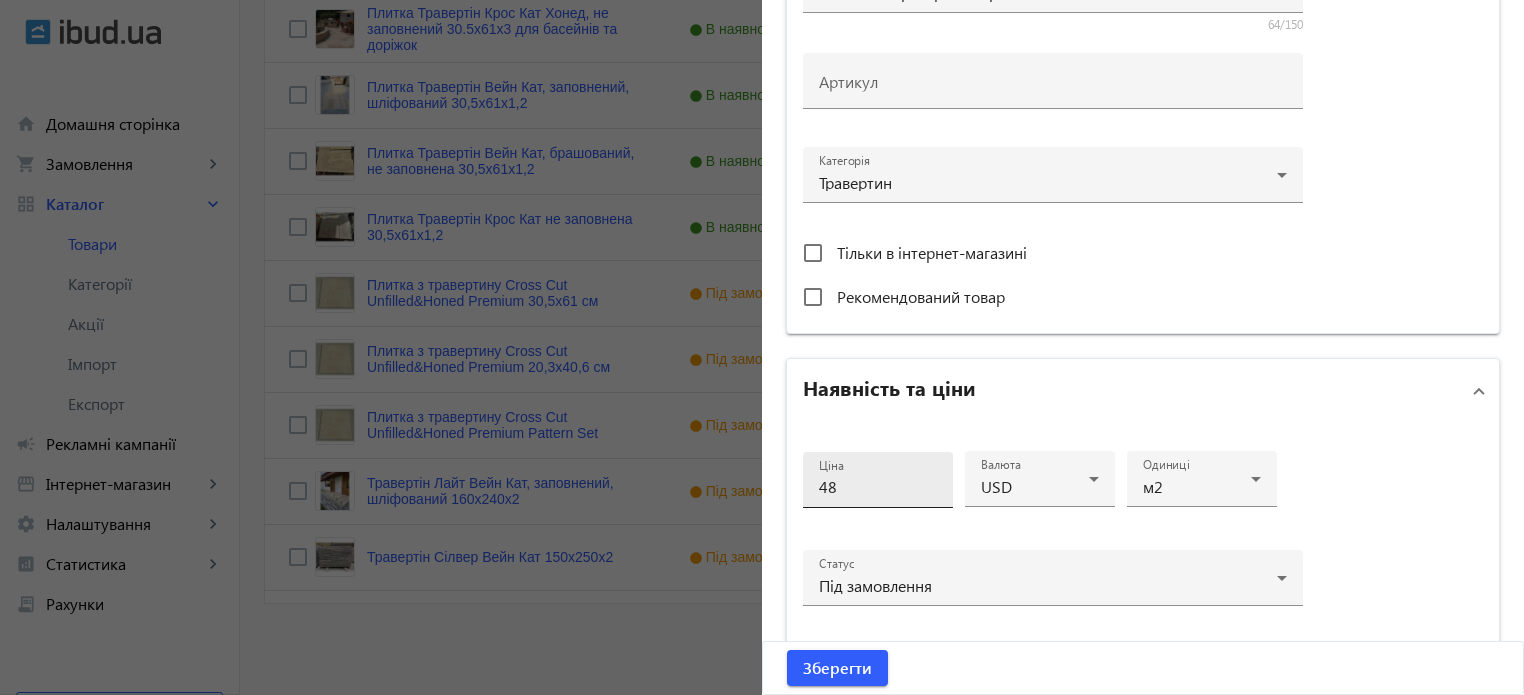 click on "48" at bounding box center (878, 486) 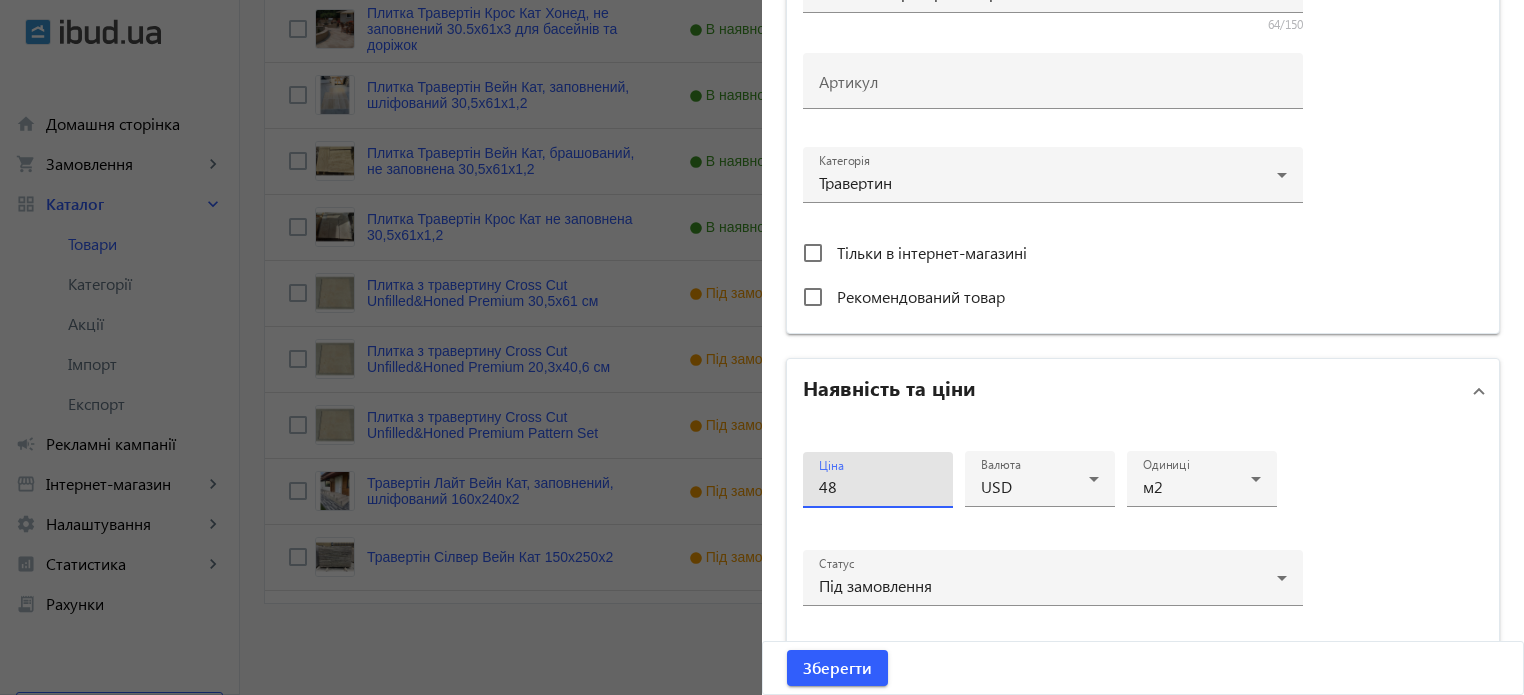 type on "4" 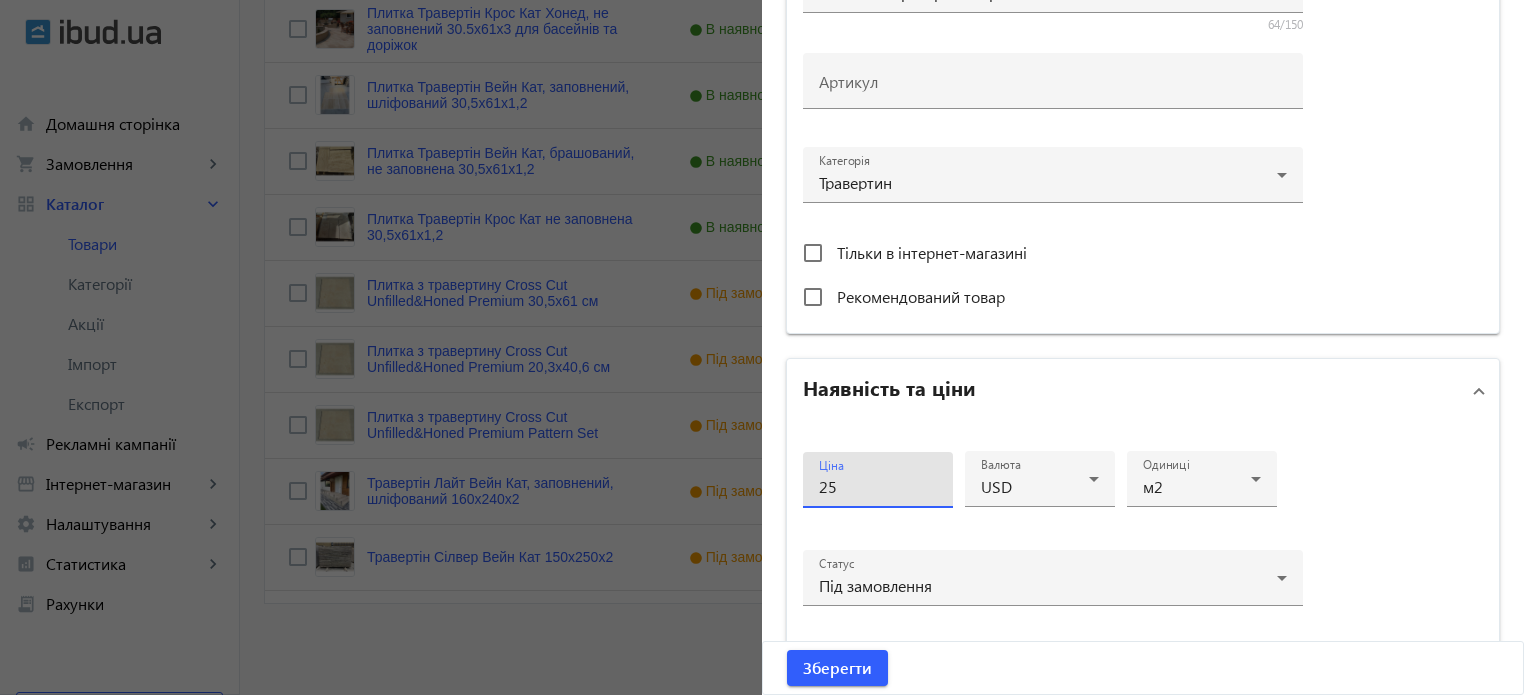 type on "25" 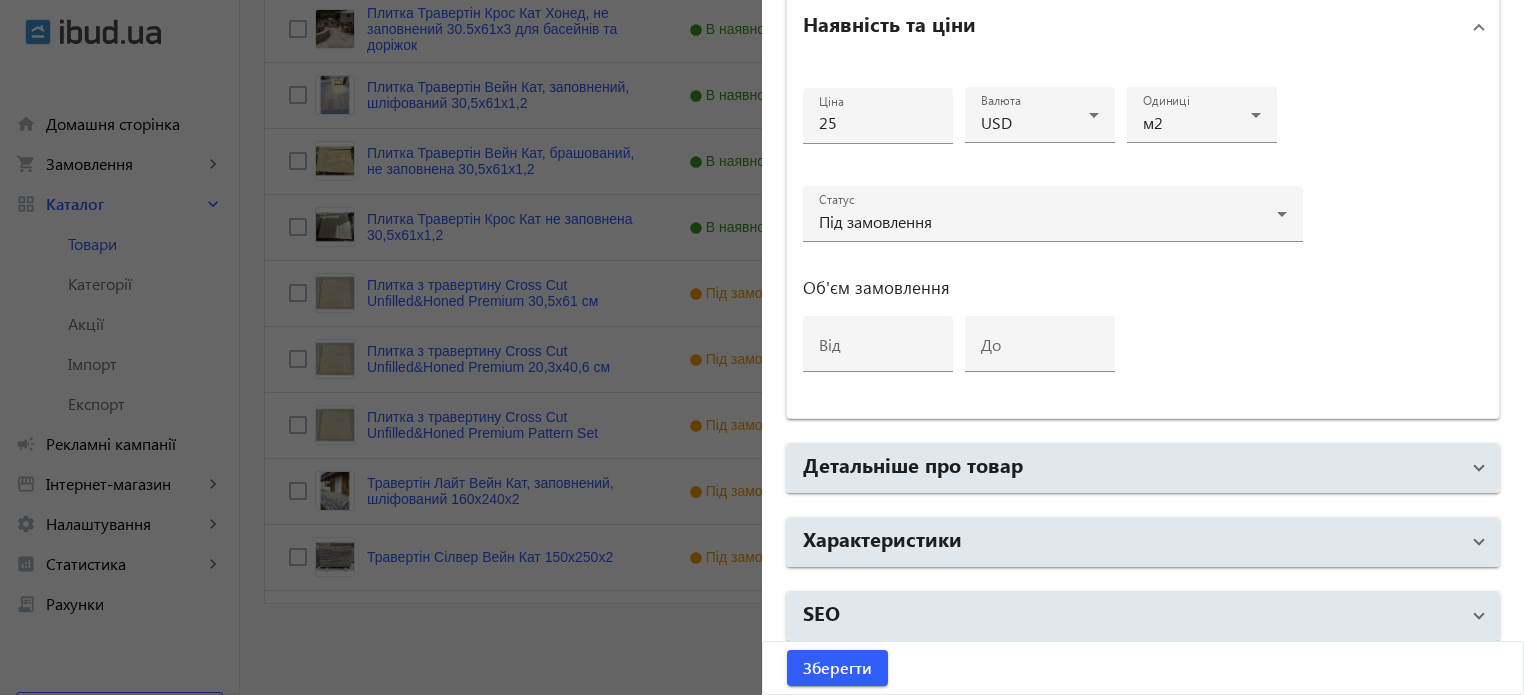 scroll, scrollTop: 968, scrollLeft: 0, axis: vertical 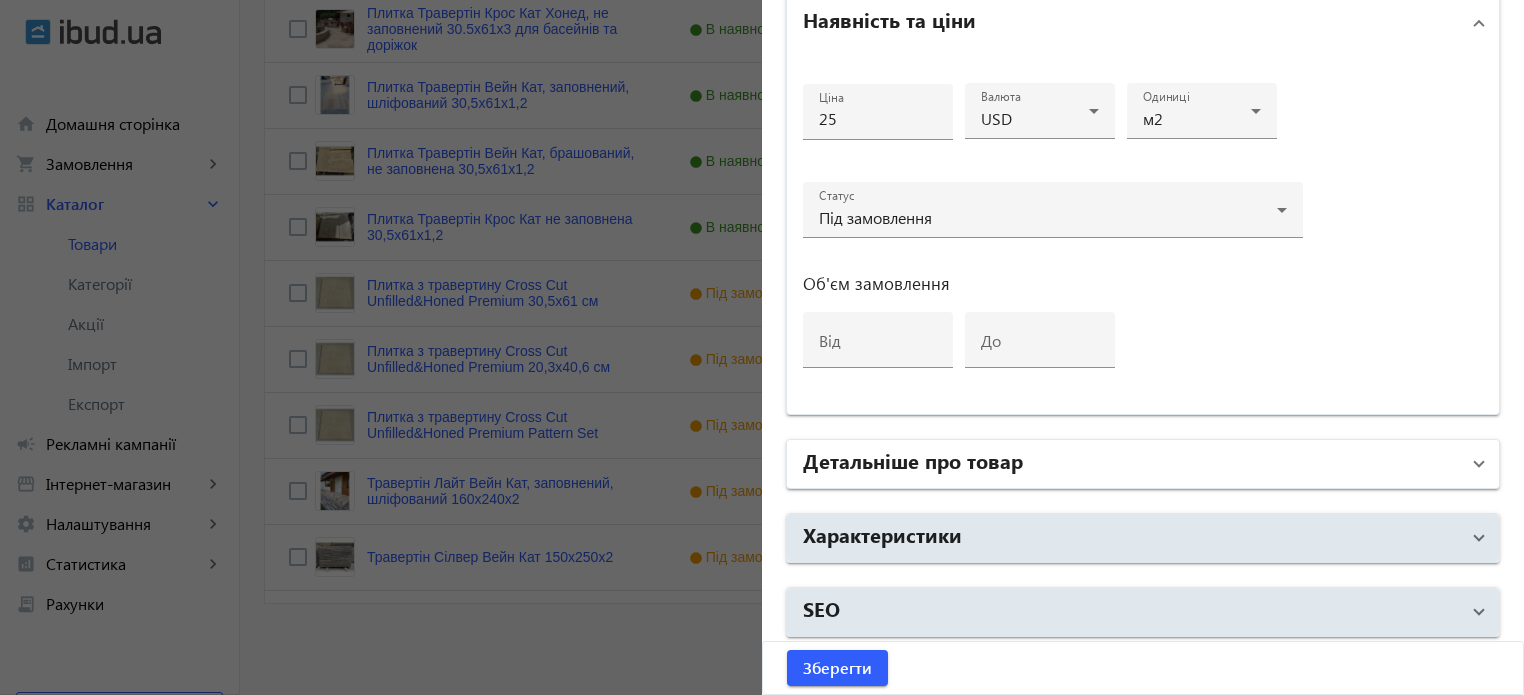 click on "Детальніше про товар" at bounding box center [913, 460] 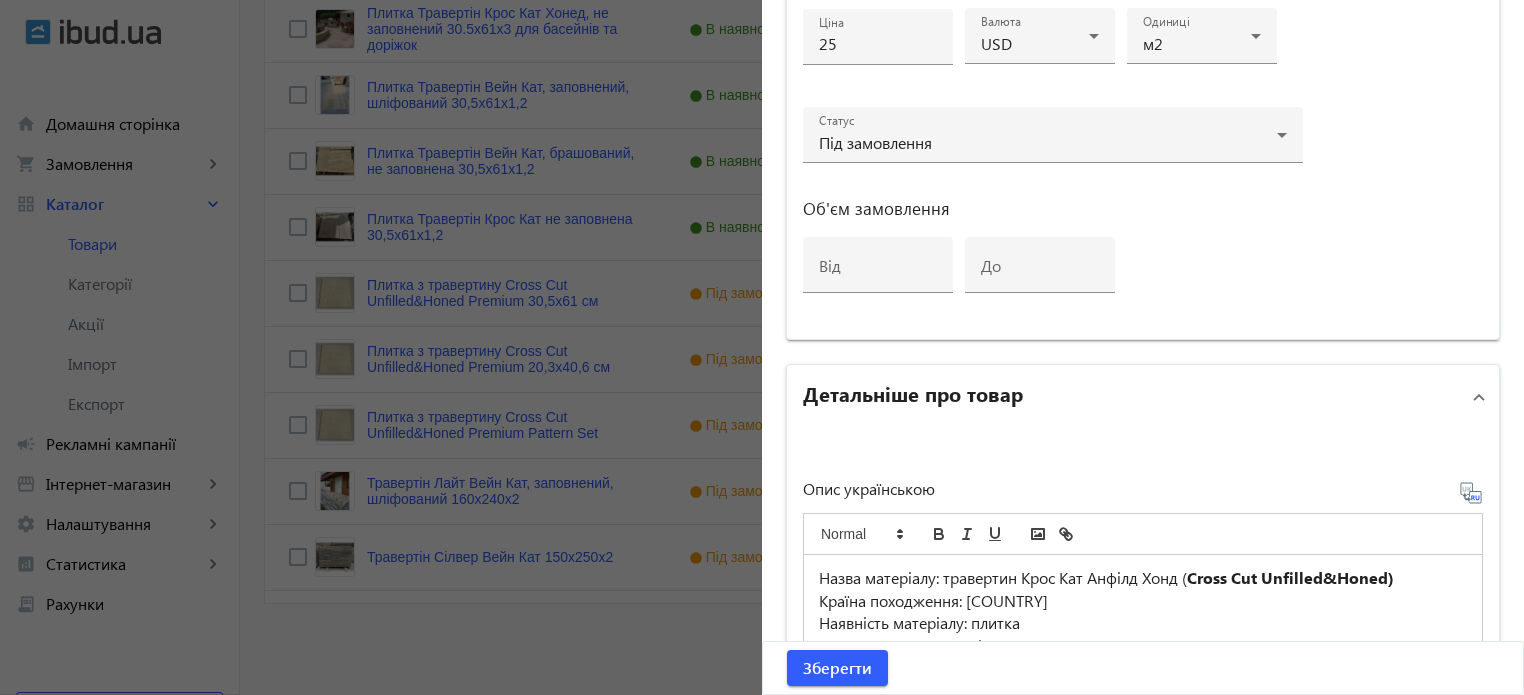 scroll, scrollTop: 1268, scrollLeft: 0, axis: vertical 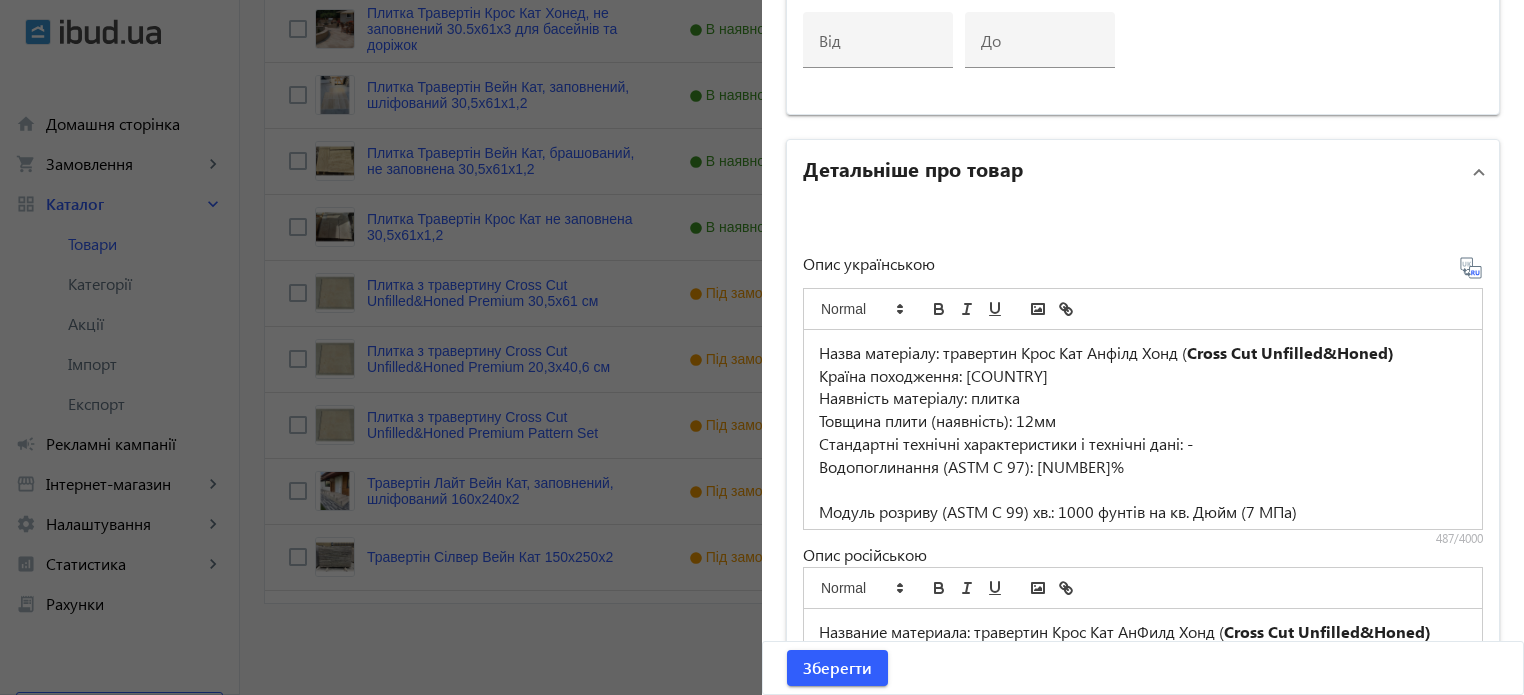 click on "Товщина плити (наявність): 12мм" at bounding box center (1143, 421) 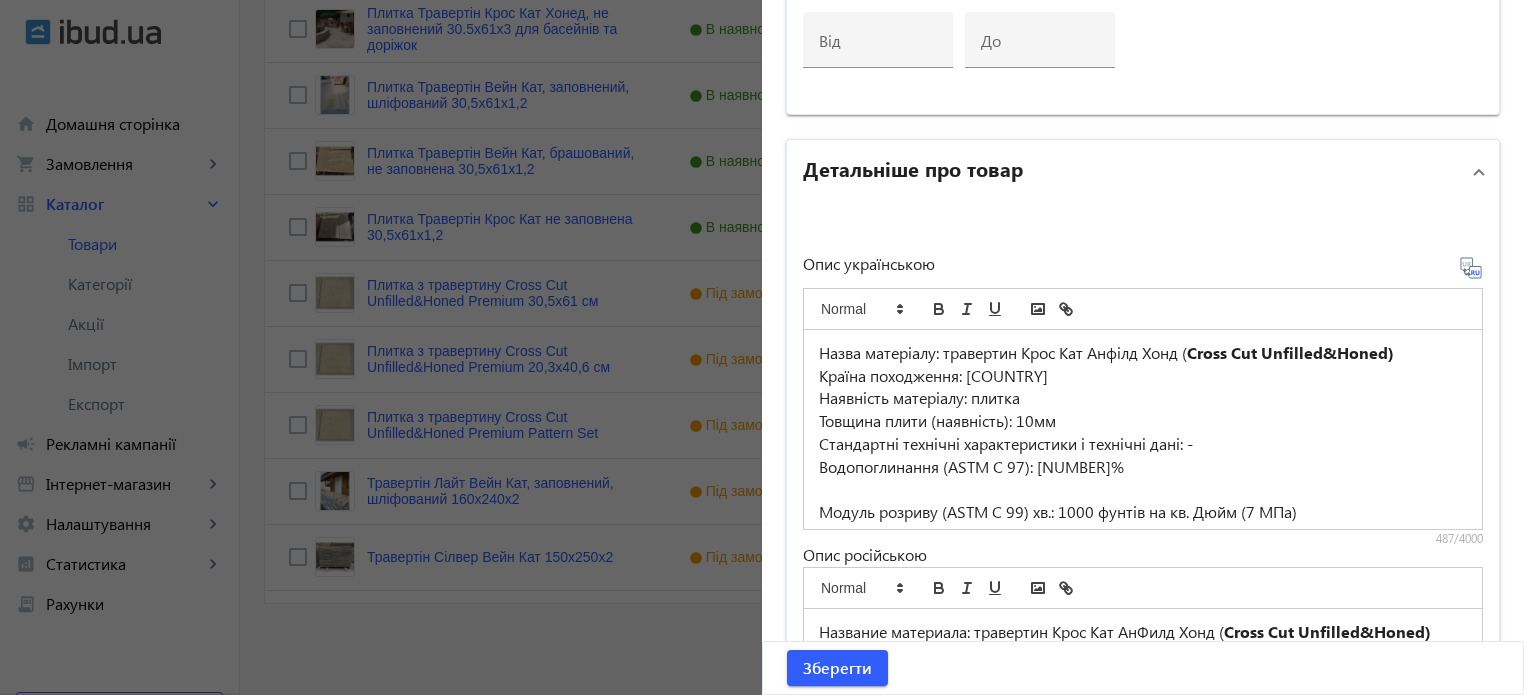 click on "Наявність матеріалу: плитка" at bounding box center (1143, 398) 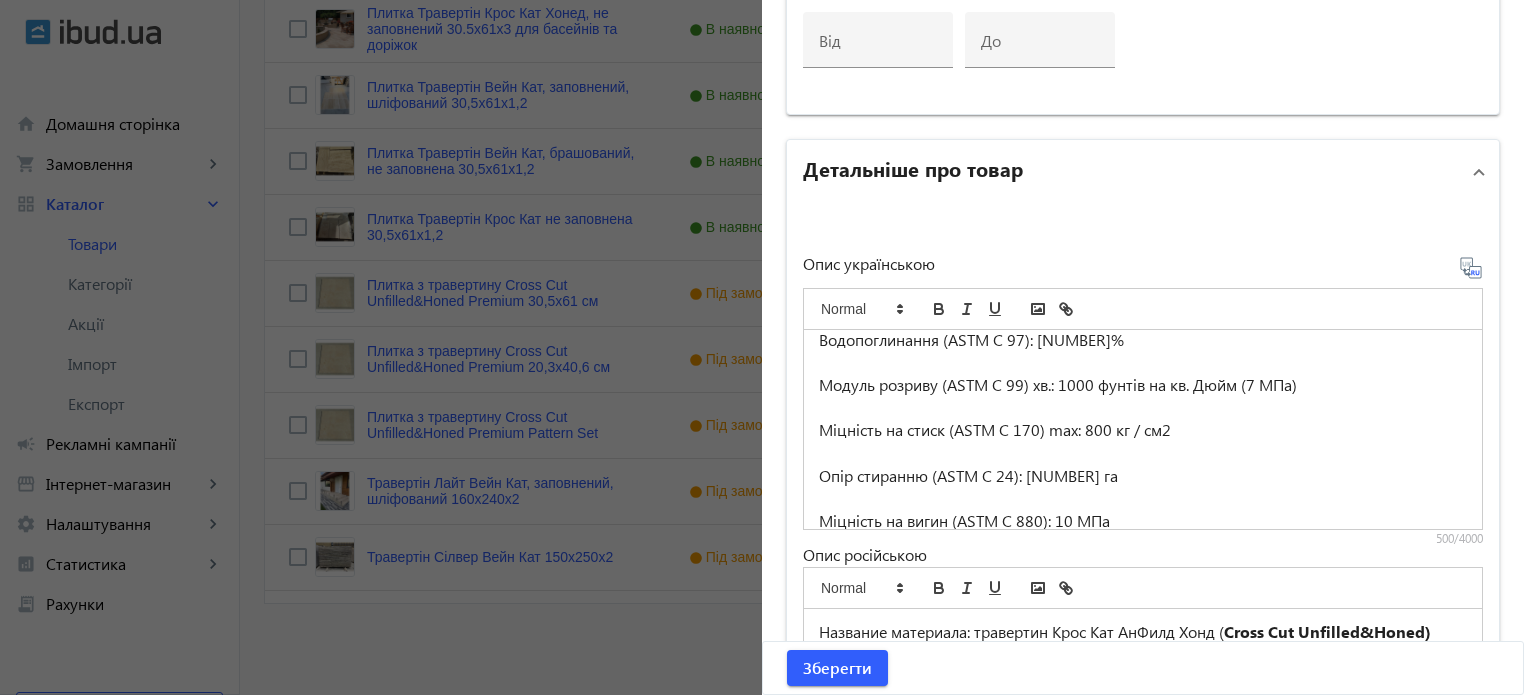 scroll, scrollTop: 188, scrollLeft: 0, axis: vertical 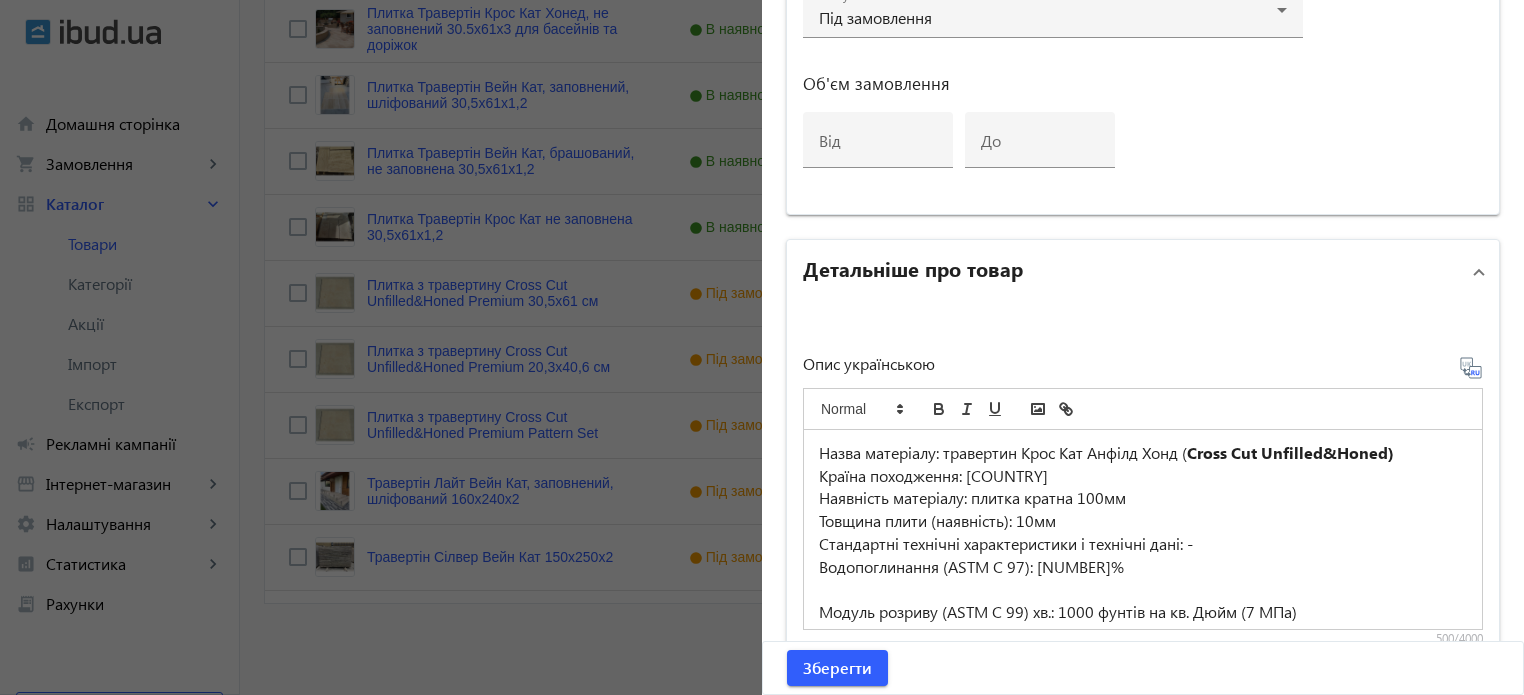 click on "Назва матеріалу: травертин Крос Кат Анфілд Хонд ( Cross Cut Unfilled&Honed)" at bounding box center (1143, 453) 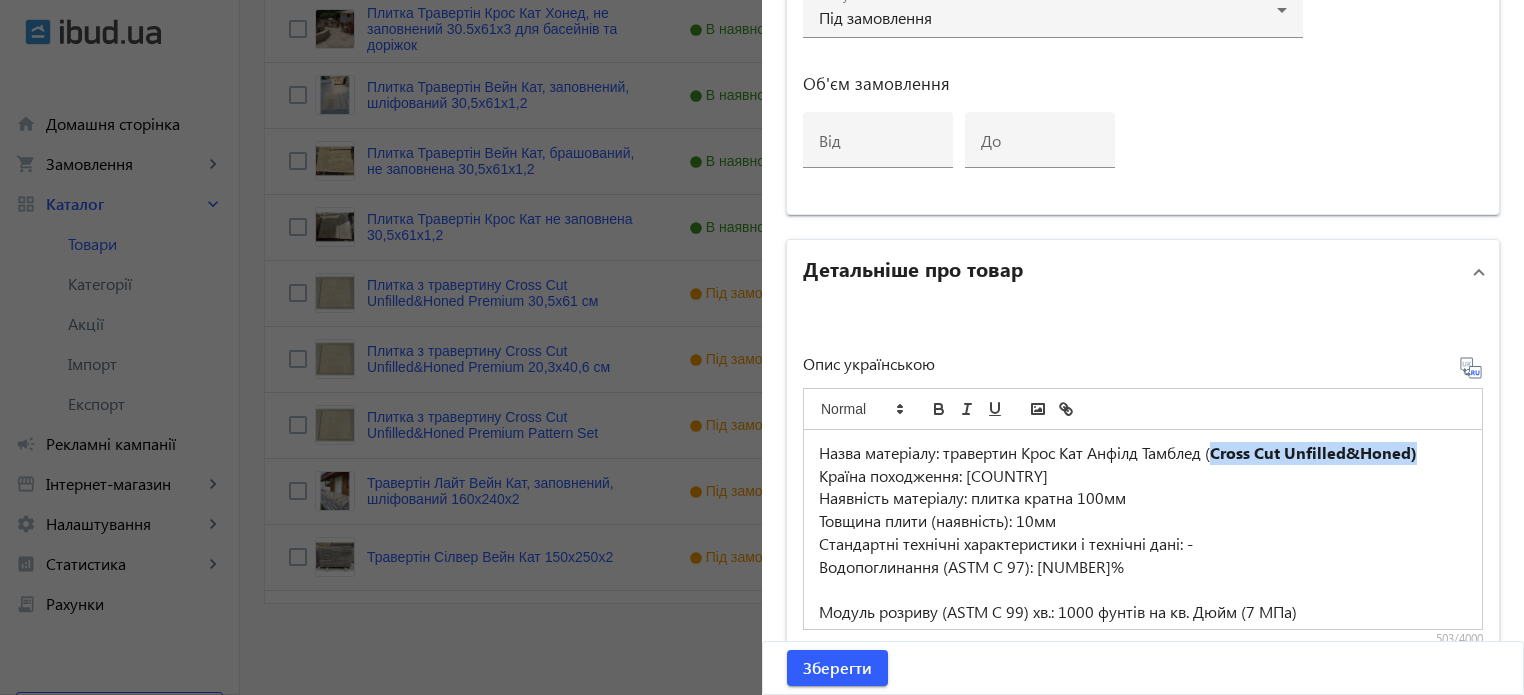 drag, startPoint x: 1212, startPoint y: 443, endPoint x: 1424, endPoint y: 441, distance: 212.00943 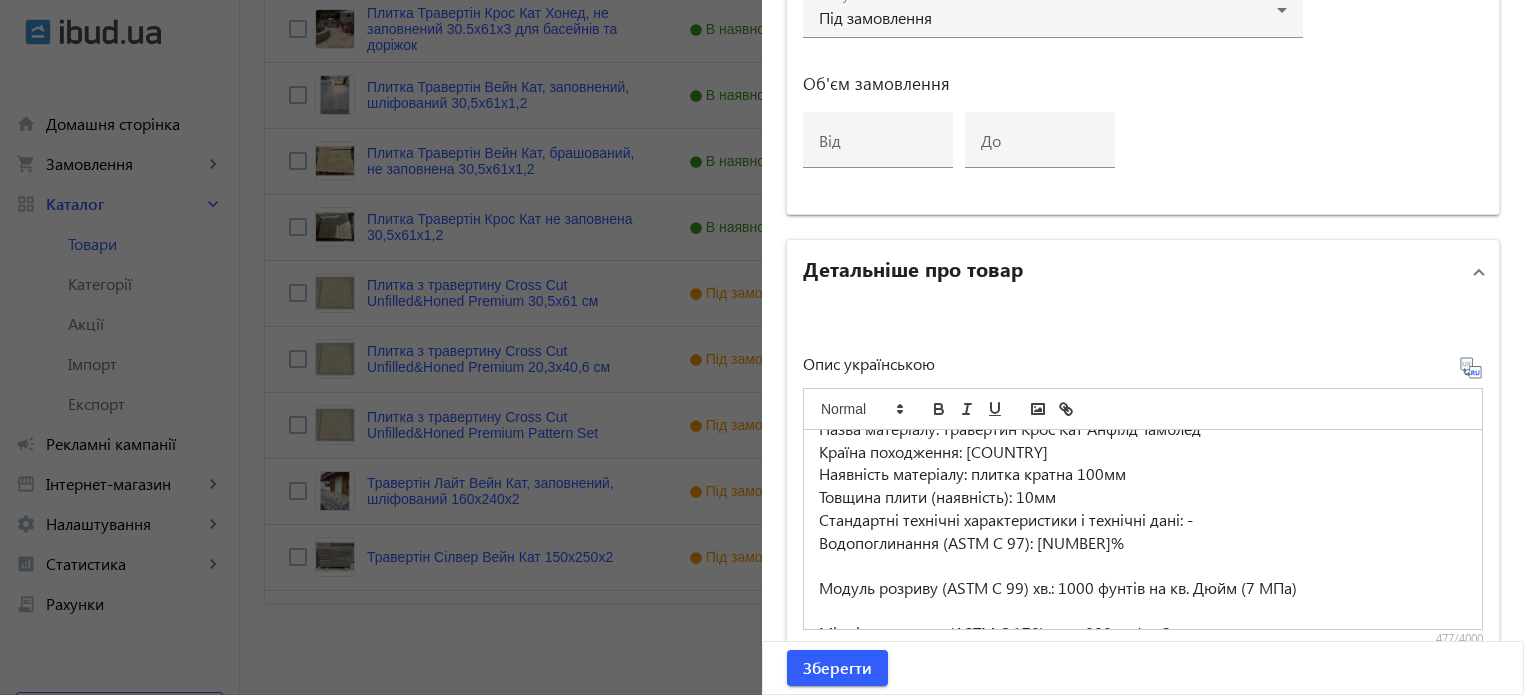 scroll, scrollTop: 0, scrollLeft: 0, axis: both 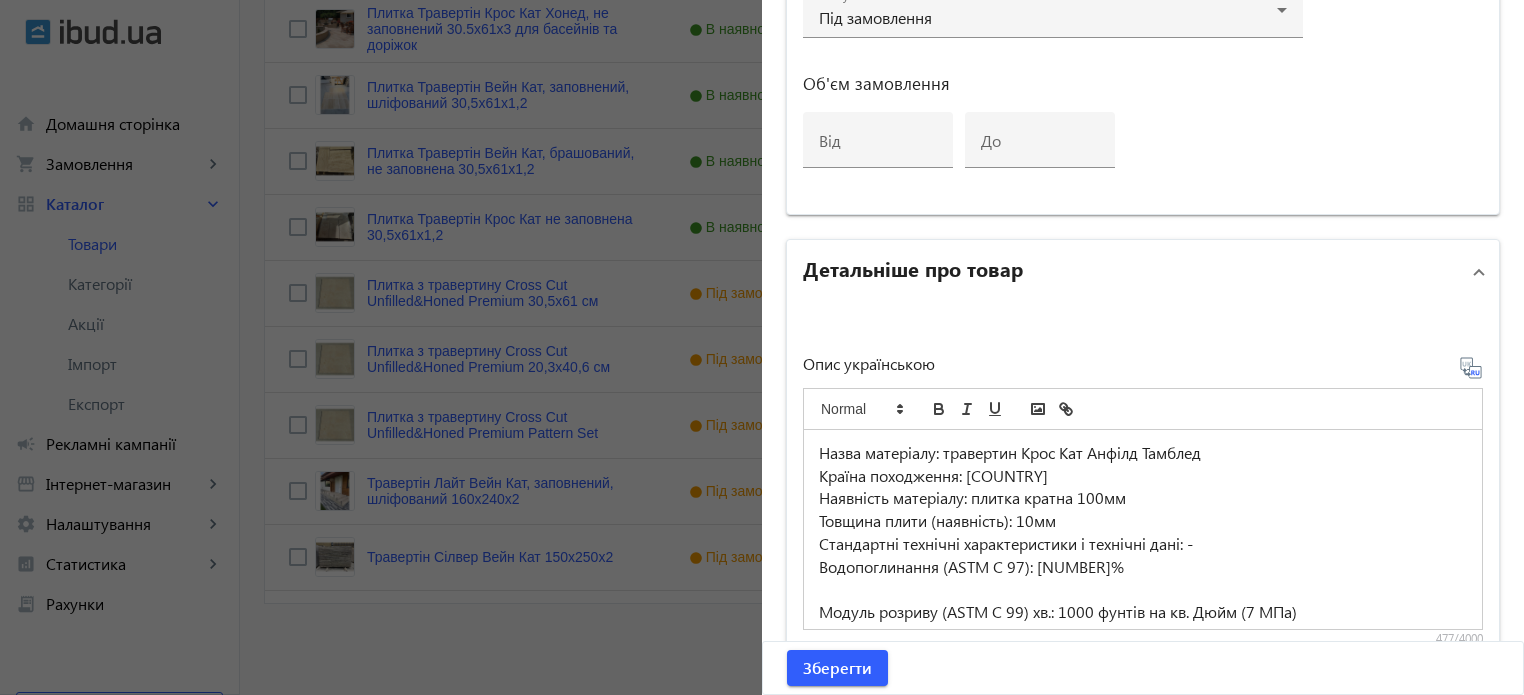 click 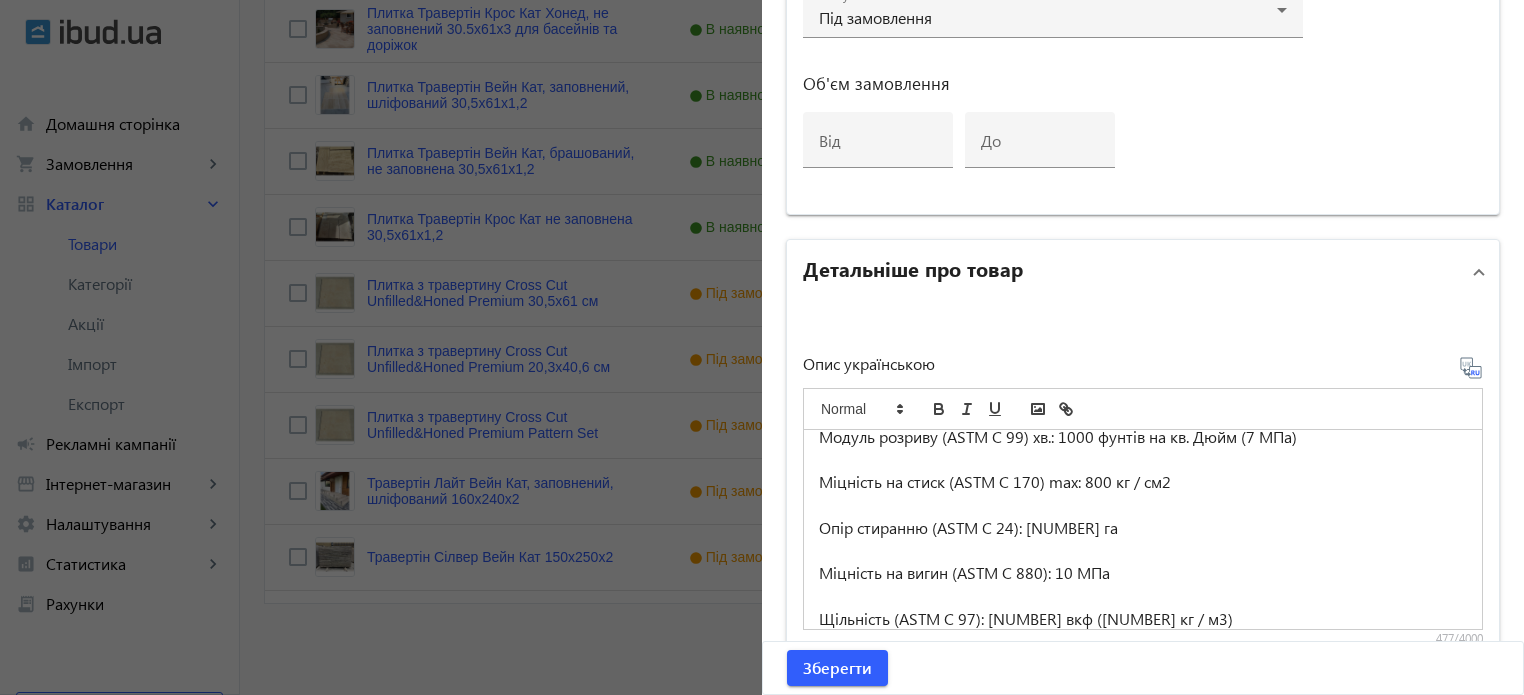 scroll, scrollTop: 188, scrollLeft: 0, axis: vertical 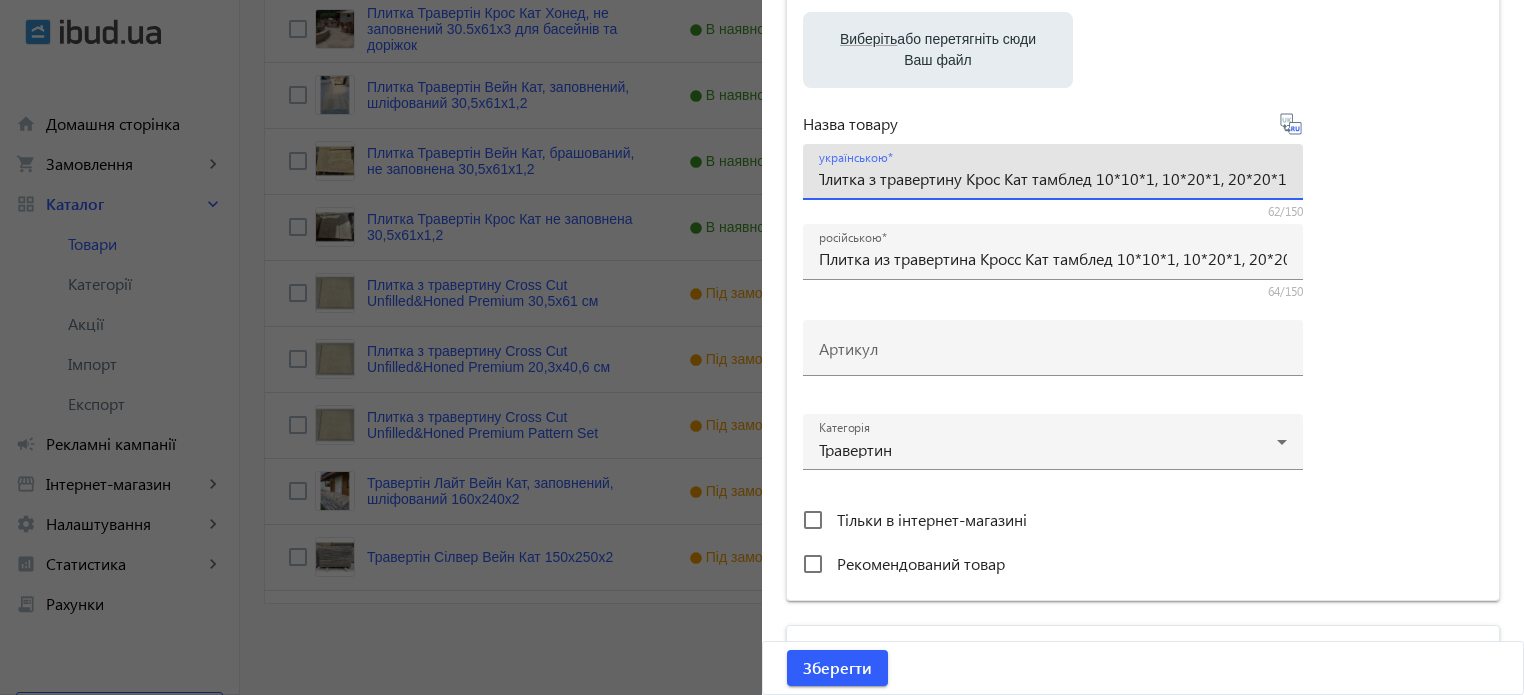 drag, startPoint x: 971, startPoint y: 177, endPoint x: 1316, endPoint y: 175, distance: 345.0058 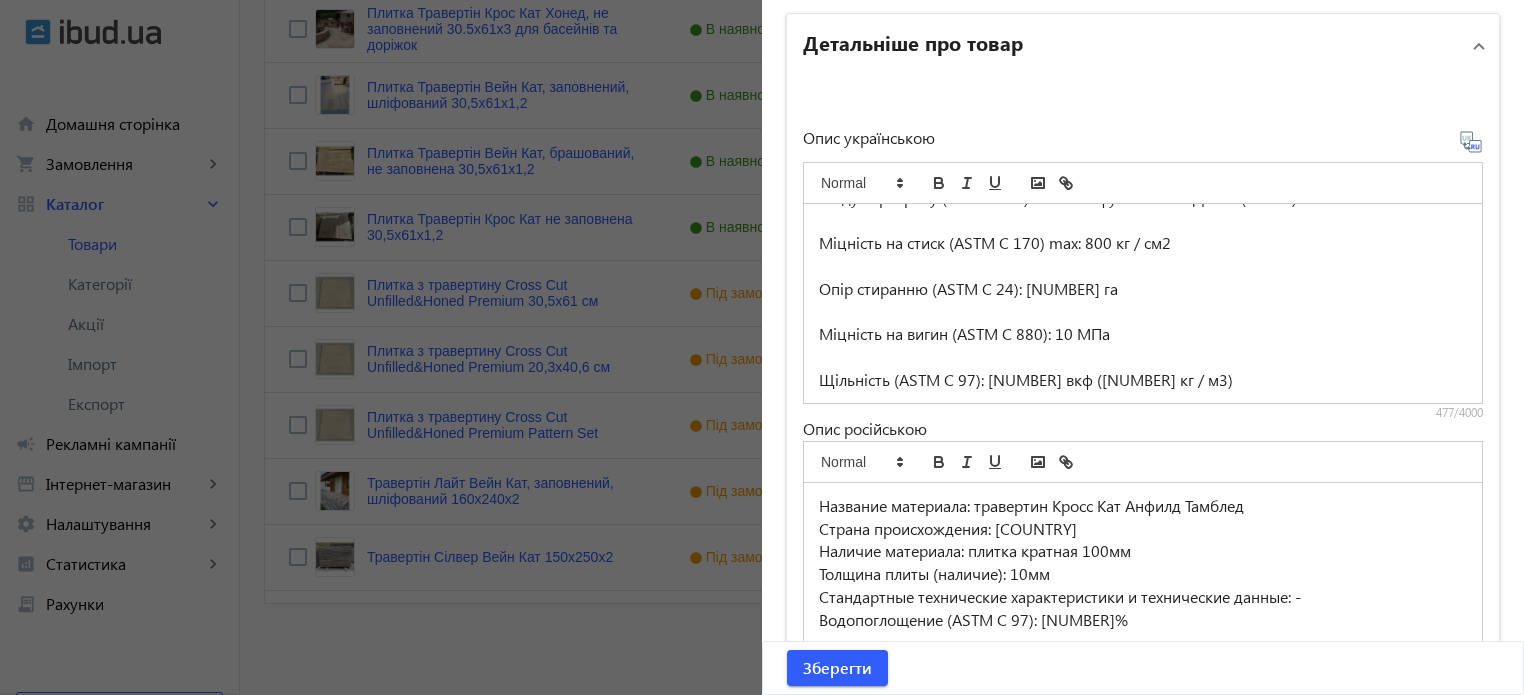 scroll, scrollTop: 1633, scrollLeft: 0, axis: vertical 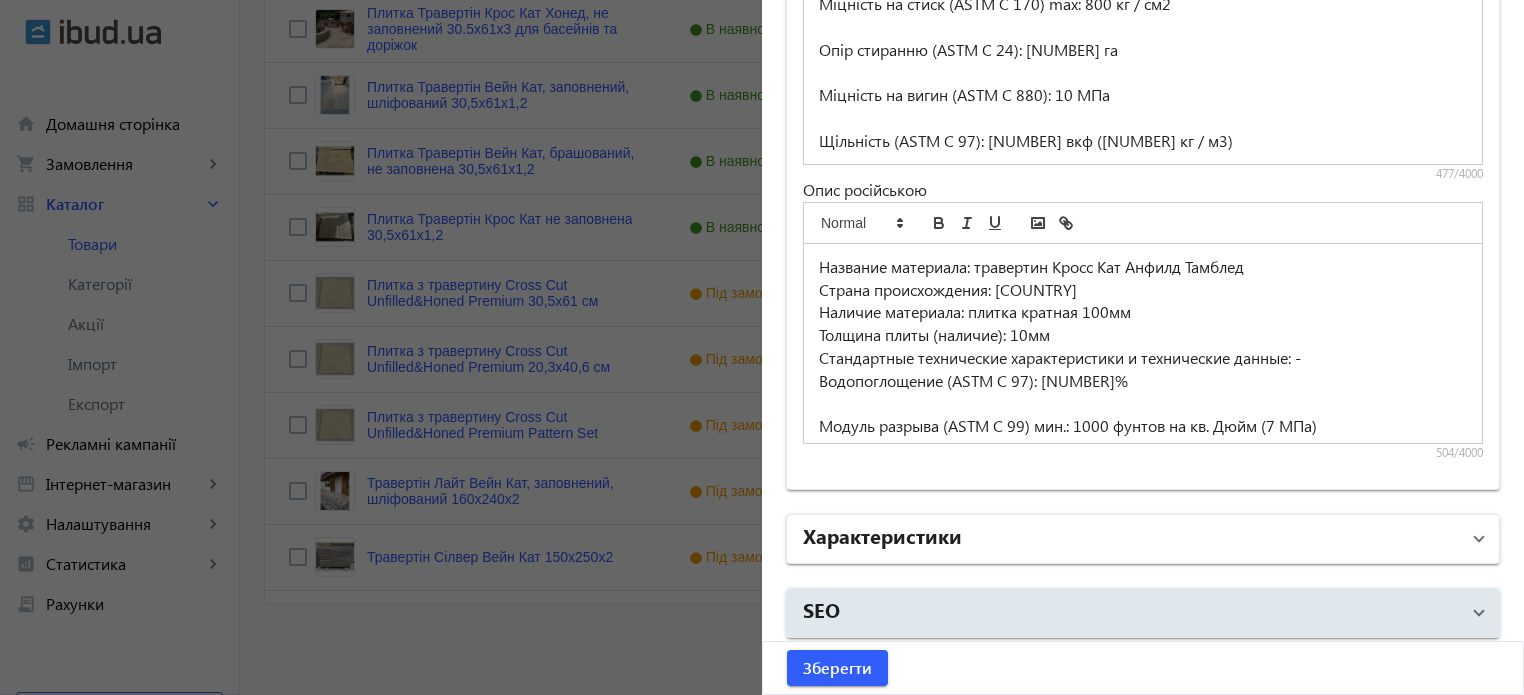 click on "Характеристики" at bounding box center (1131, 539) 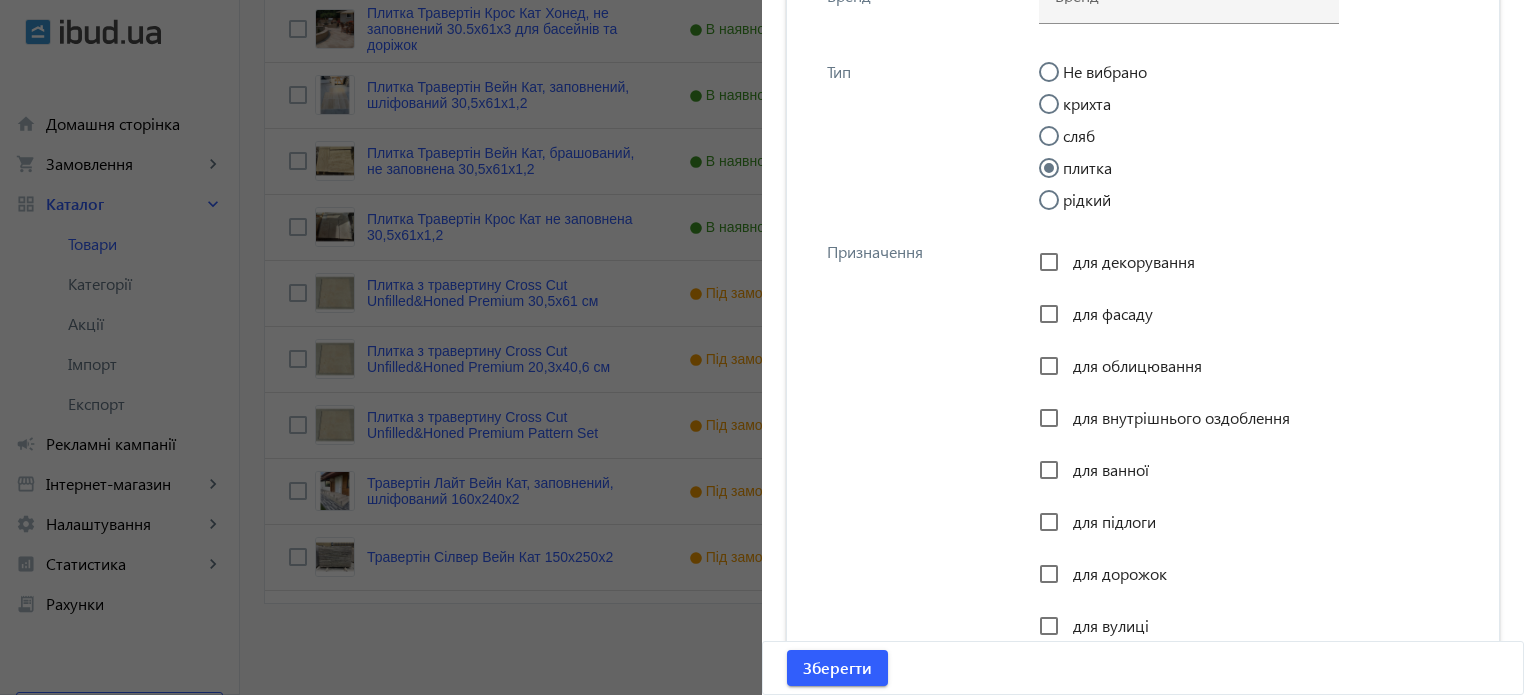 scroll, scrollTop: 2333, scrollLeft: 0, axis: vertical 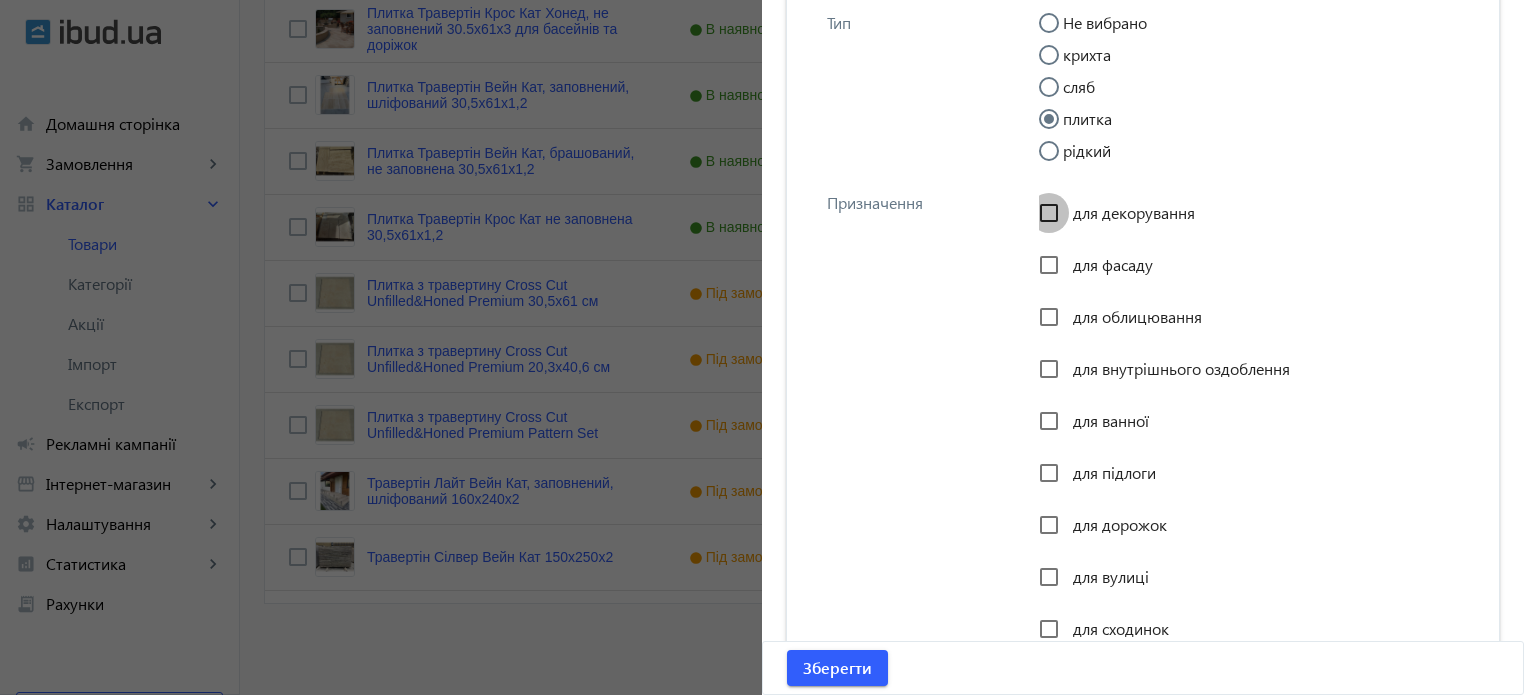 click on "для декорування" at bounding box center [1049, 213] 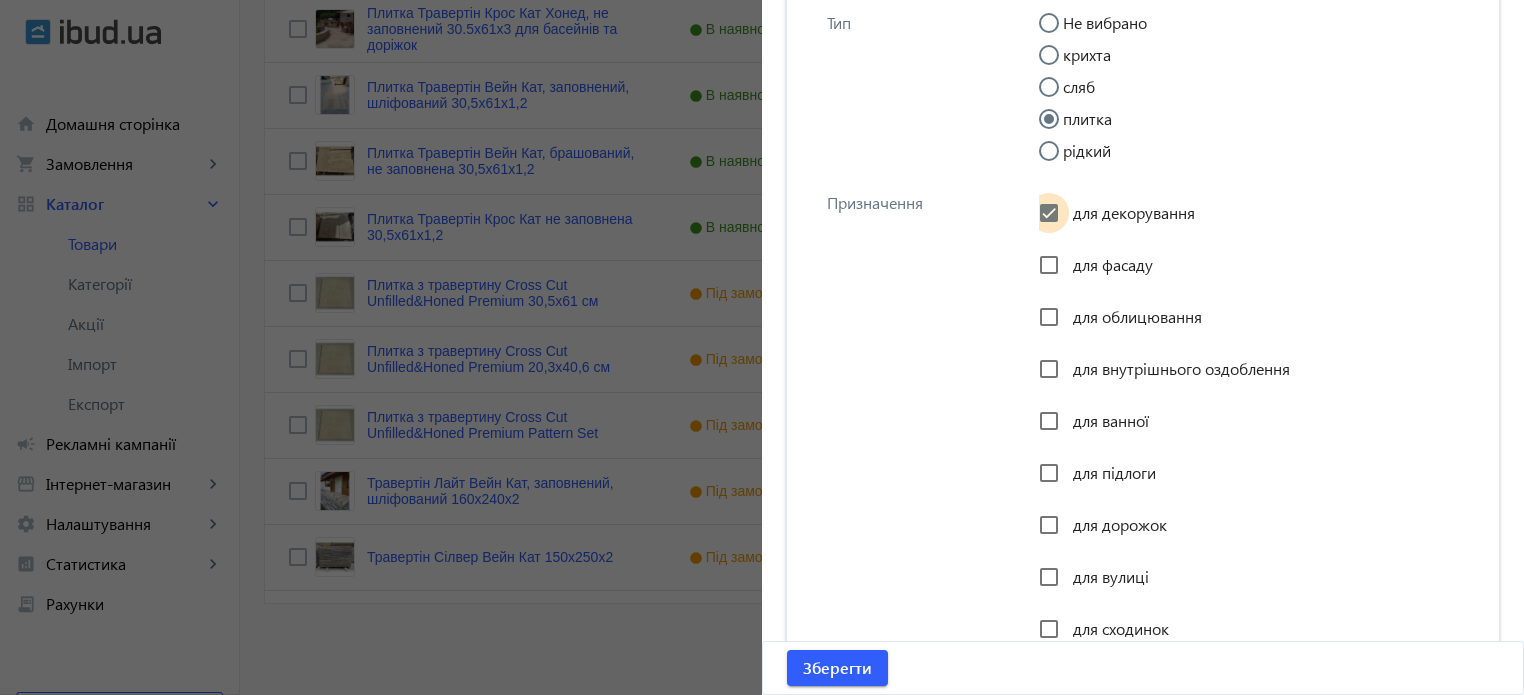 checkbox on "true" 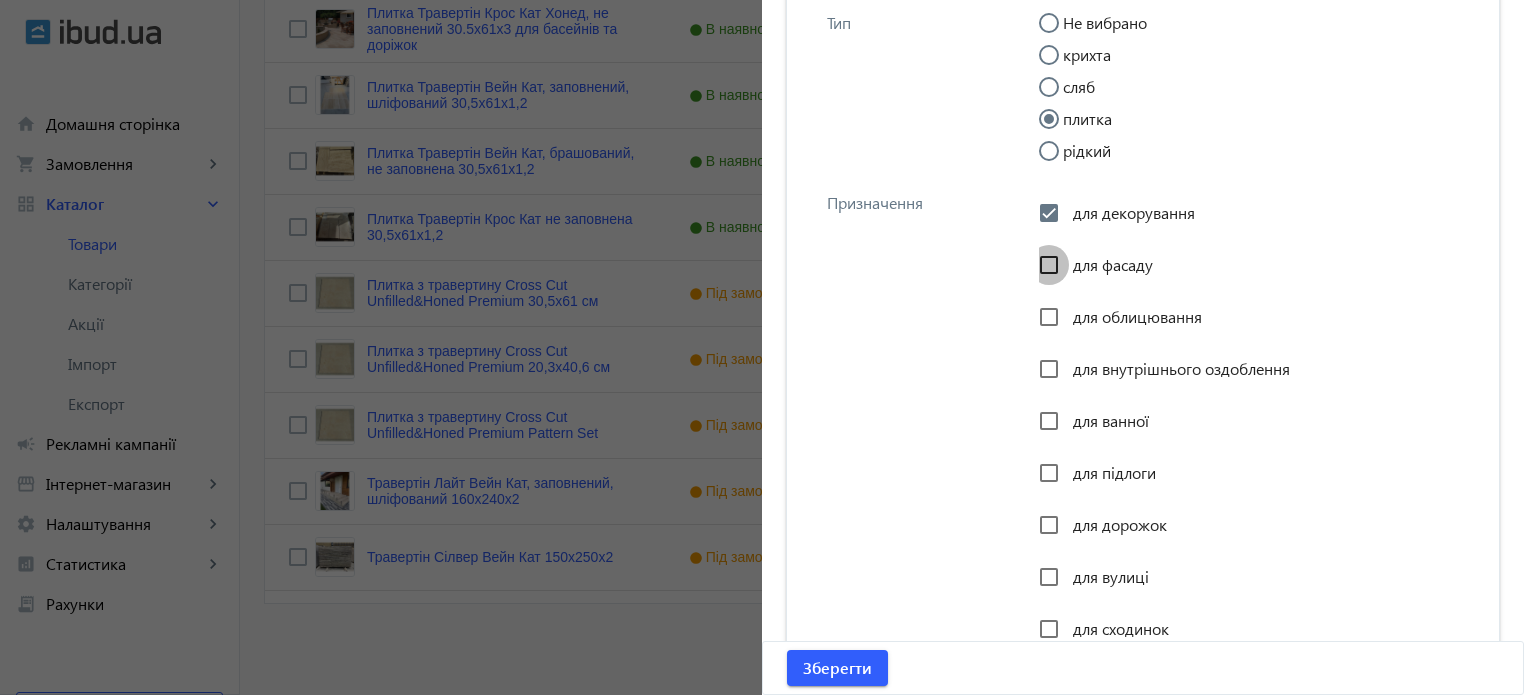 click on "для фасаду" at bounding box center (1049, 265) 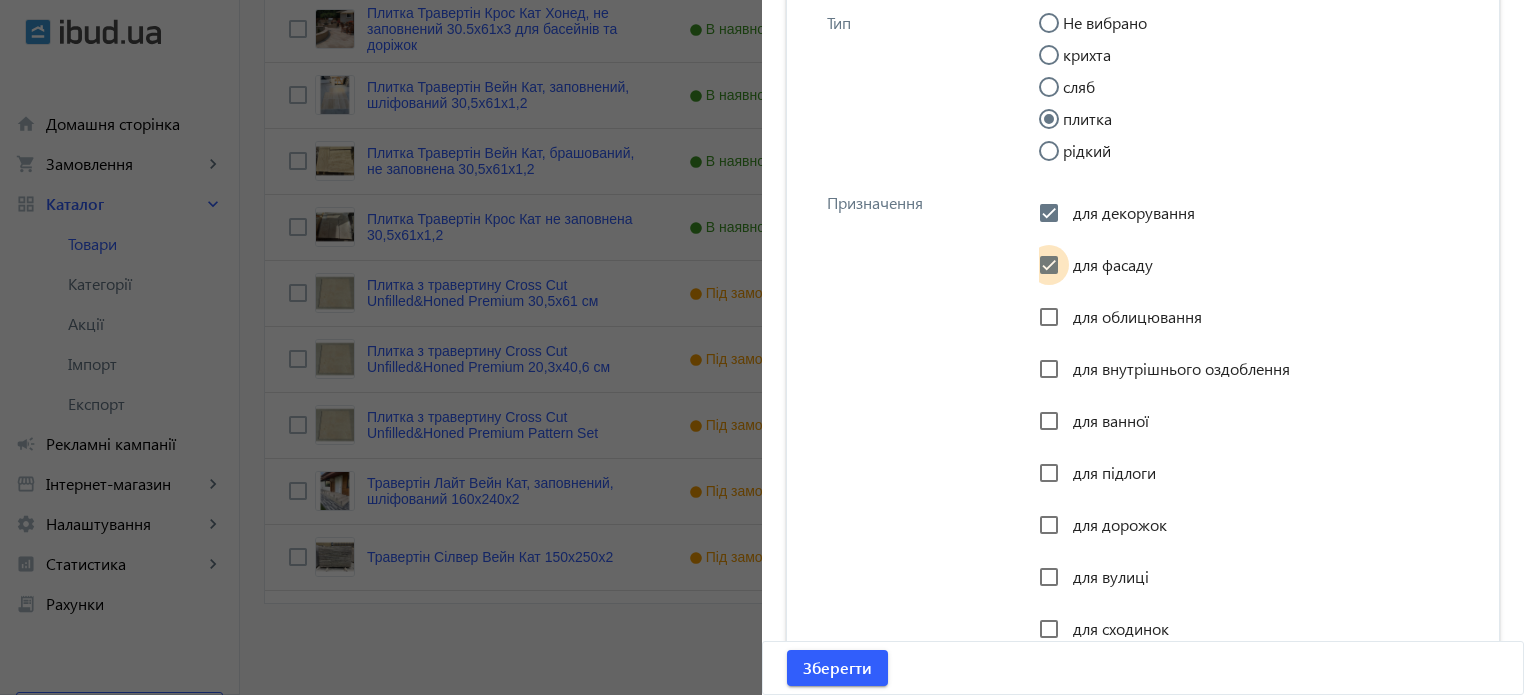 checkbox on "true" 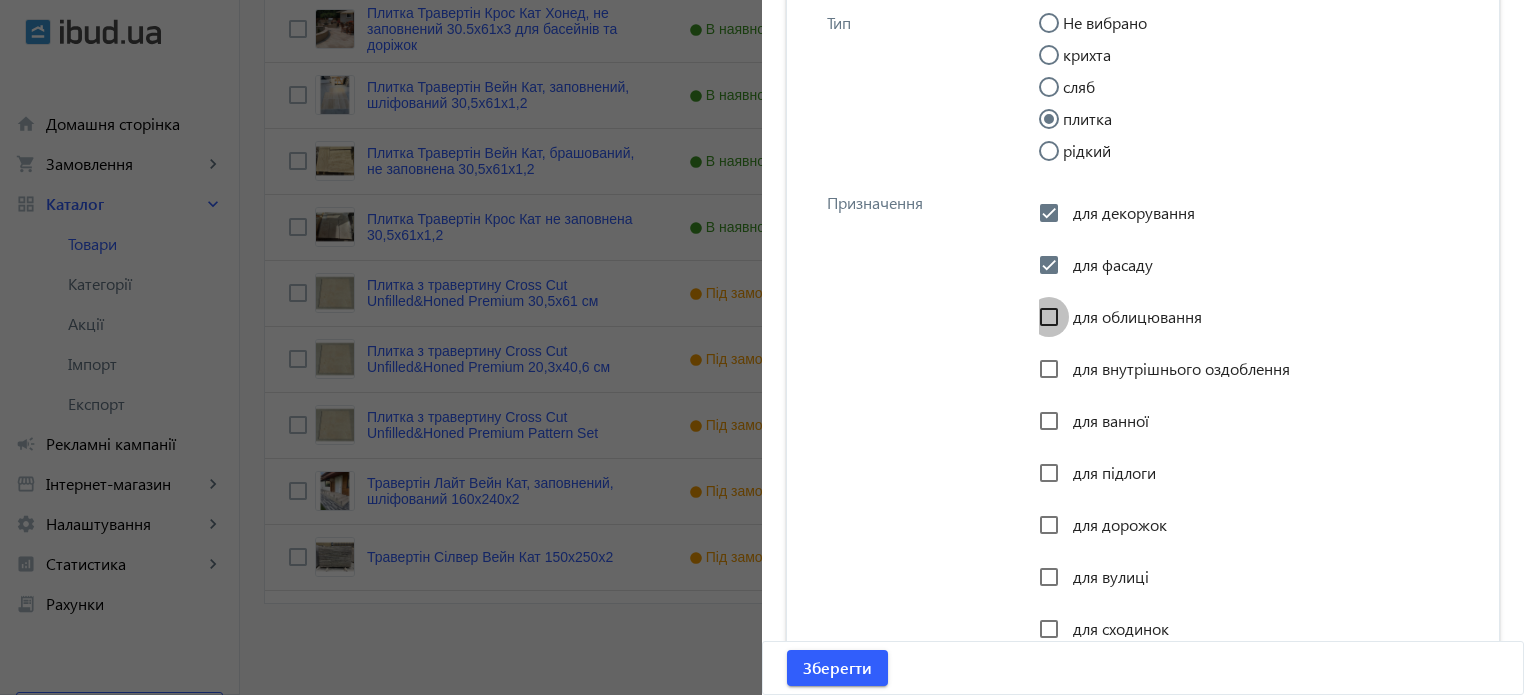 click on "для облицювання" at bounding box center [1049, 317] 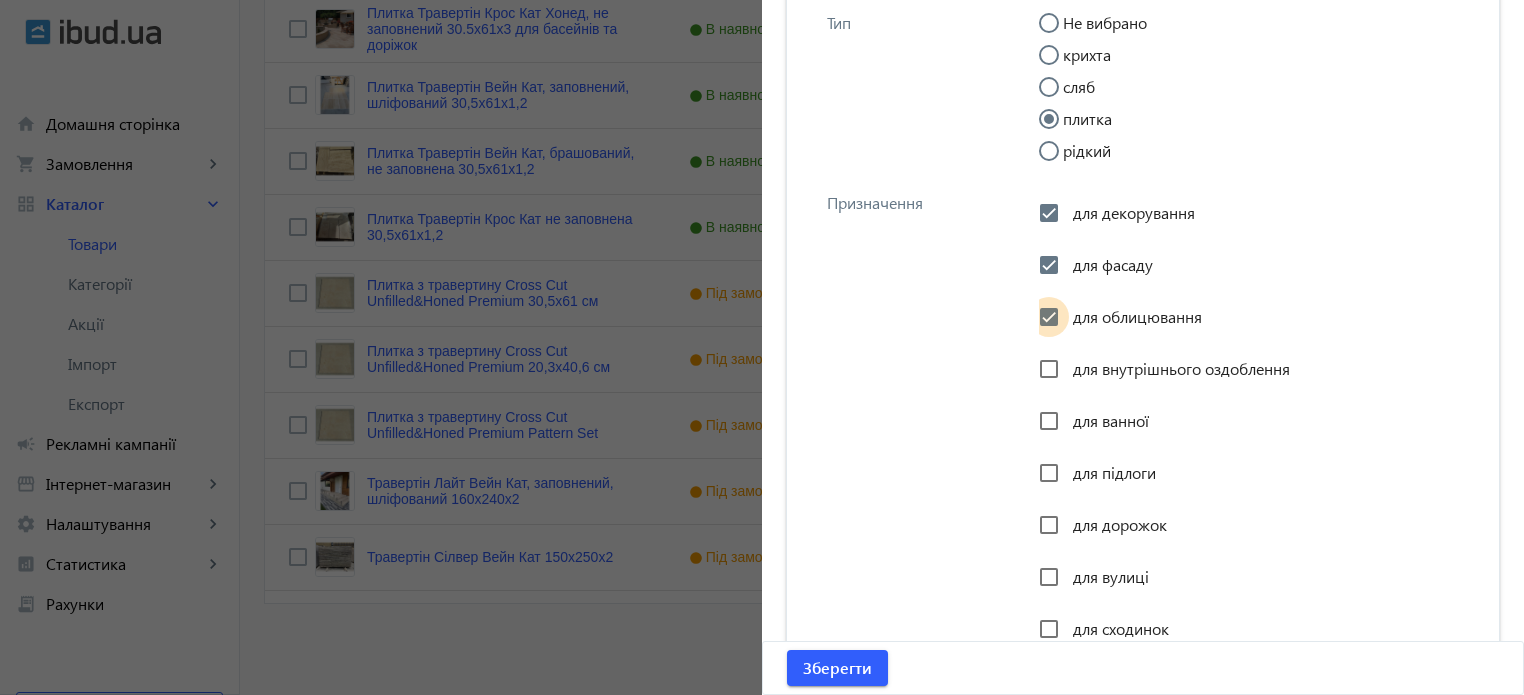 checkbox on "true" 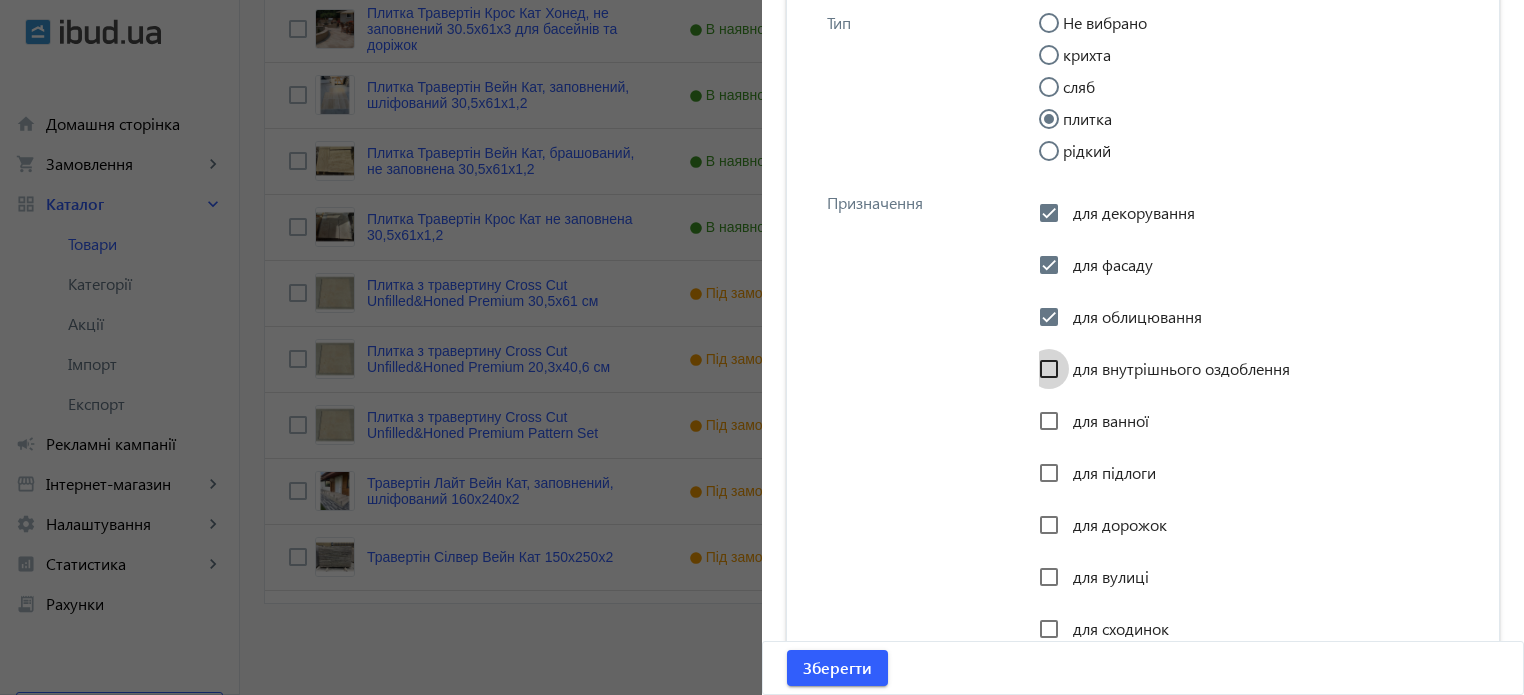 click on "для внутрішнього оздоблення" at bounding box center [1049, 369] 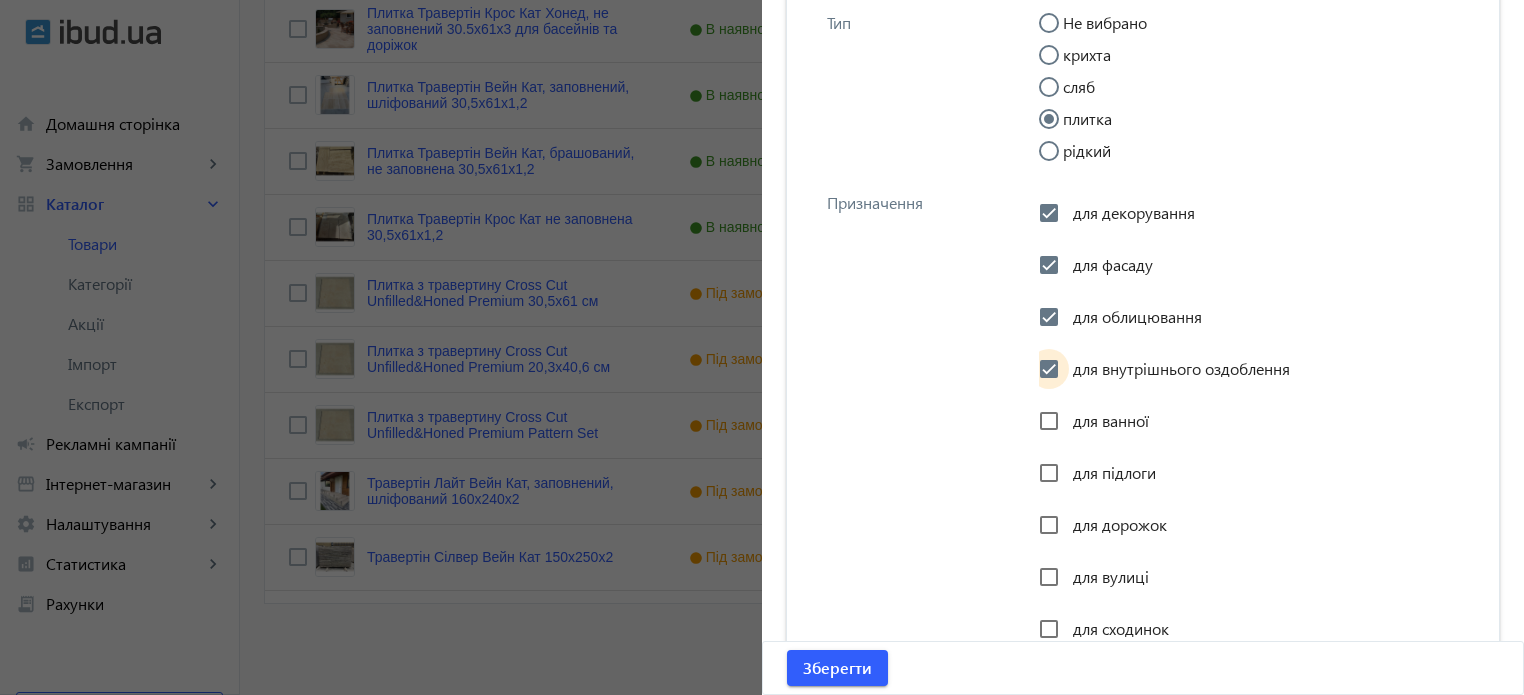 checkbox on "true" 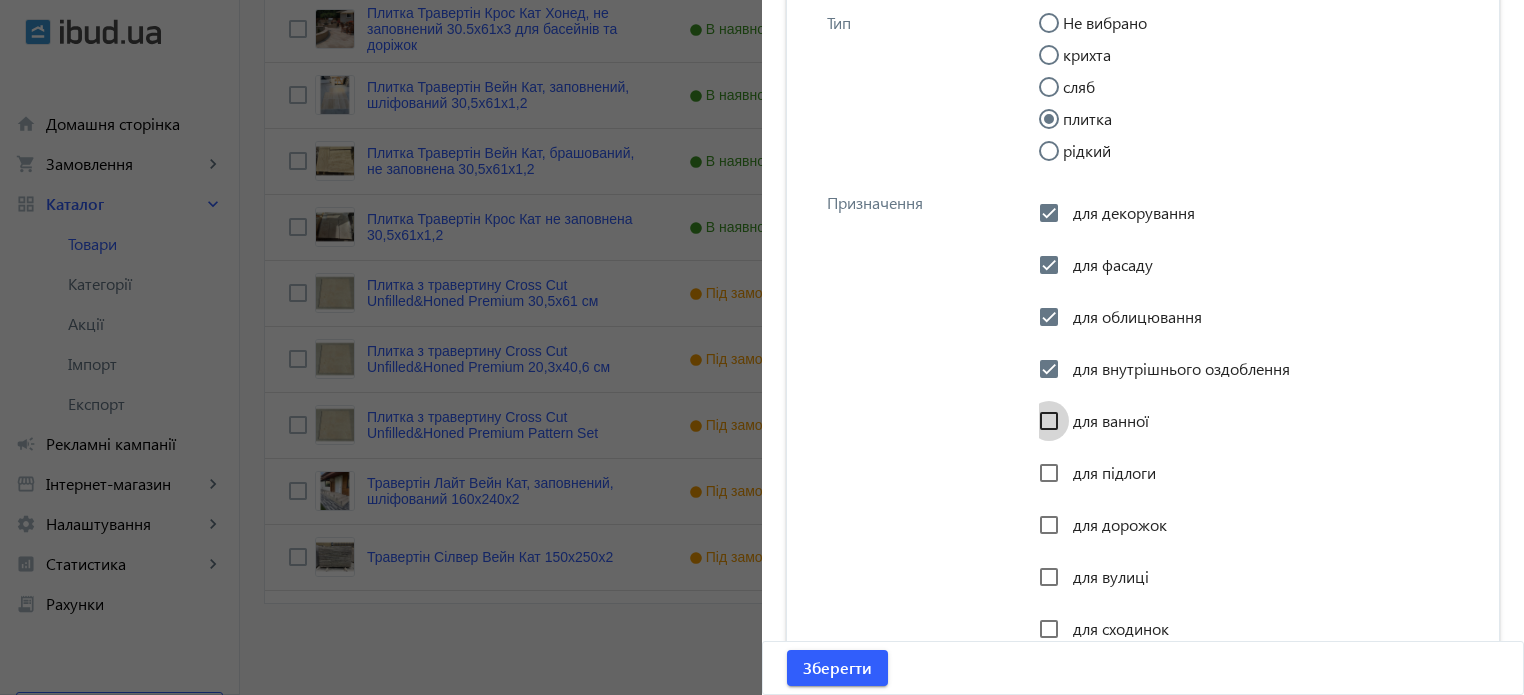 click on "для ванної" at bounding box center [1049, 421] 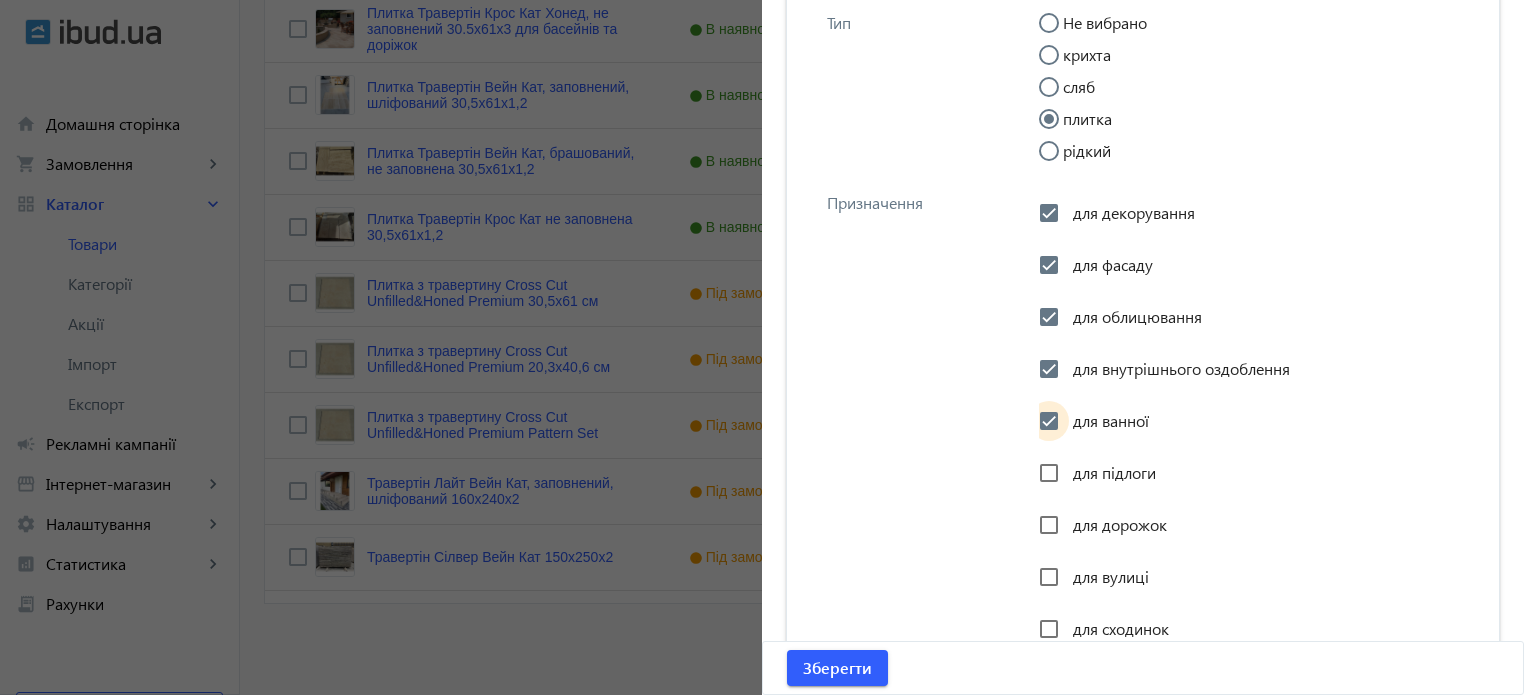 checkbox on "true" 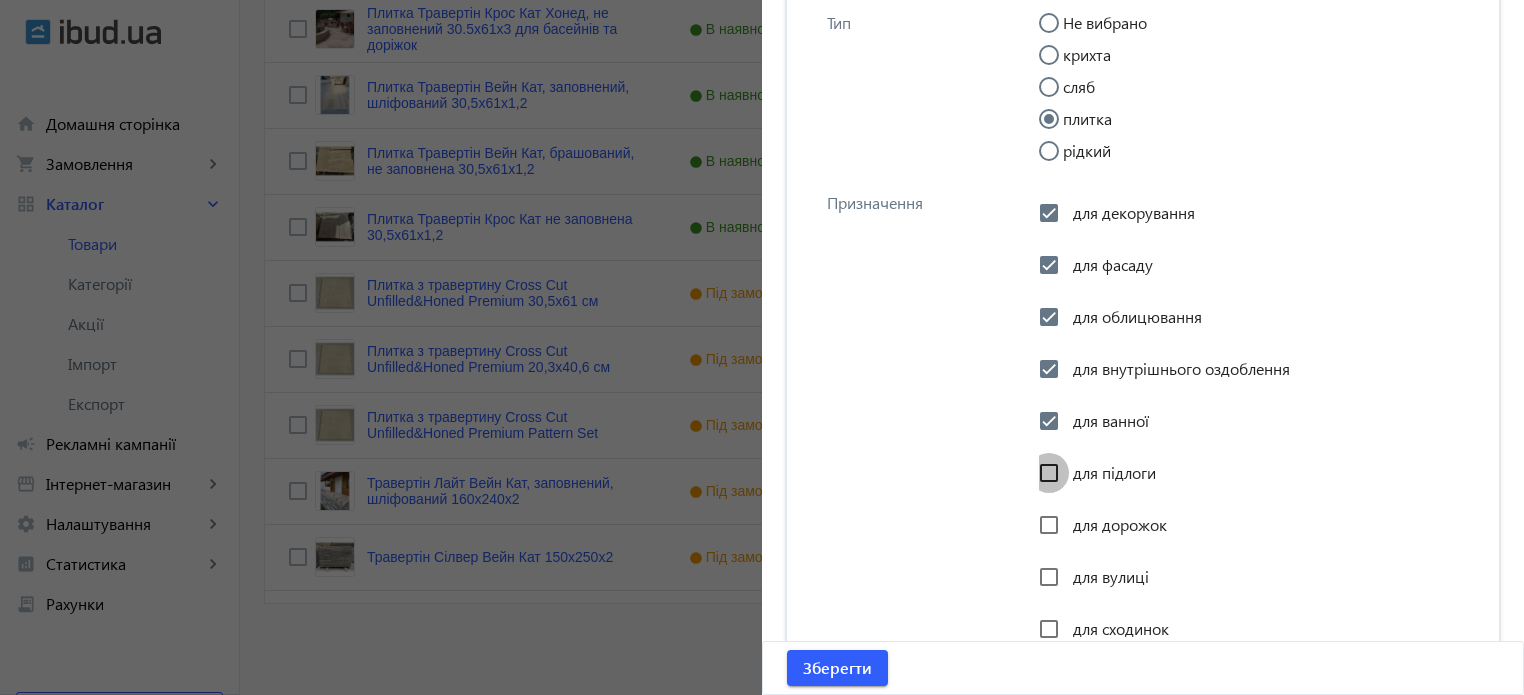 click on "для підлоги" at bounding box center (1049, 473) 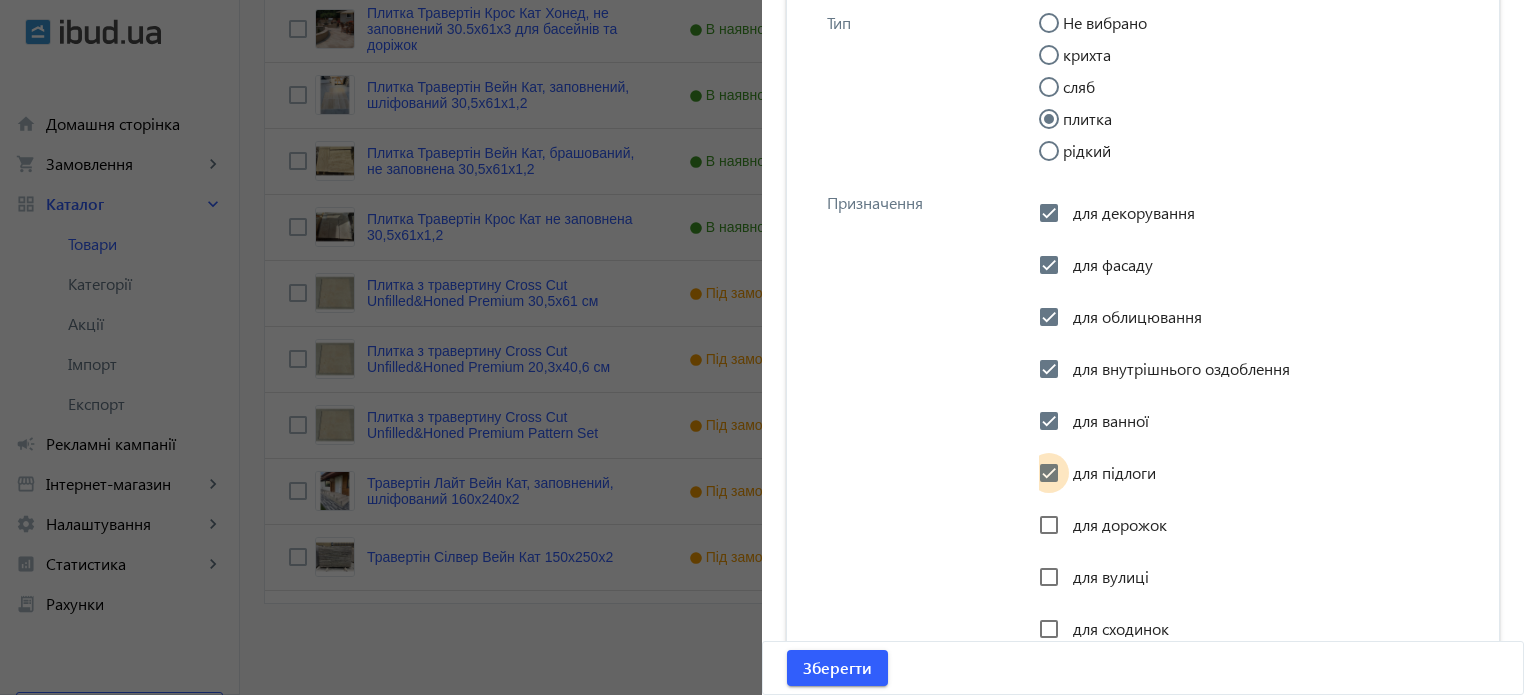 checkbox on "true" 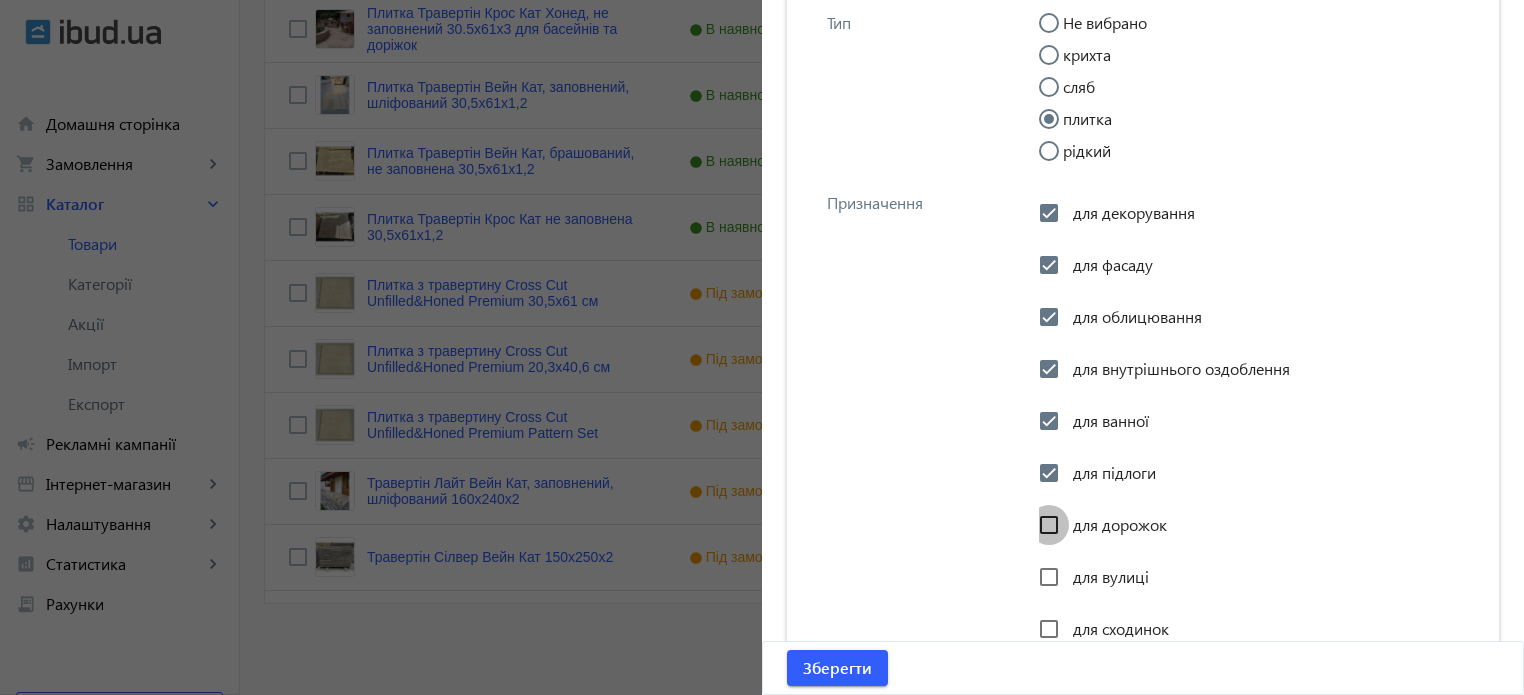 click on "для дорожок" at bounding box center (1049, 525) 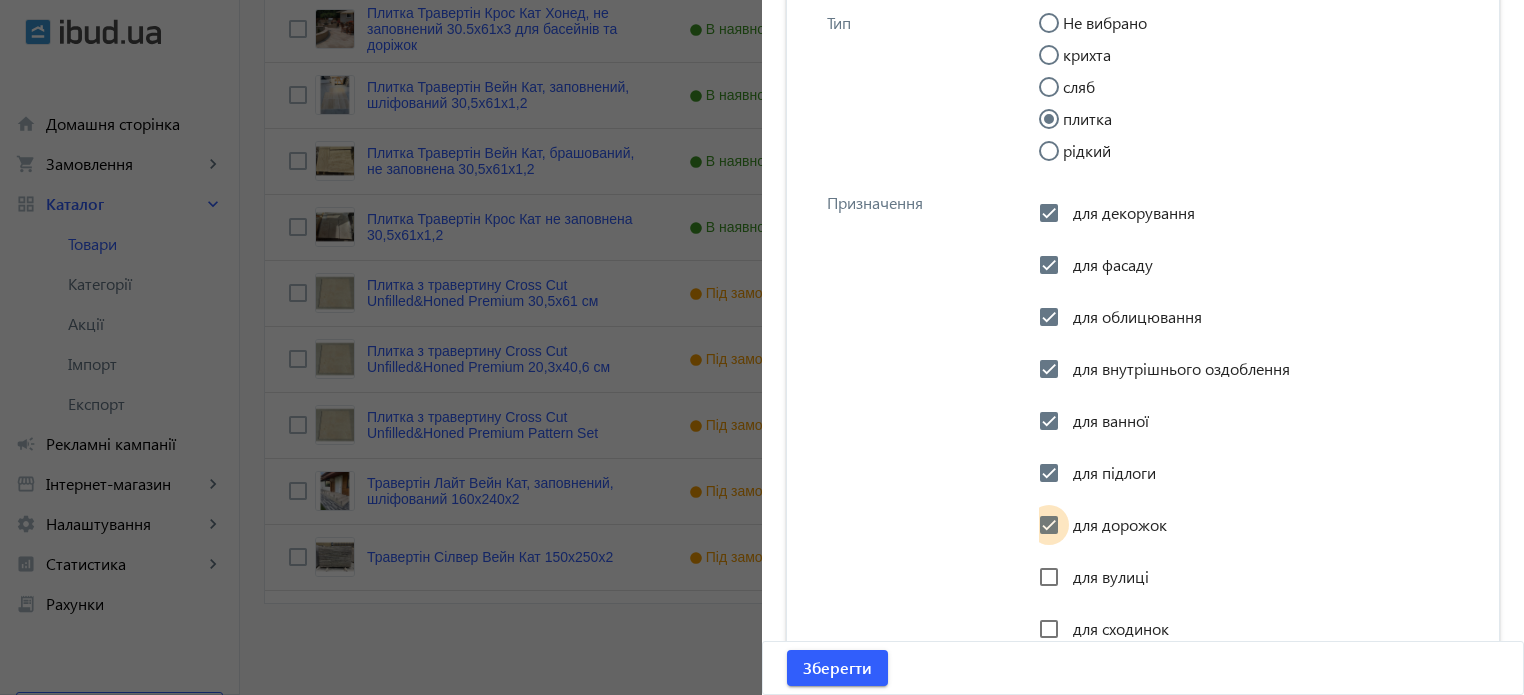 checkbox on "true" 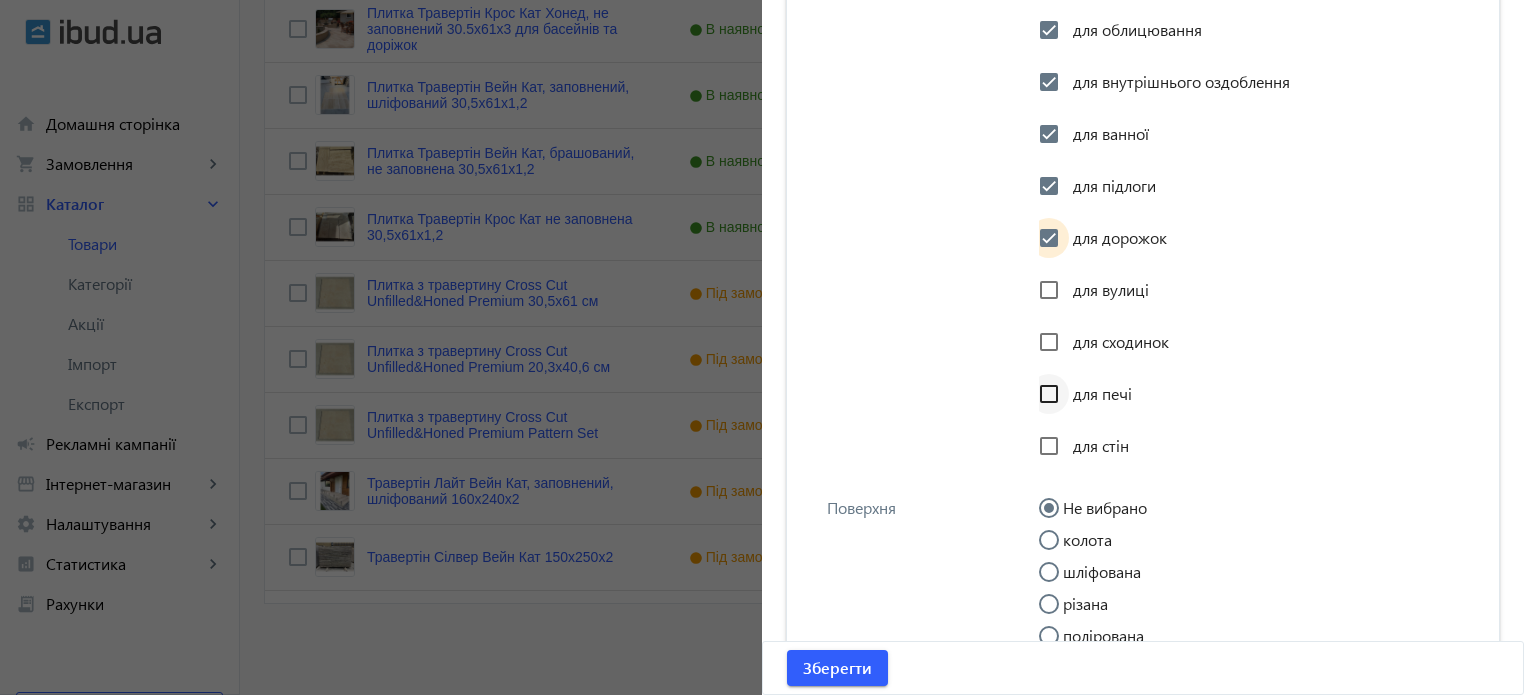 scroll, scrollTop: 2633, scrollLeft: 0, axis: vertical 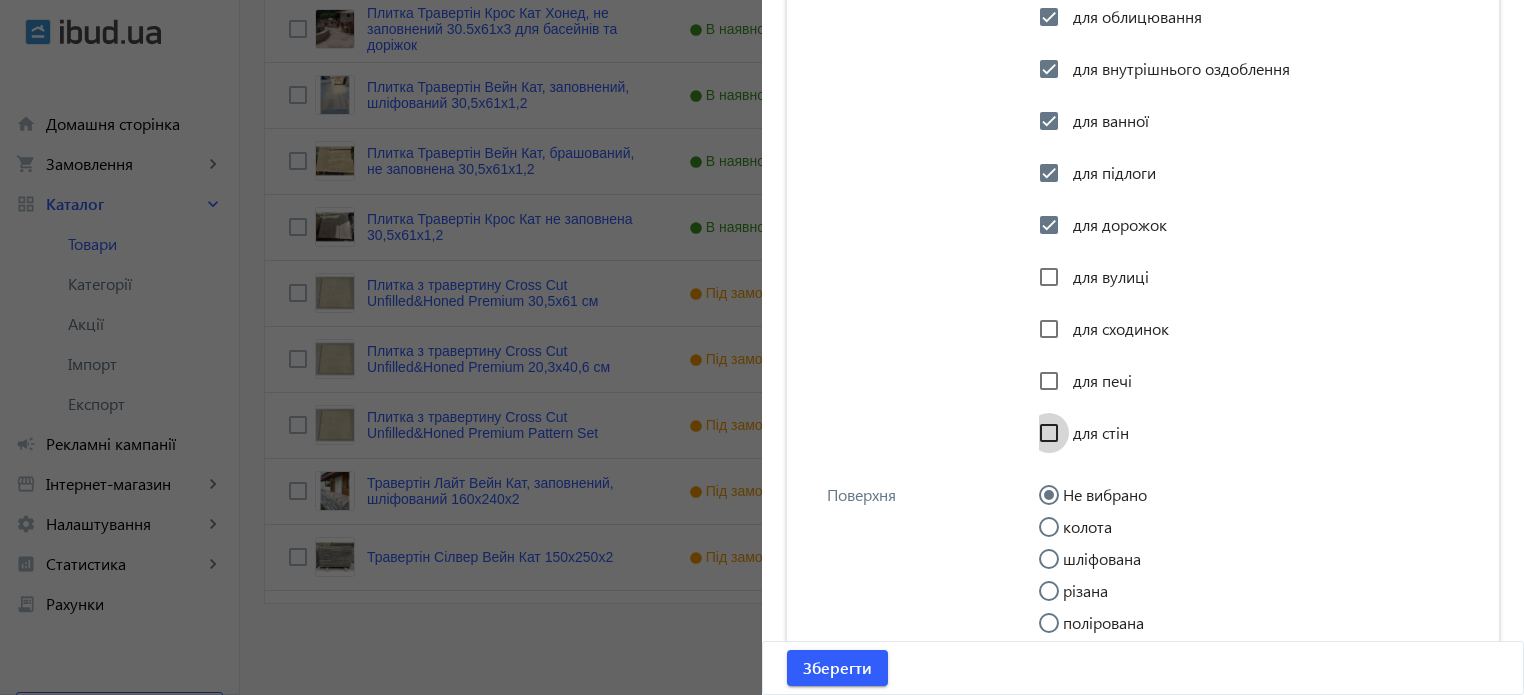 click on "для стін" at bounding box center (1049, 433) 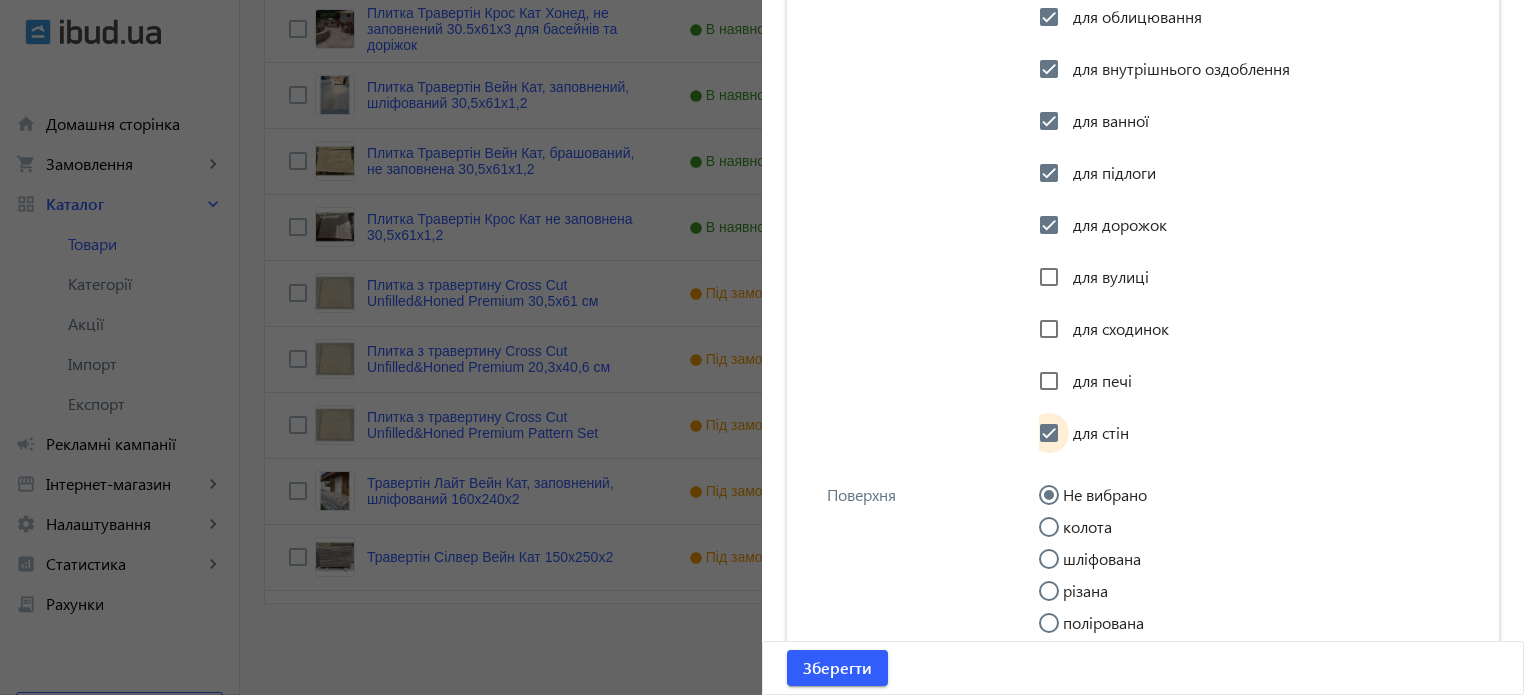 checkbox on "true" 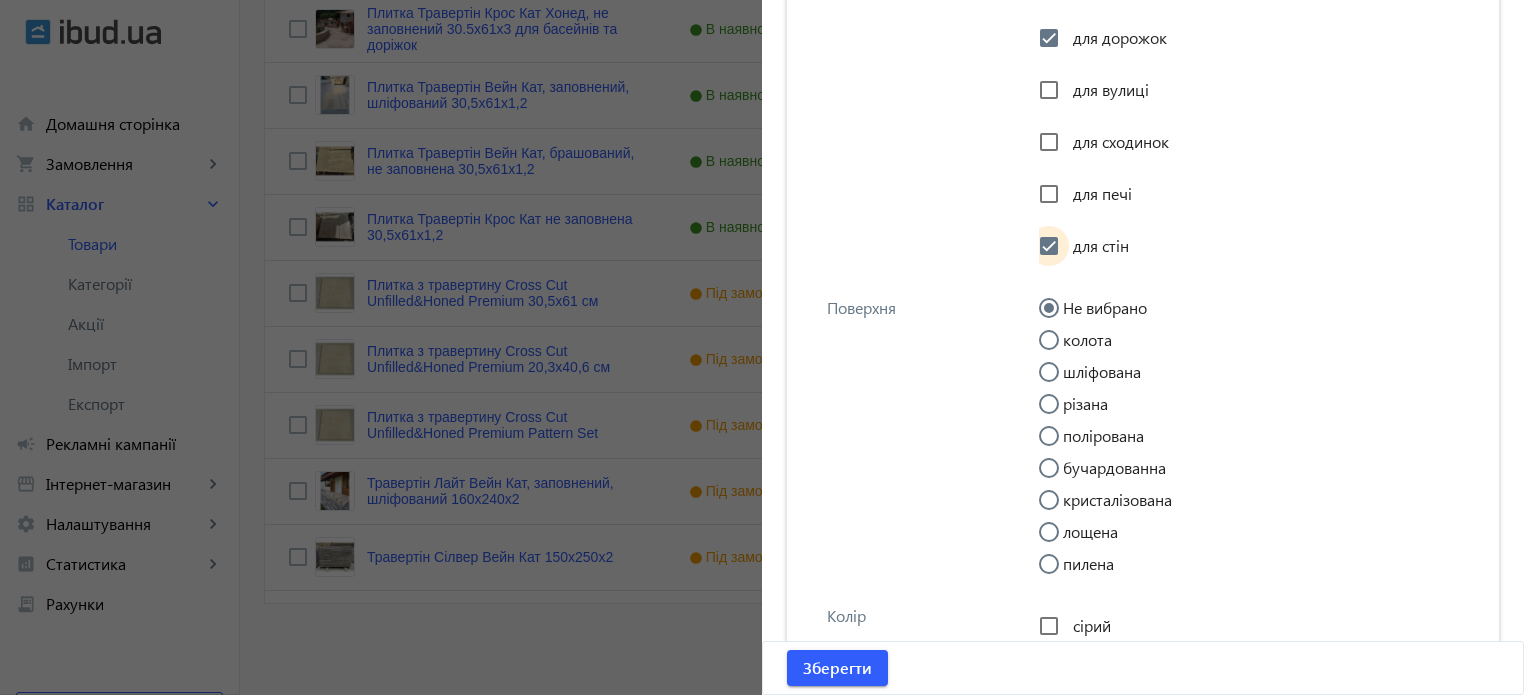 scroll, scrollTop: 2833, scrollLeft: 0, axis: vertical 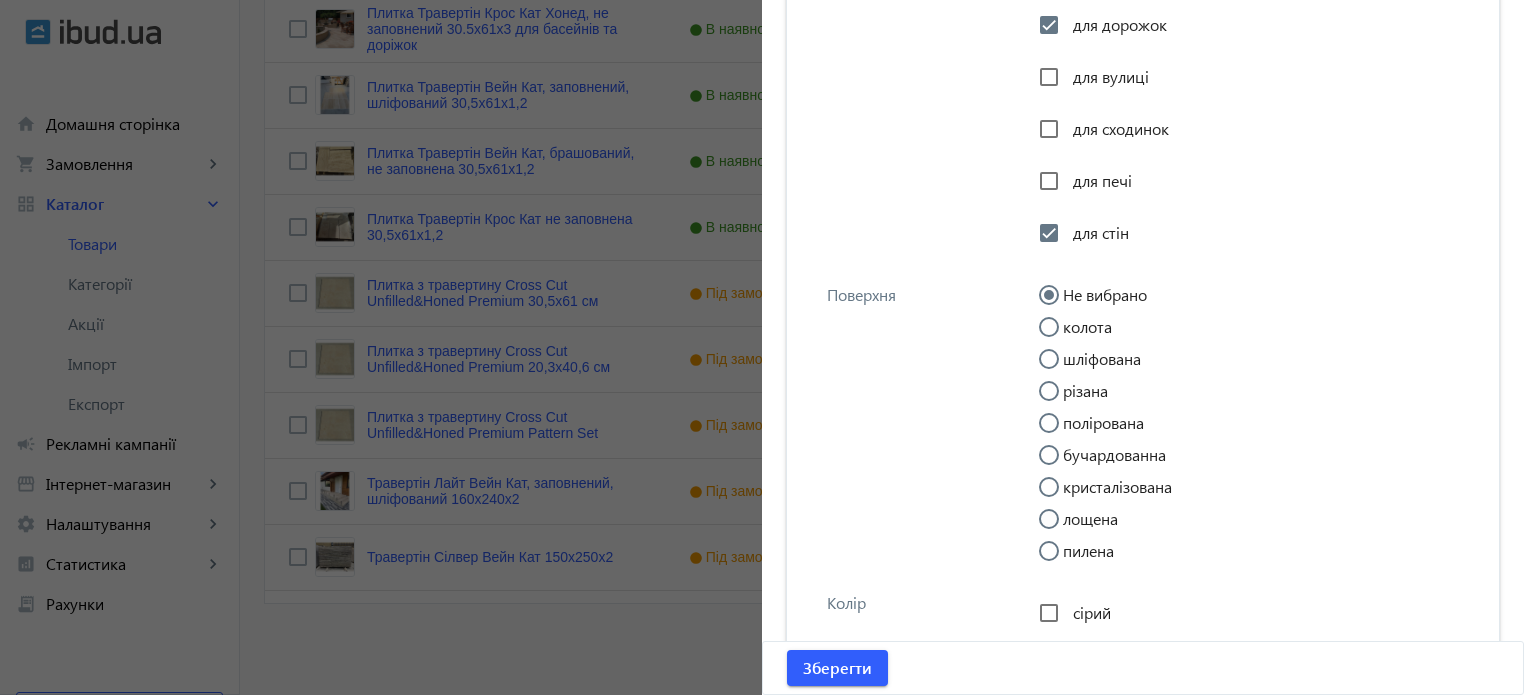 click on "лощена" at bounding box center [1059, 529] 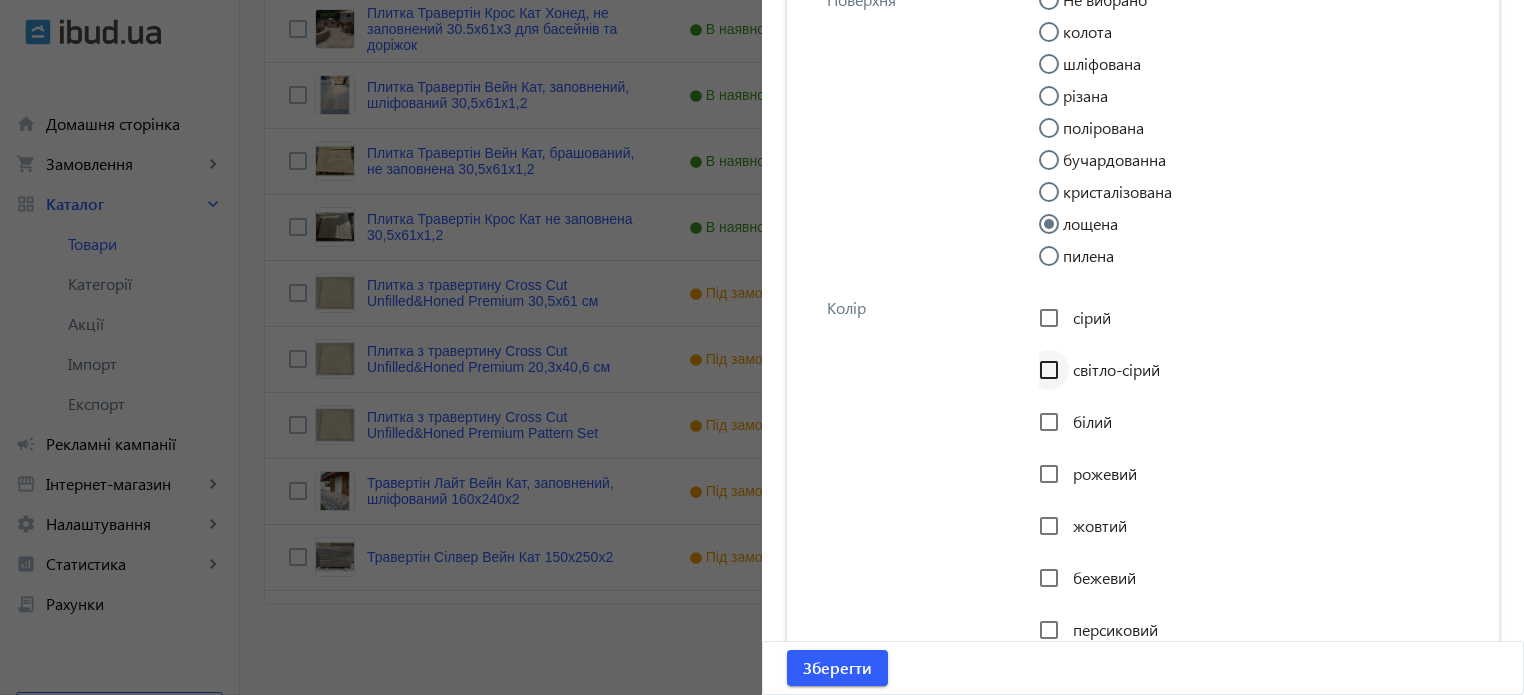 scroll, scrollTop: 3133, scrollLeft: 0, axis: vertical 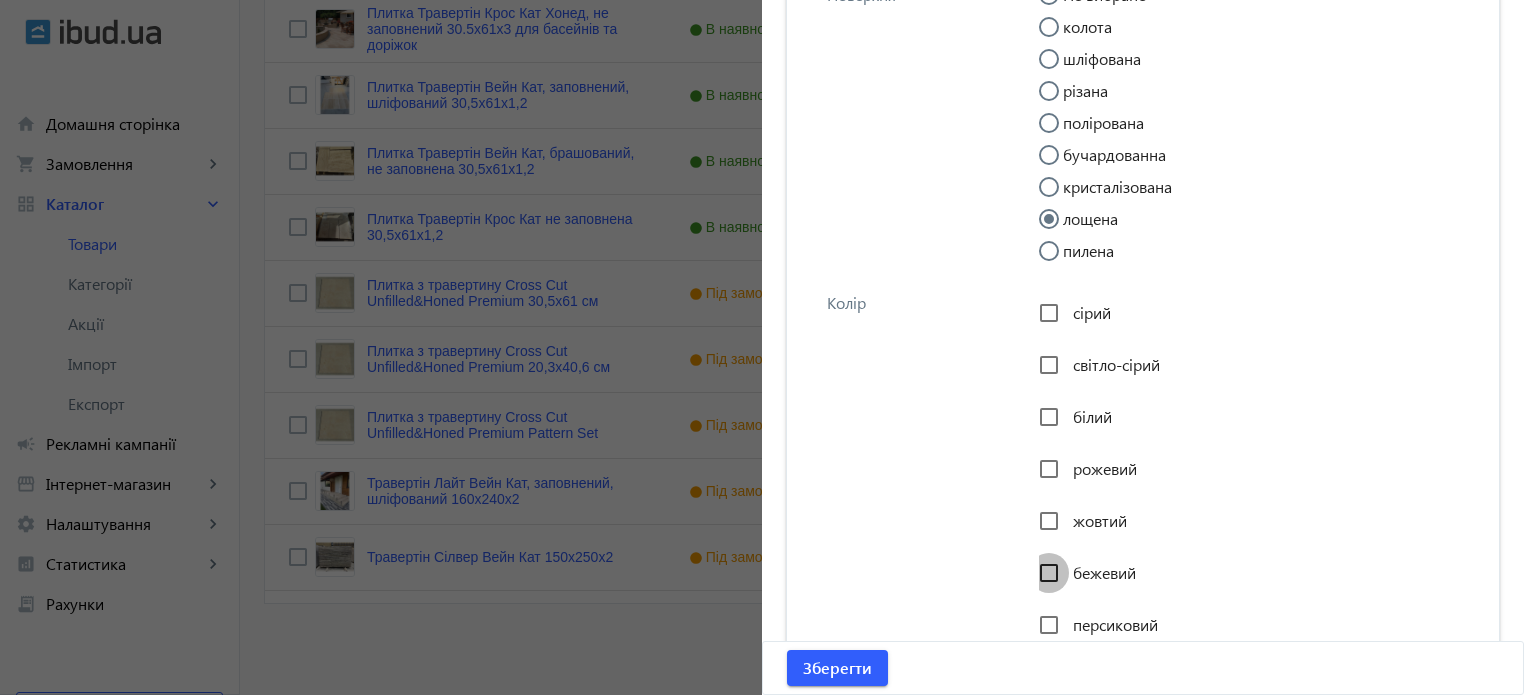 click on "бежевий" at bounding box center [1049, 573] 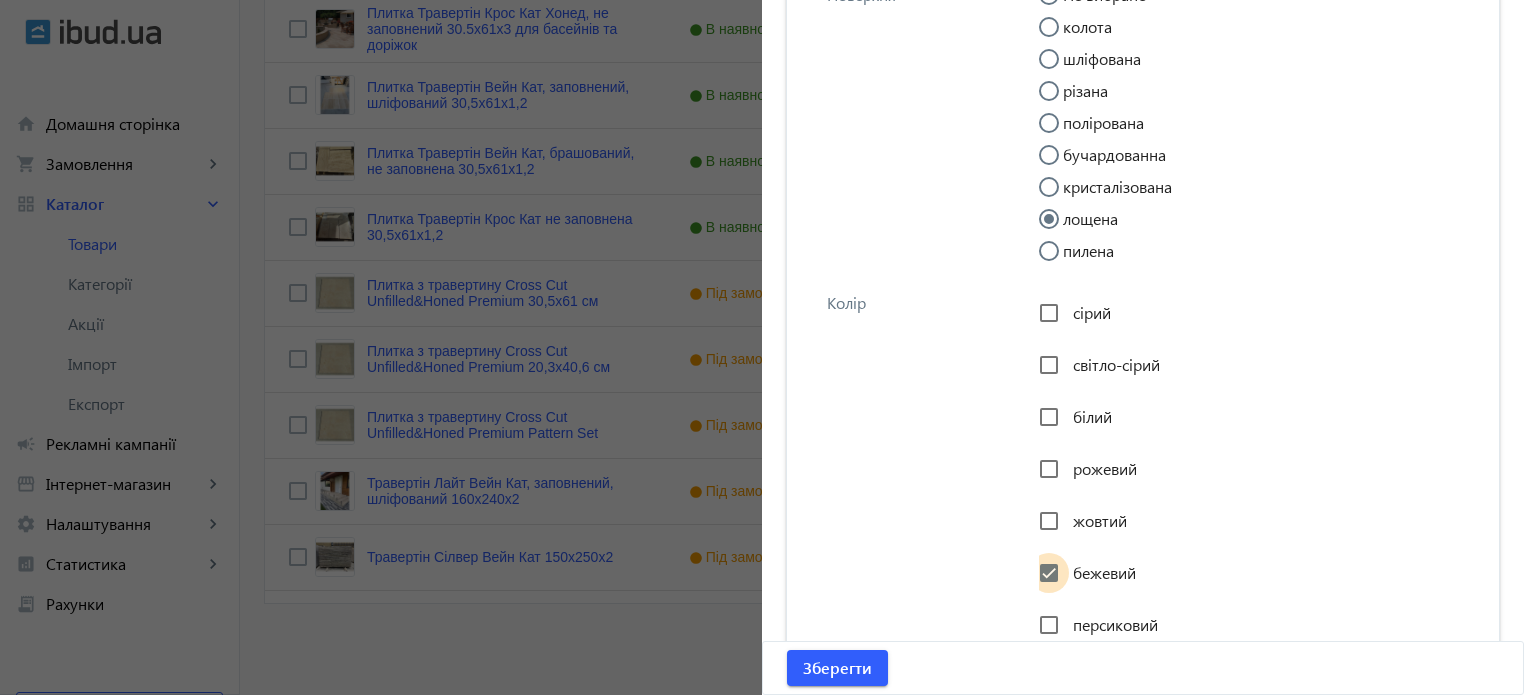 checkbox on "true" 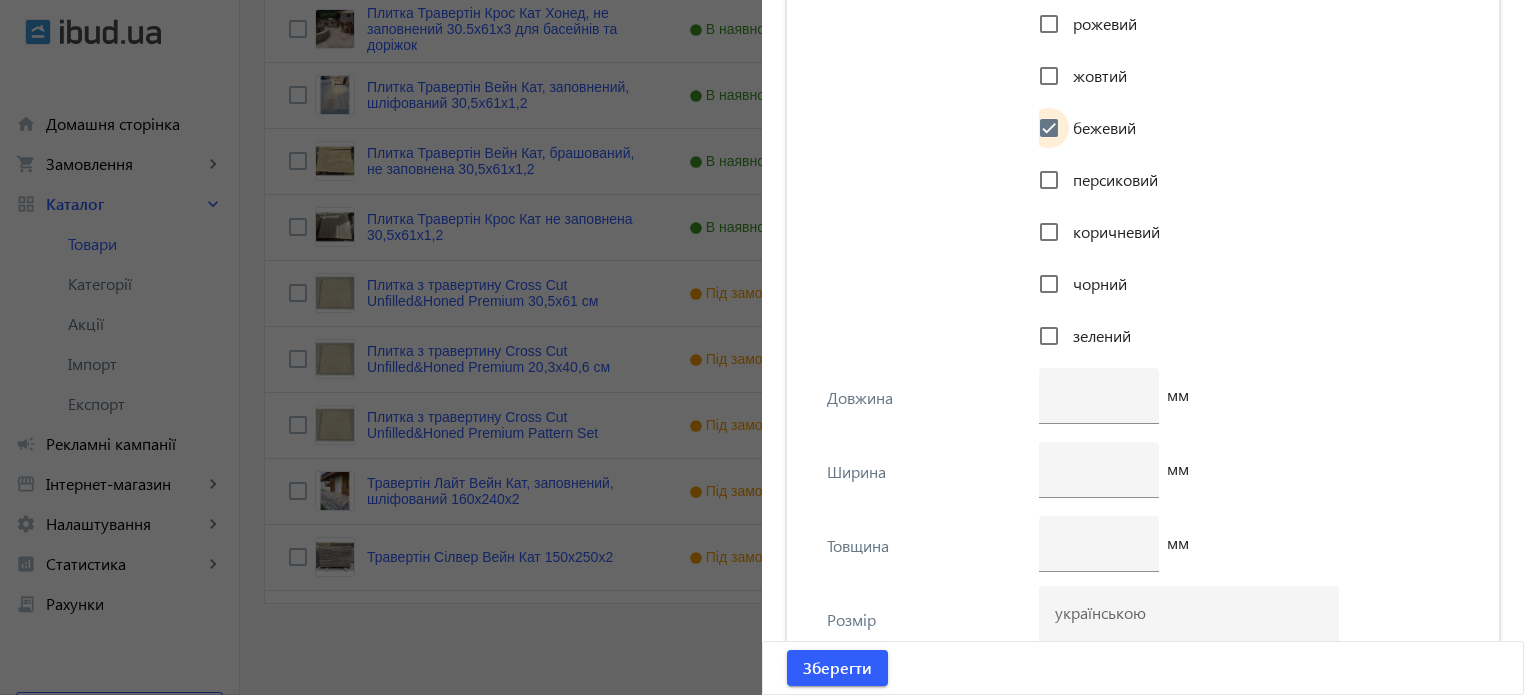 scroll, scrollTop: 3633, scrollLeft: 0, axis: vertical 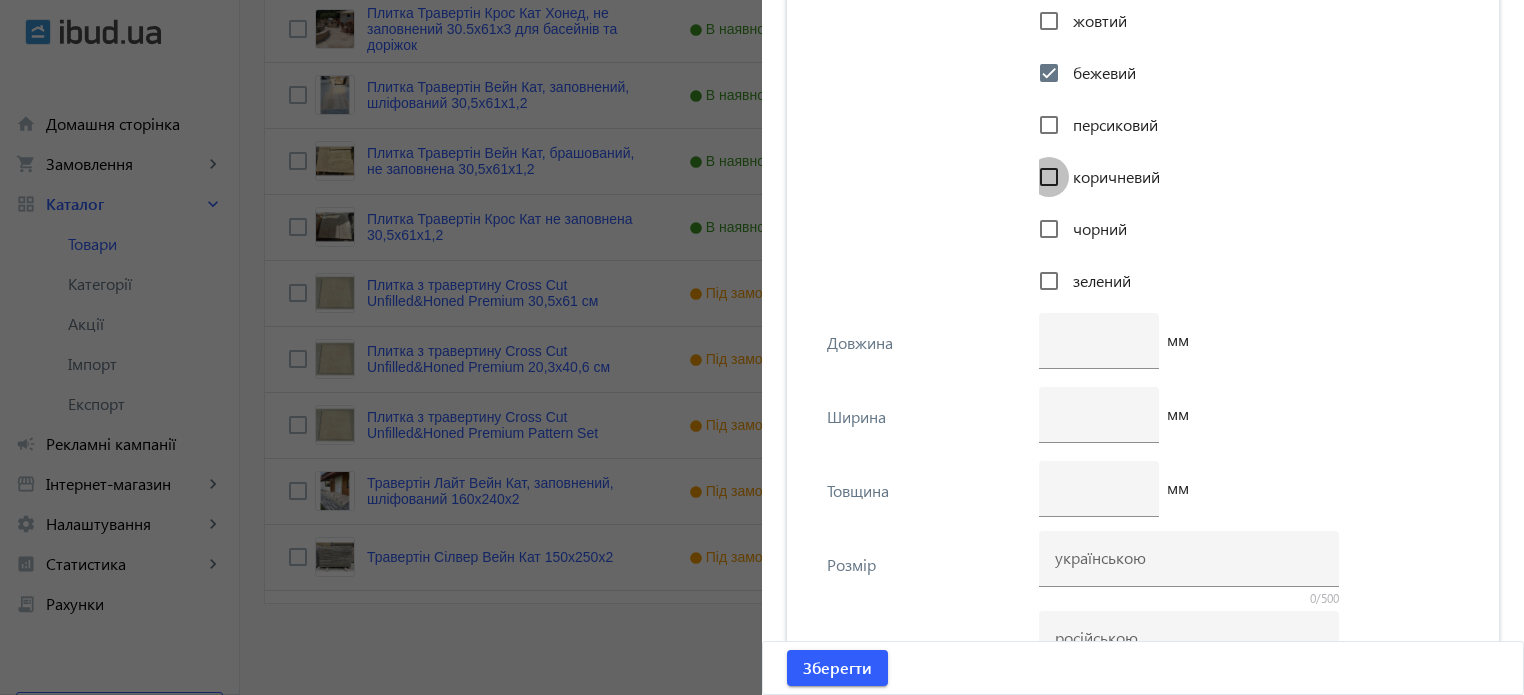 click on "коричневий" at bounding box center [1049, 177] 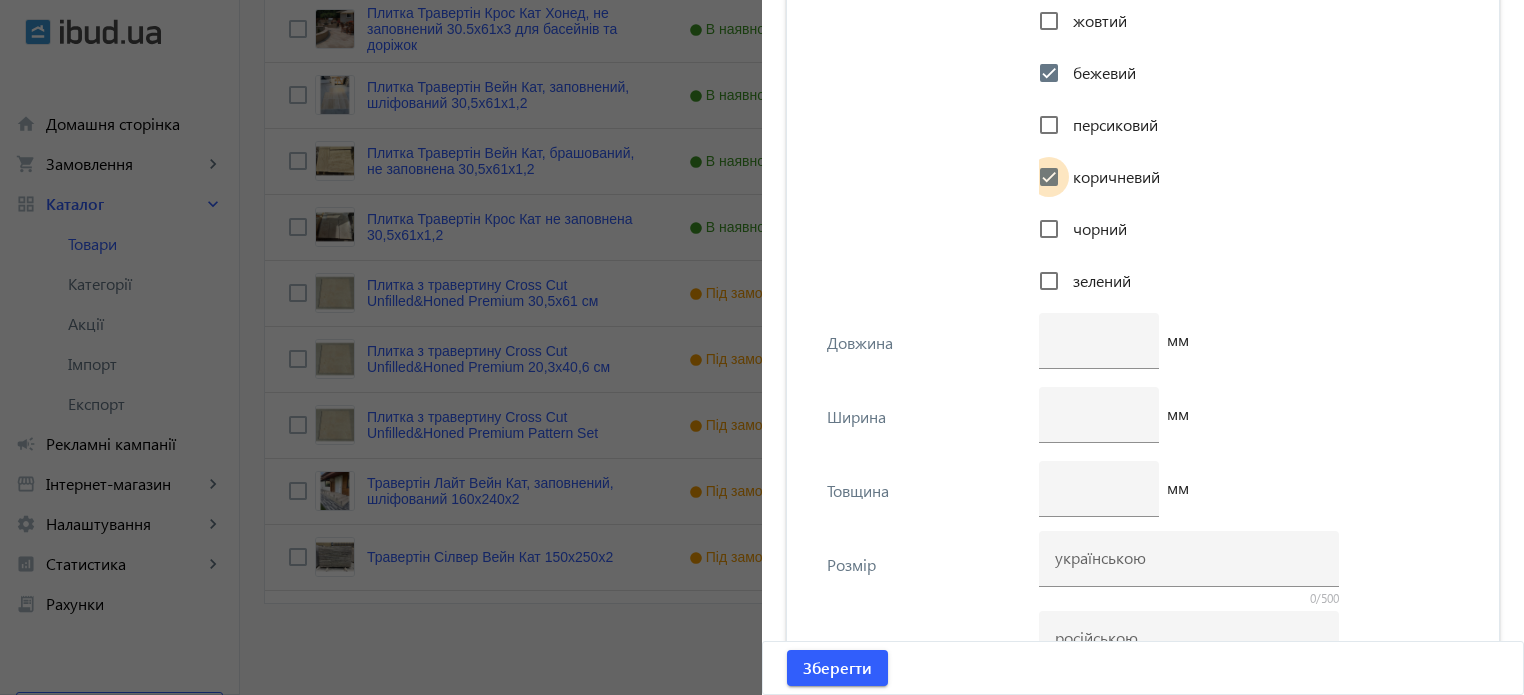 checkbox on "true" 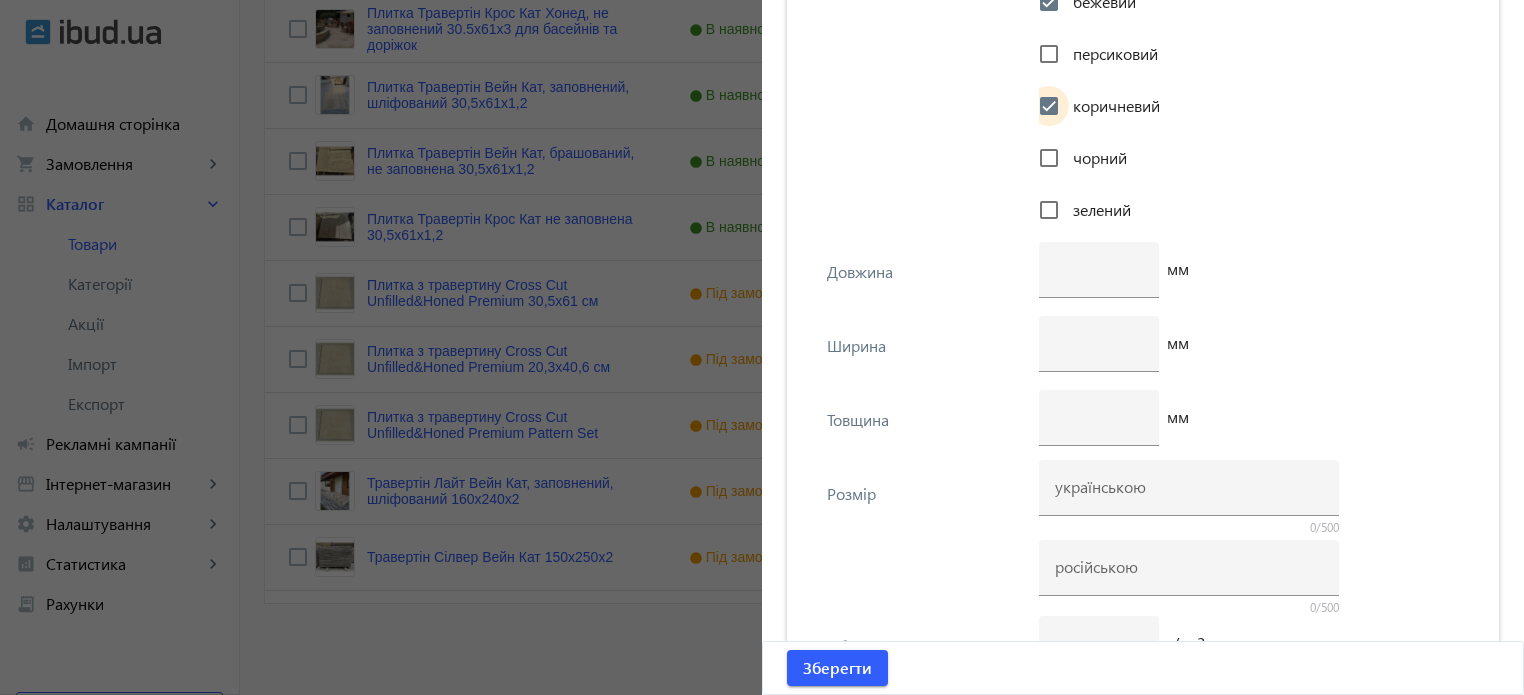 scroll, scrollTop: 3733, scrollLeft: 0, axis: vertical 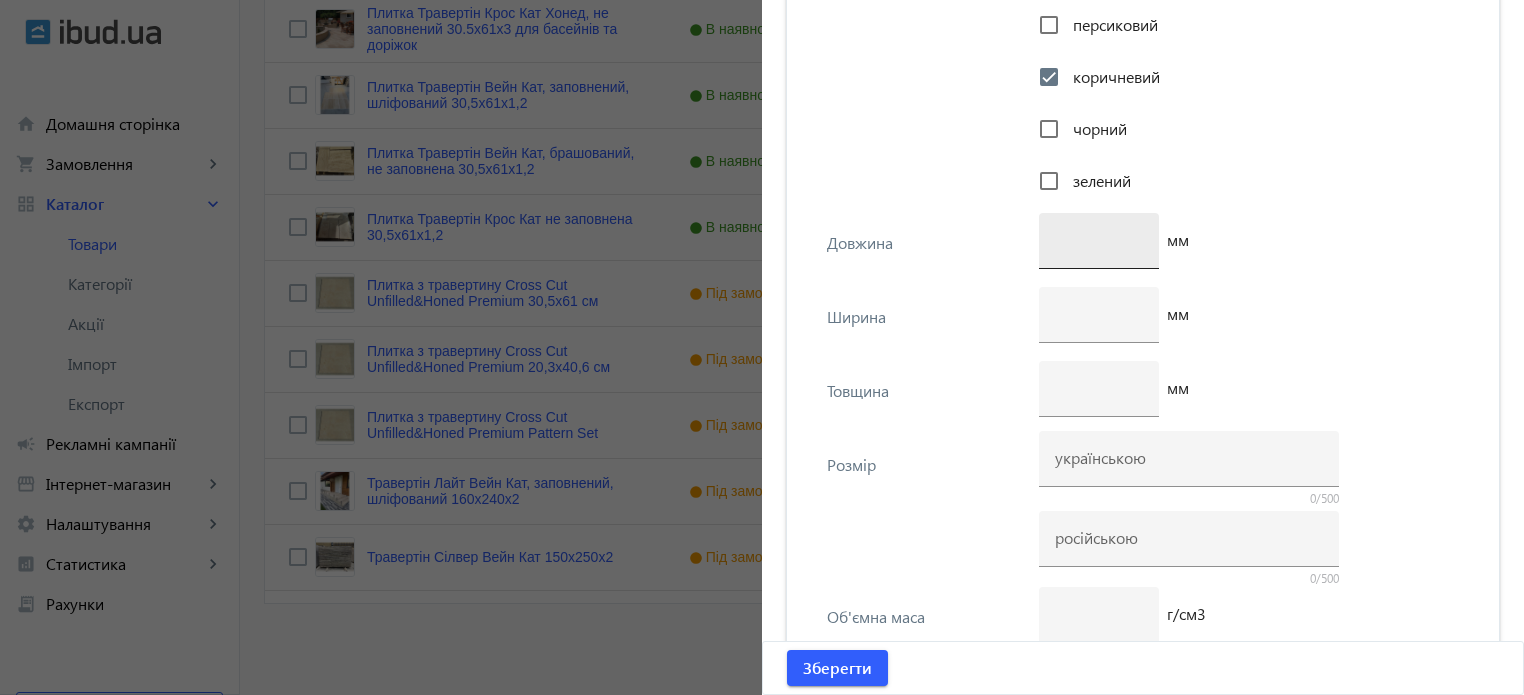 click at bounding box center (1099, 239) 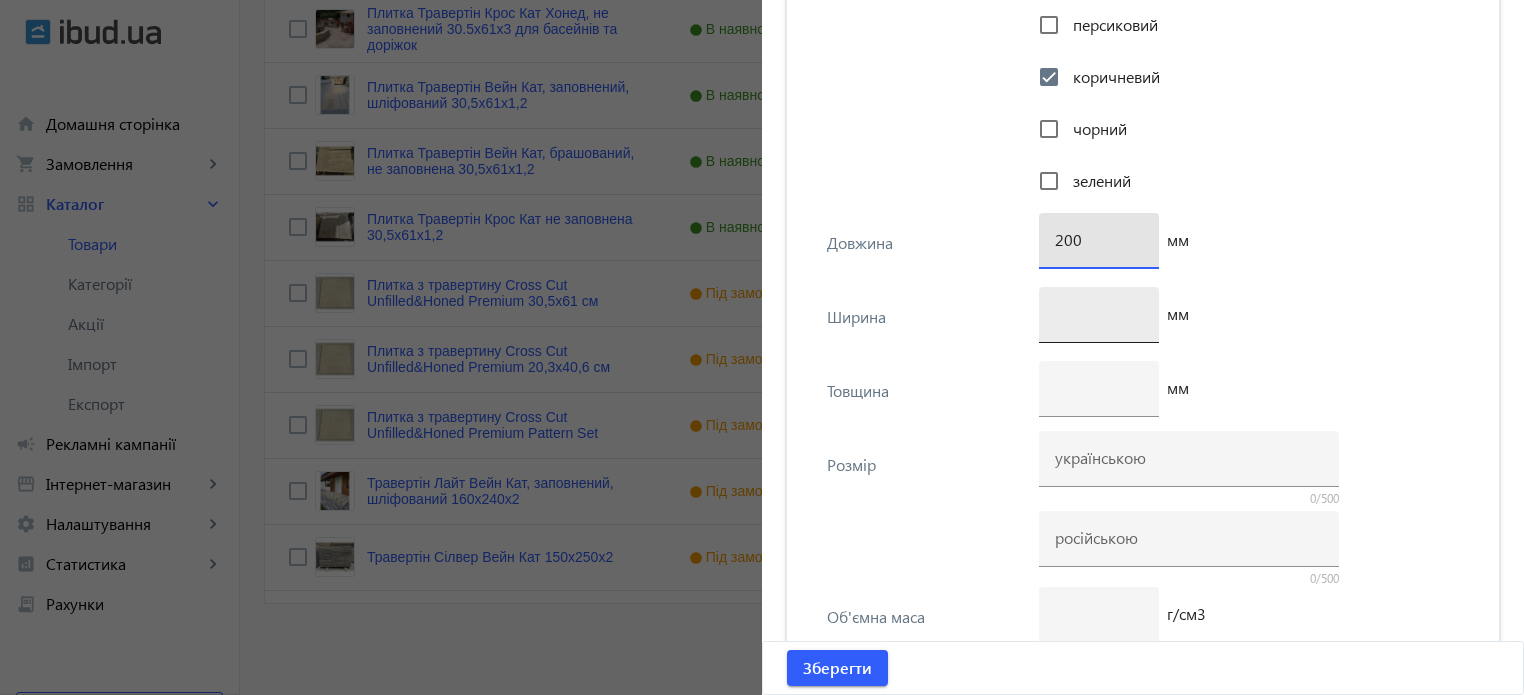 type on "200" 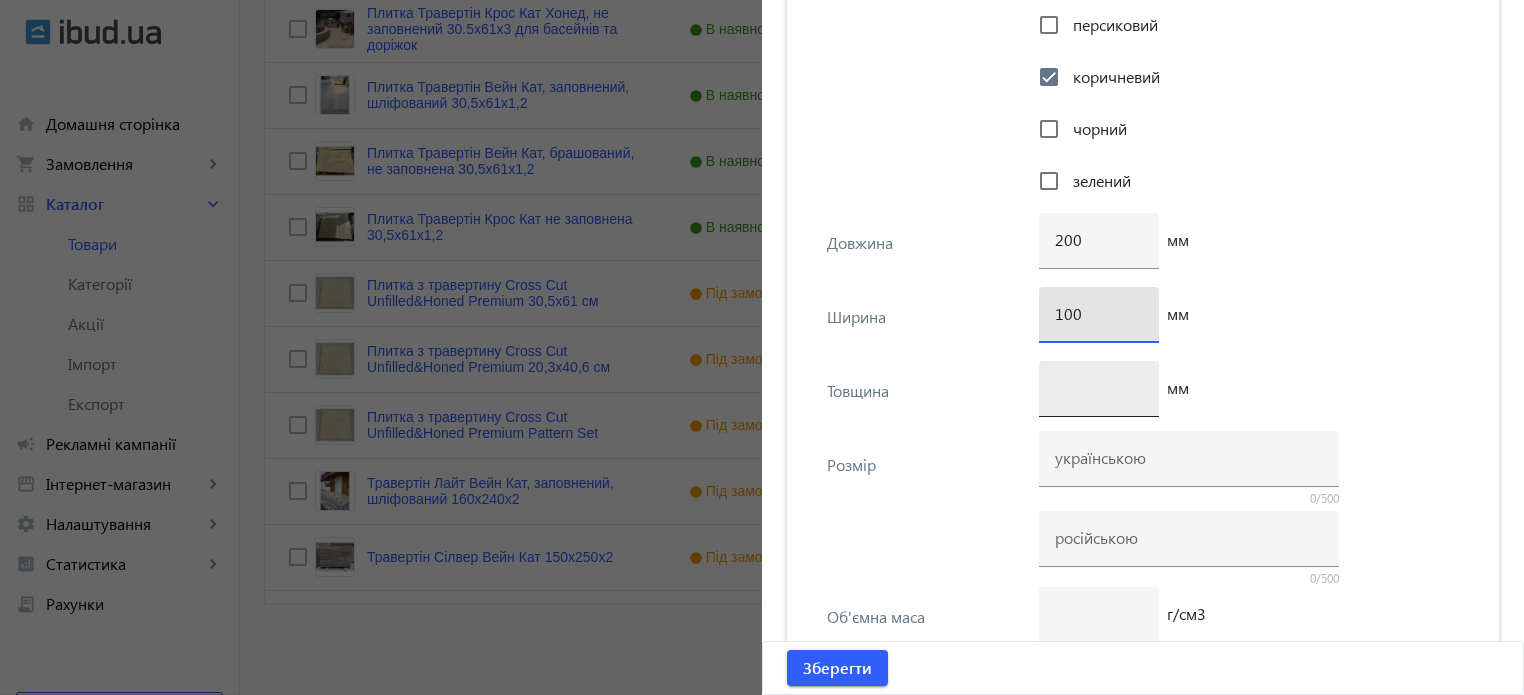 type on "100" 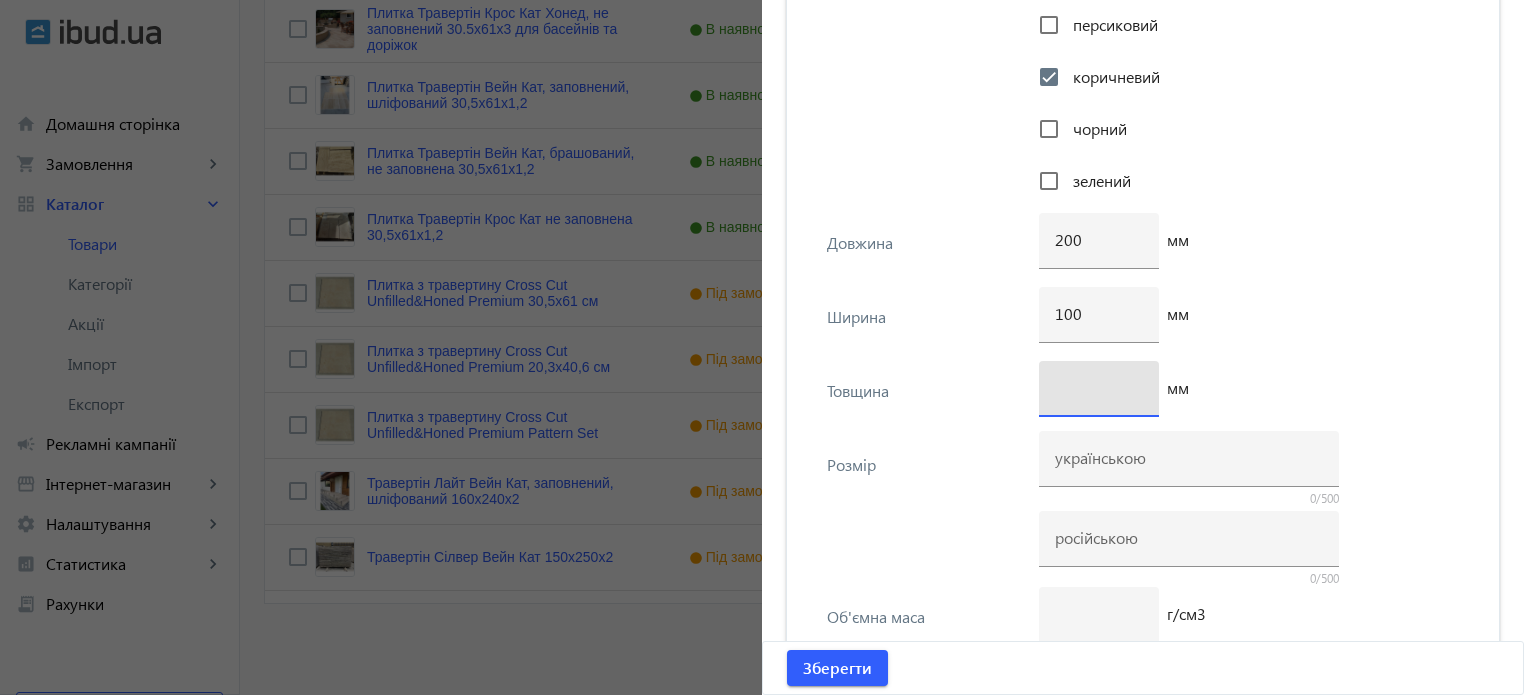 click at bounding box center [1099, 387] 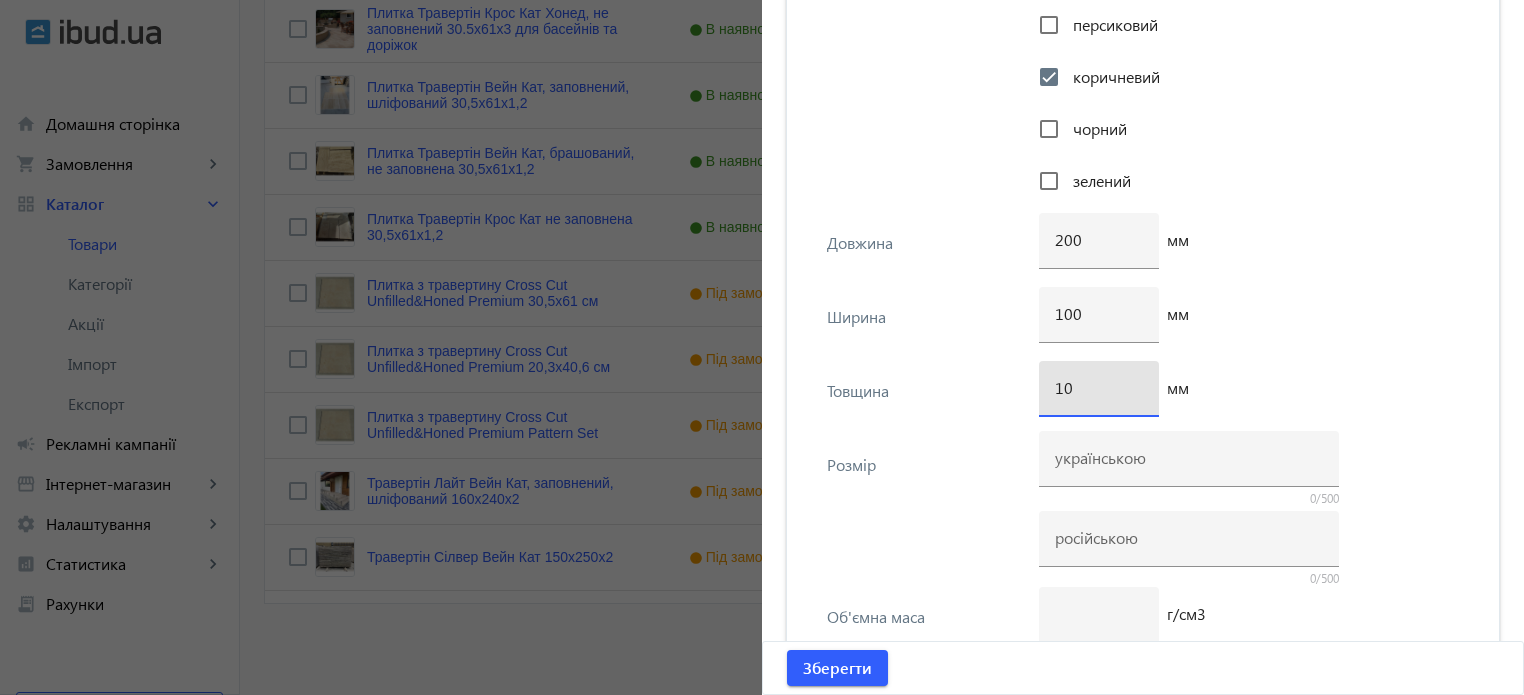 type on "10" 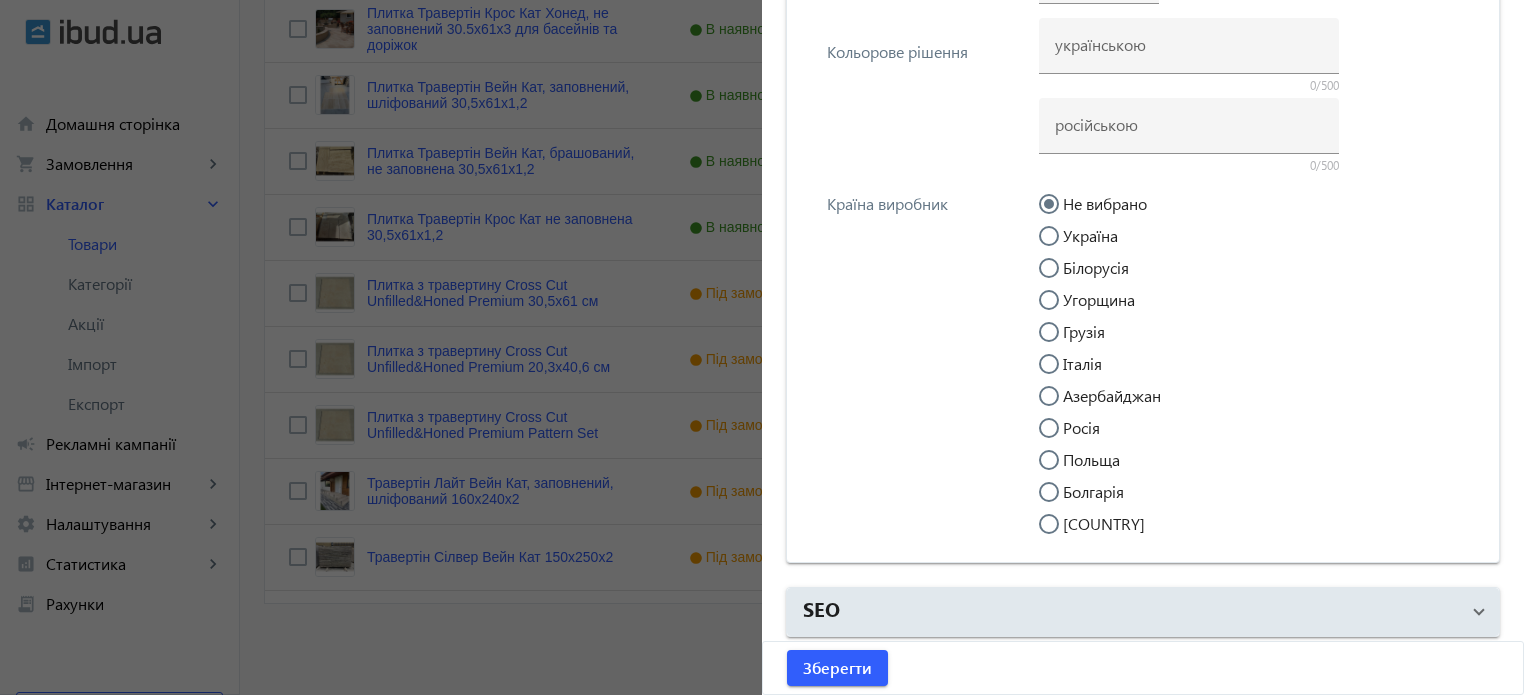 scroll, scrollTop: 5360, scrollLeft: 0, axis: vertical 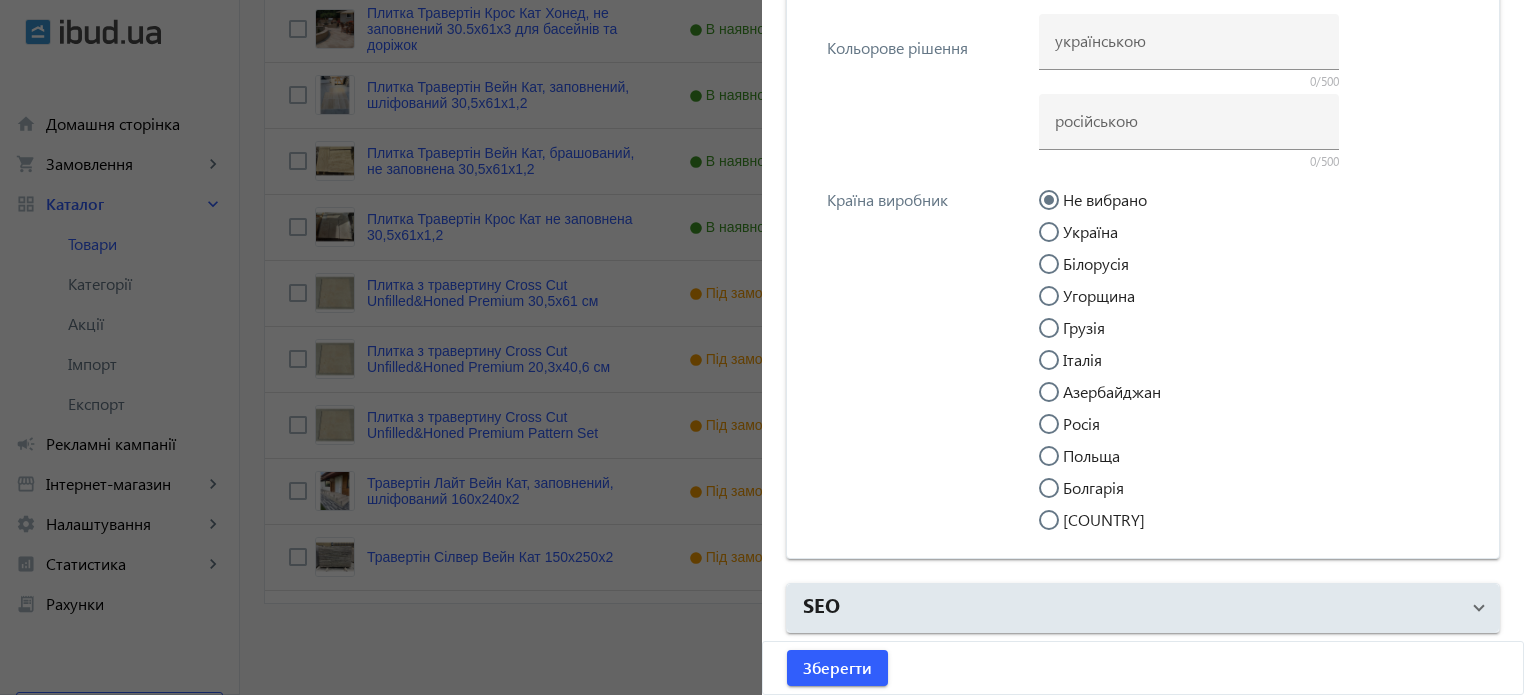 click on "Туреччина" at bounding box center (1059, 530) 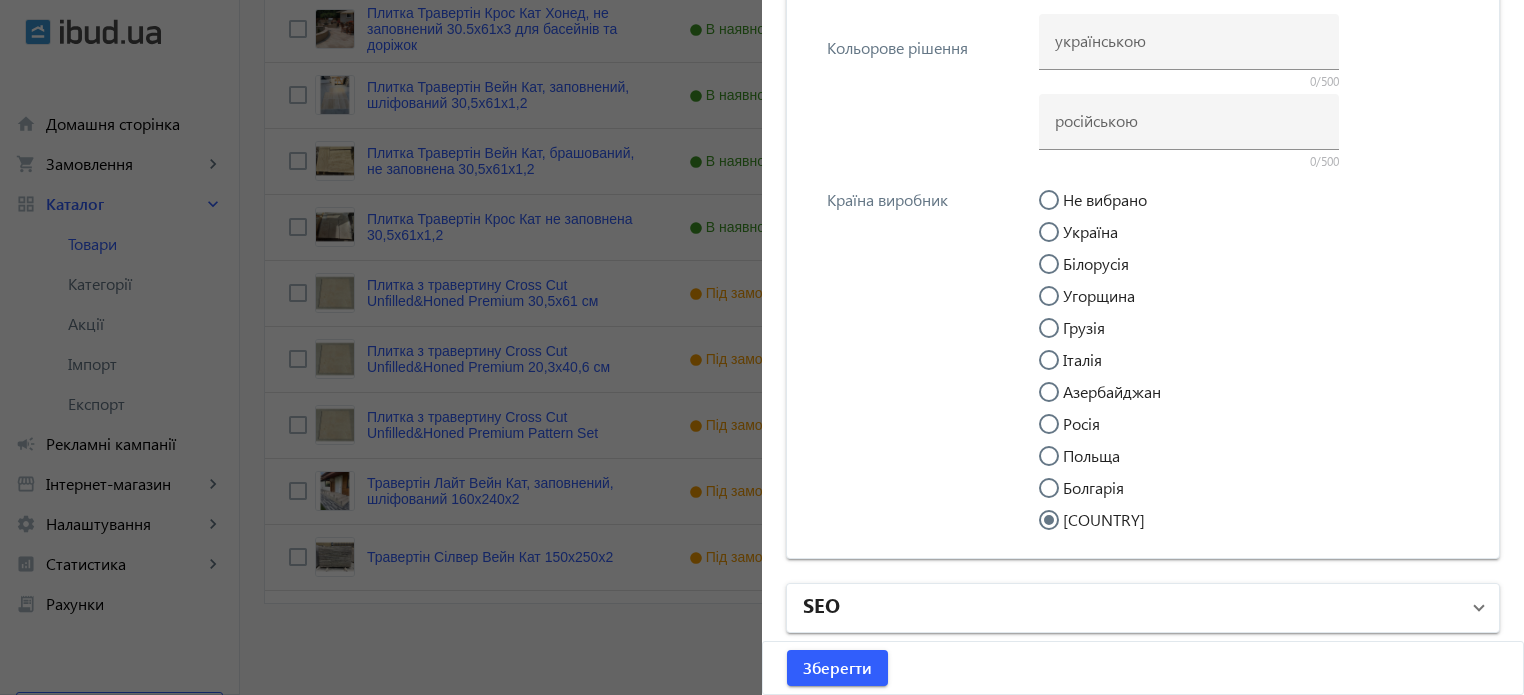 click on "SEO" at bounding box center [1131, 608] 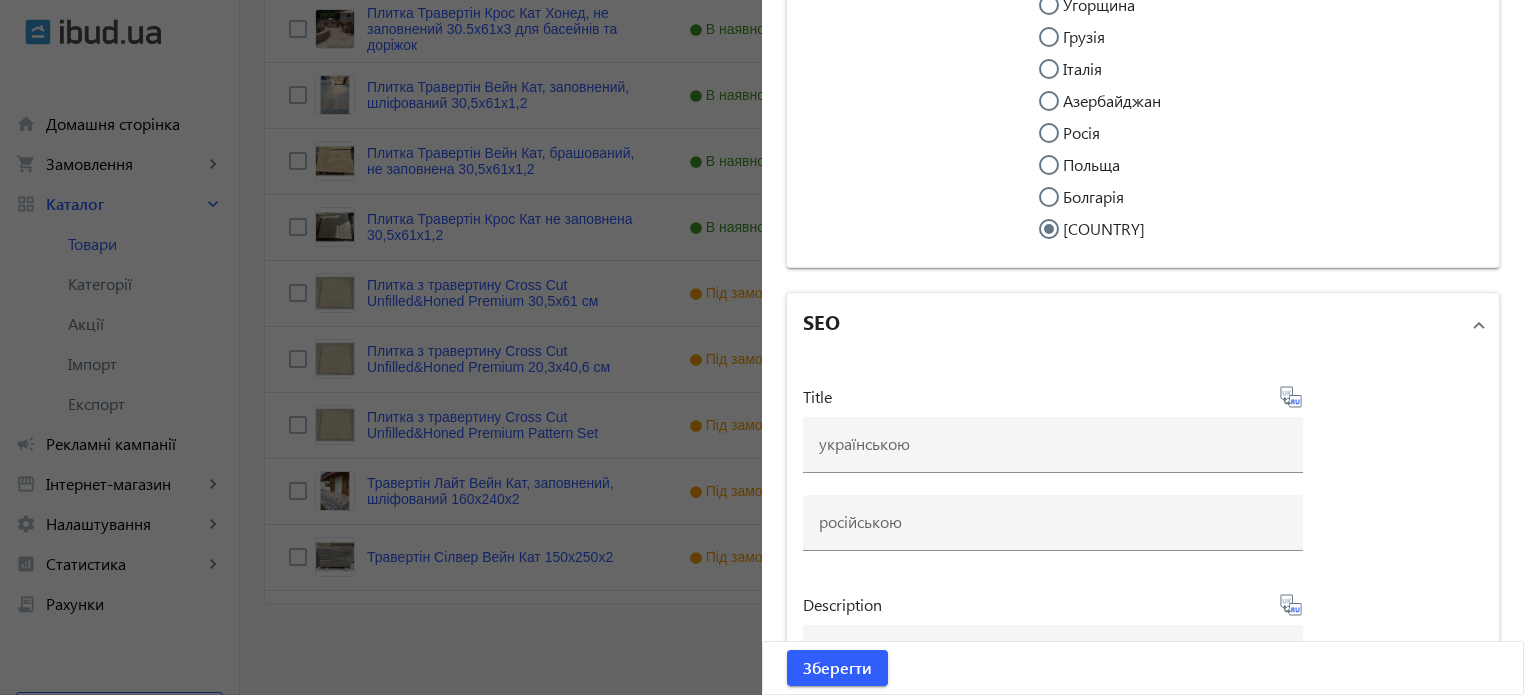 scroll, scrollTop: 5660, scrollLeft: 0, axis: vertical 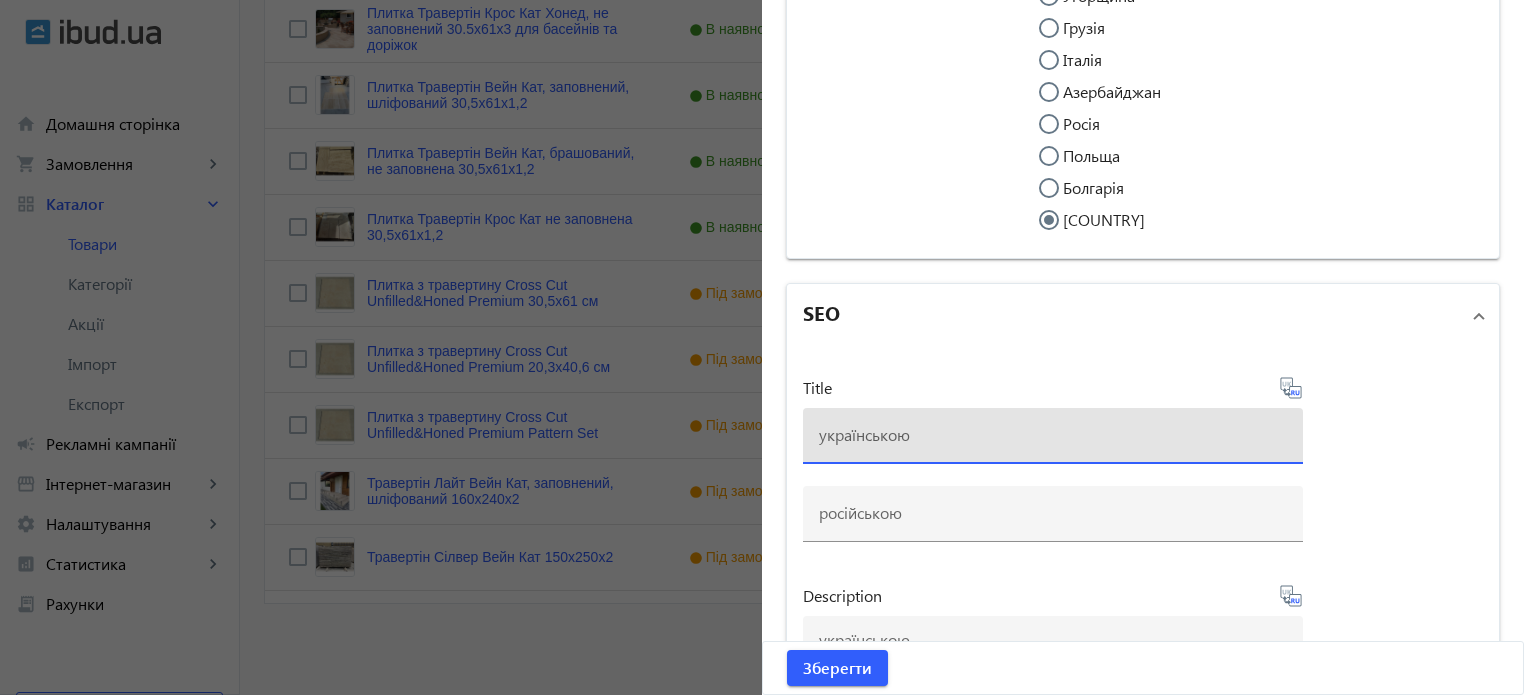 paste on "Крос Кат тамблед 10*10*1, 10*20*1, 20*20*1" 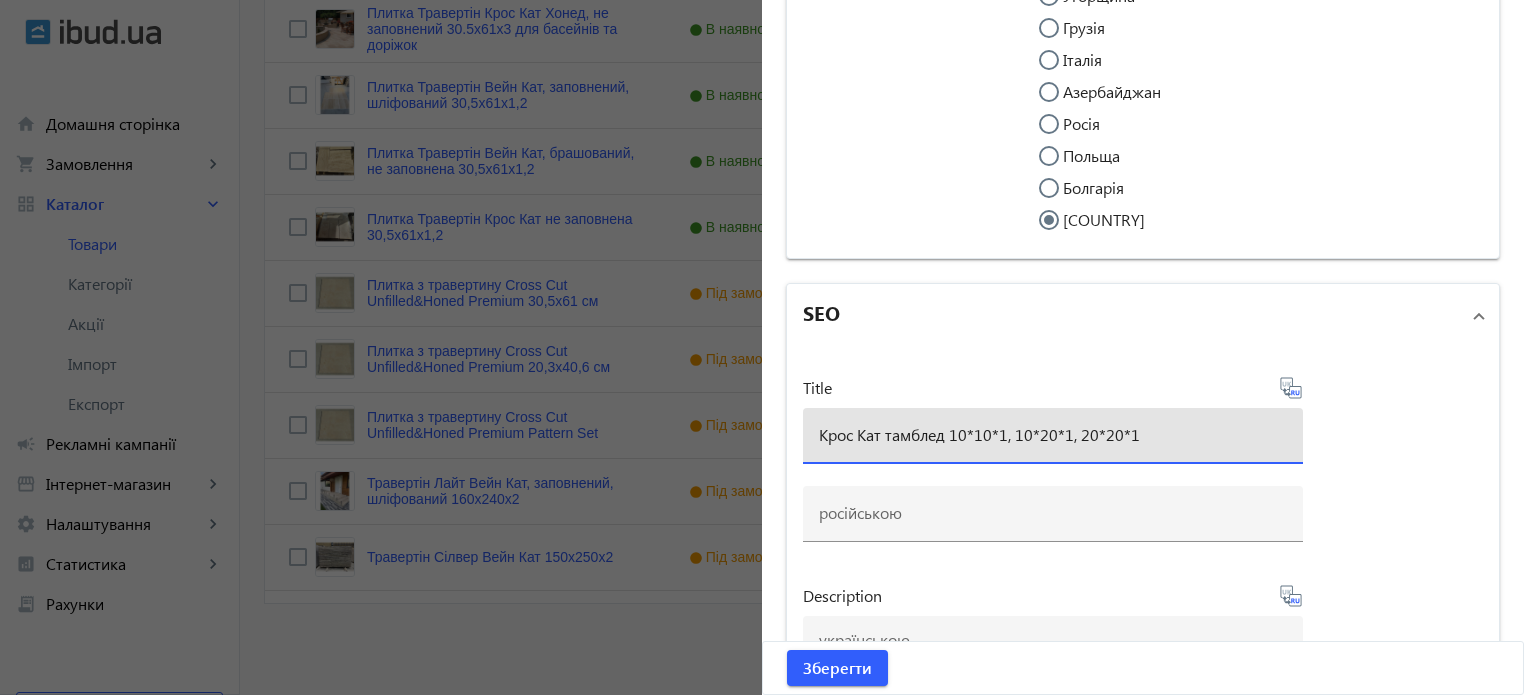 click on "Крос Кат тамблед 10*10*1, 10*20*1, 20*20*1" at bounding box center (1053, 434) 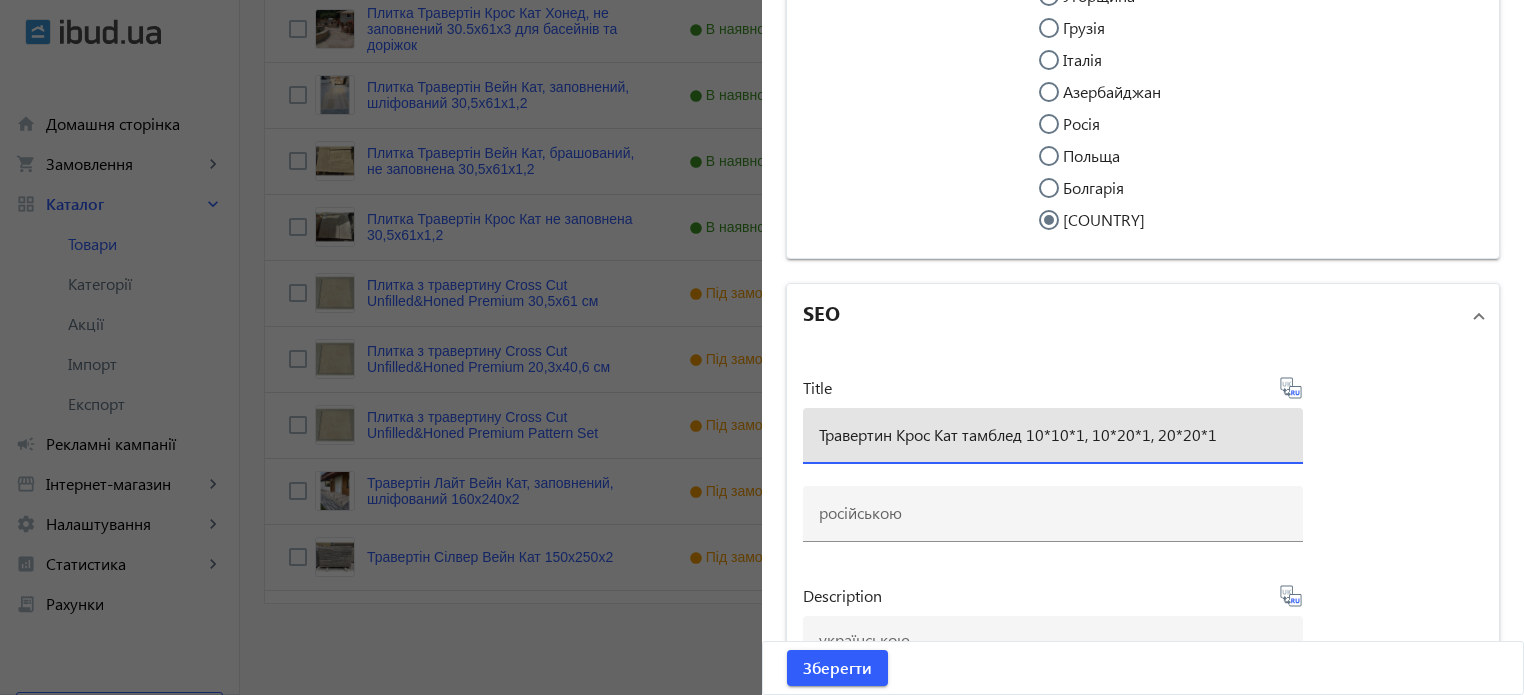 click on "Травертин Крос Кат тамблед 10*10*1, 10*20*1, 20*20*1" at bounding box center [1053, 434] 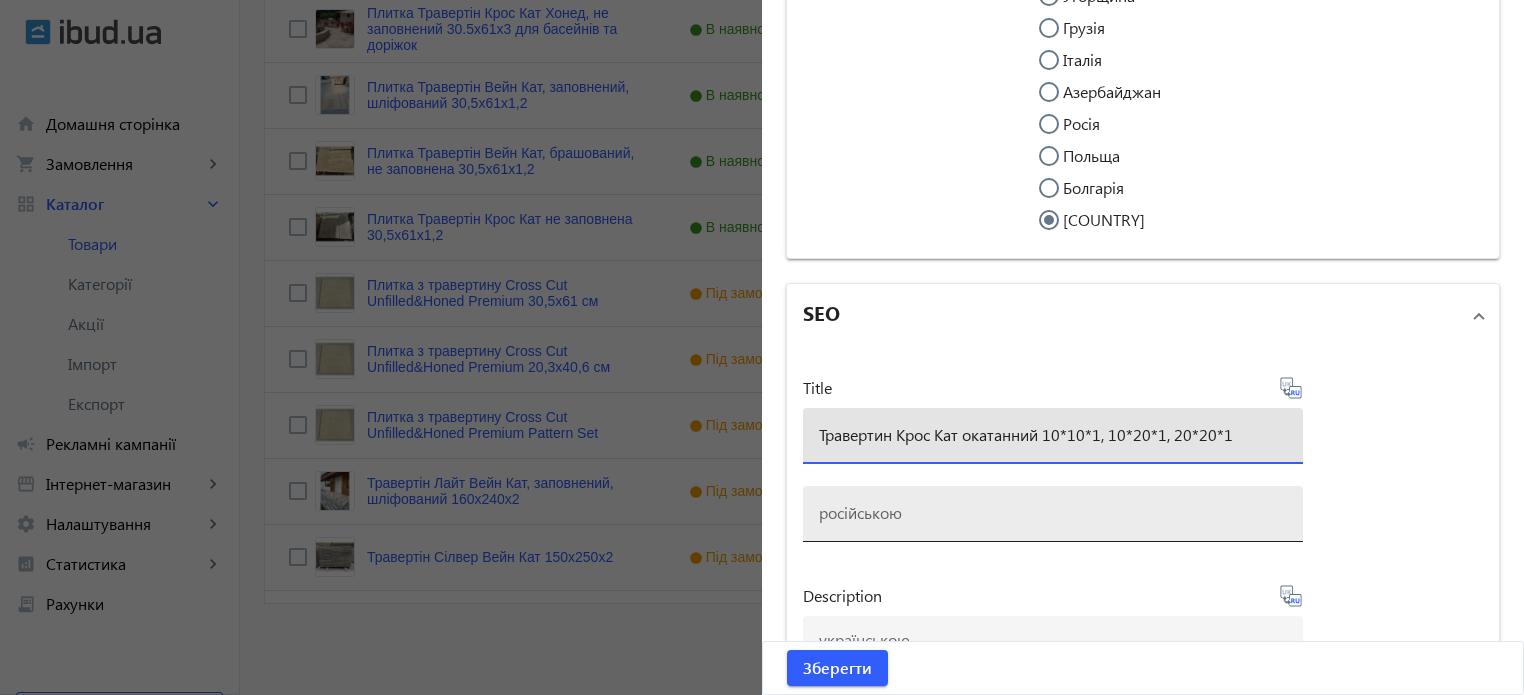 type on "Травертин Крос Кат окатанний 10*10*1, 10*20*1, 20*20*1" 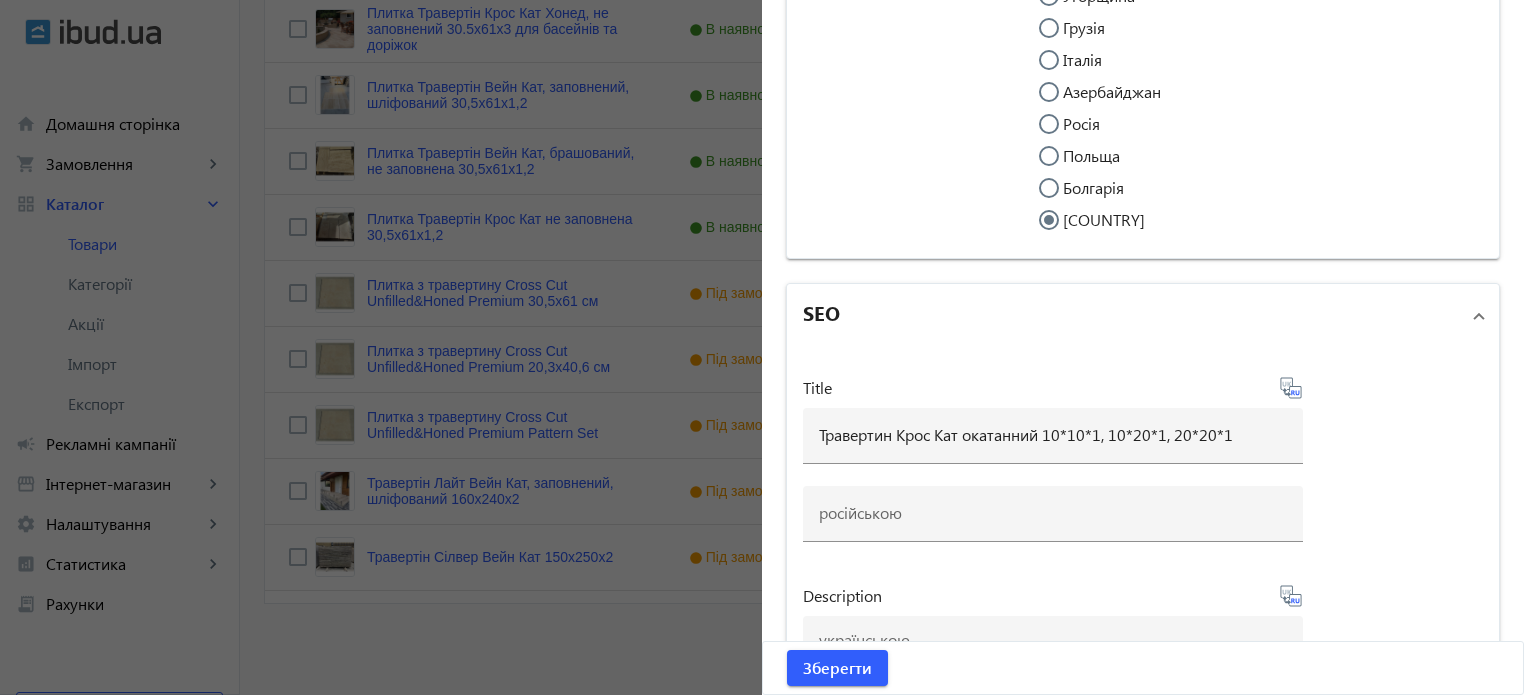 click 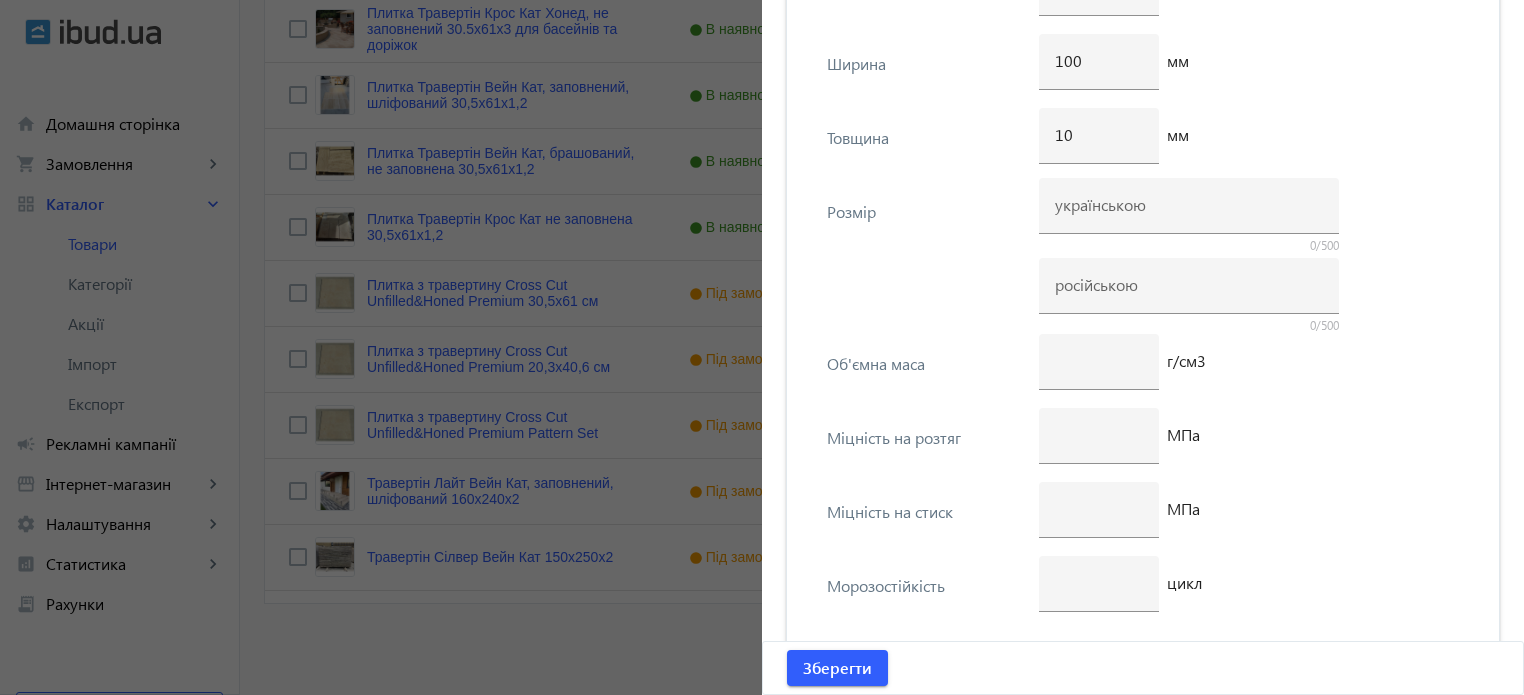 scroll, scrollTop: 3960, scrollLeft: 0, axis: vertical 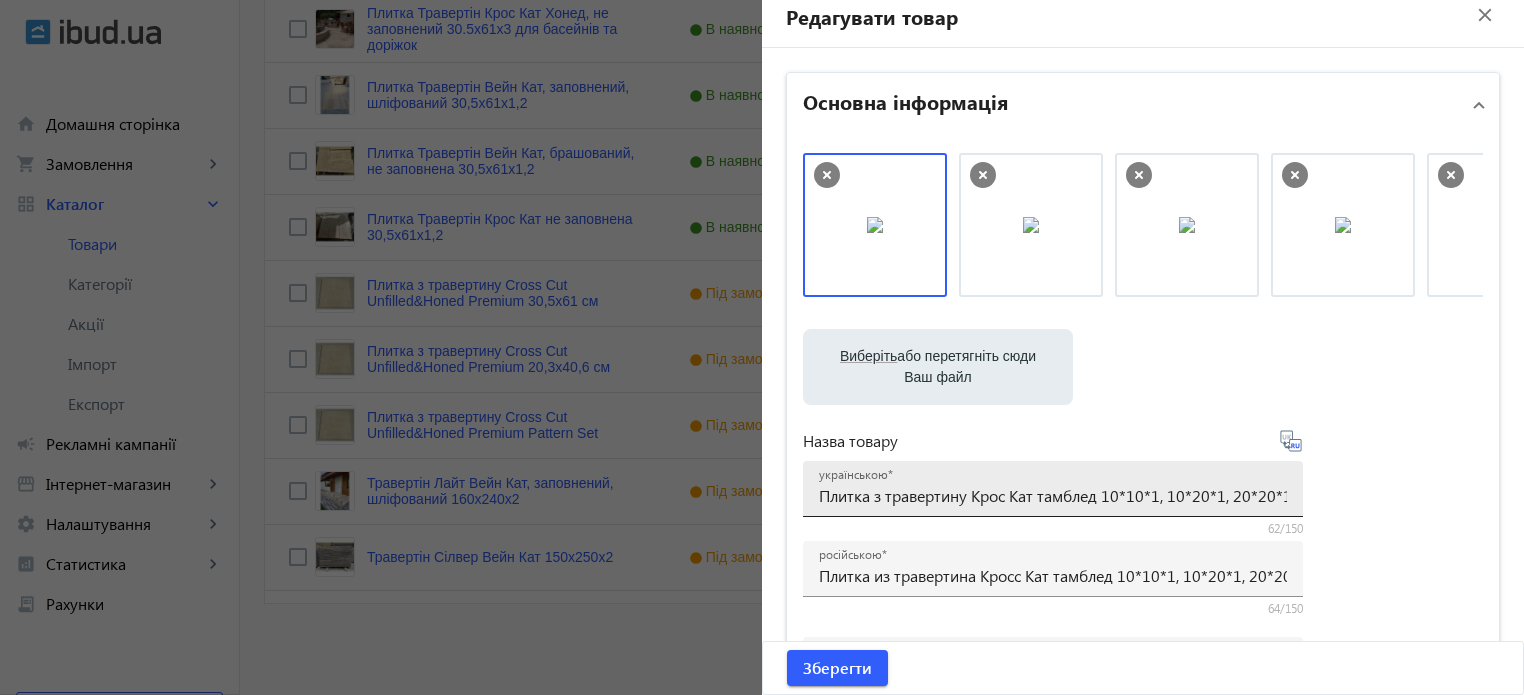 click on "Плитка з травертину Крос Кат тамблед 10*10*1, 10*20*1, 20*20*1" at bounding box center [1053, 495] 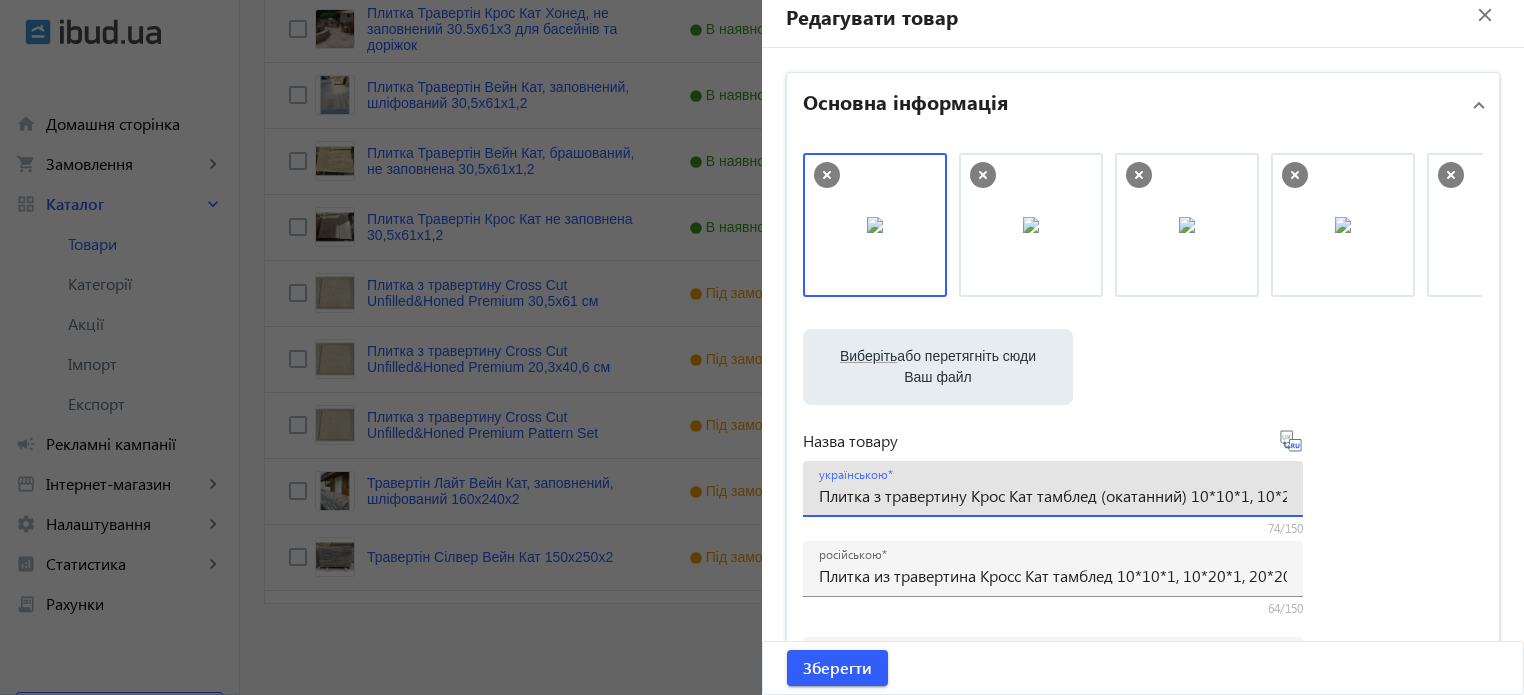 click on "Плитка з травертину Крос Кат тамблед (окатанний) 10*10*1, 10*20*1, 20*20*1" at bounding box center [1053, 495] 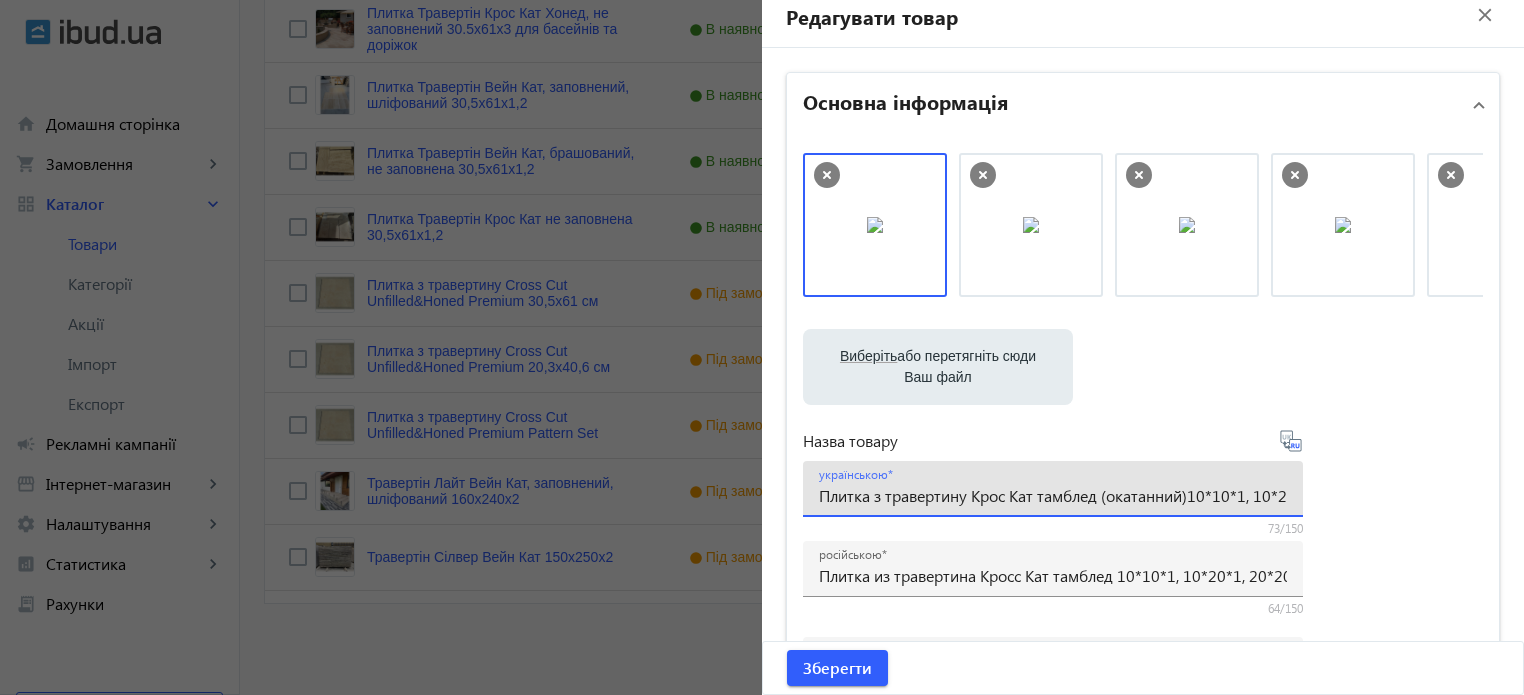 type on "Плитка з травертину Крос Кат тамблед (окатаний) 10*10*1, 10*20*1, 20*20*1" 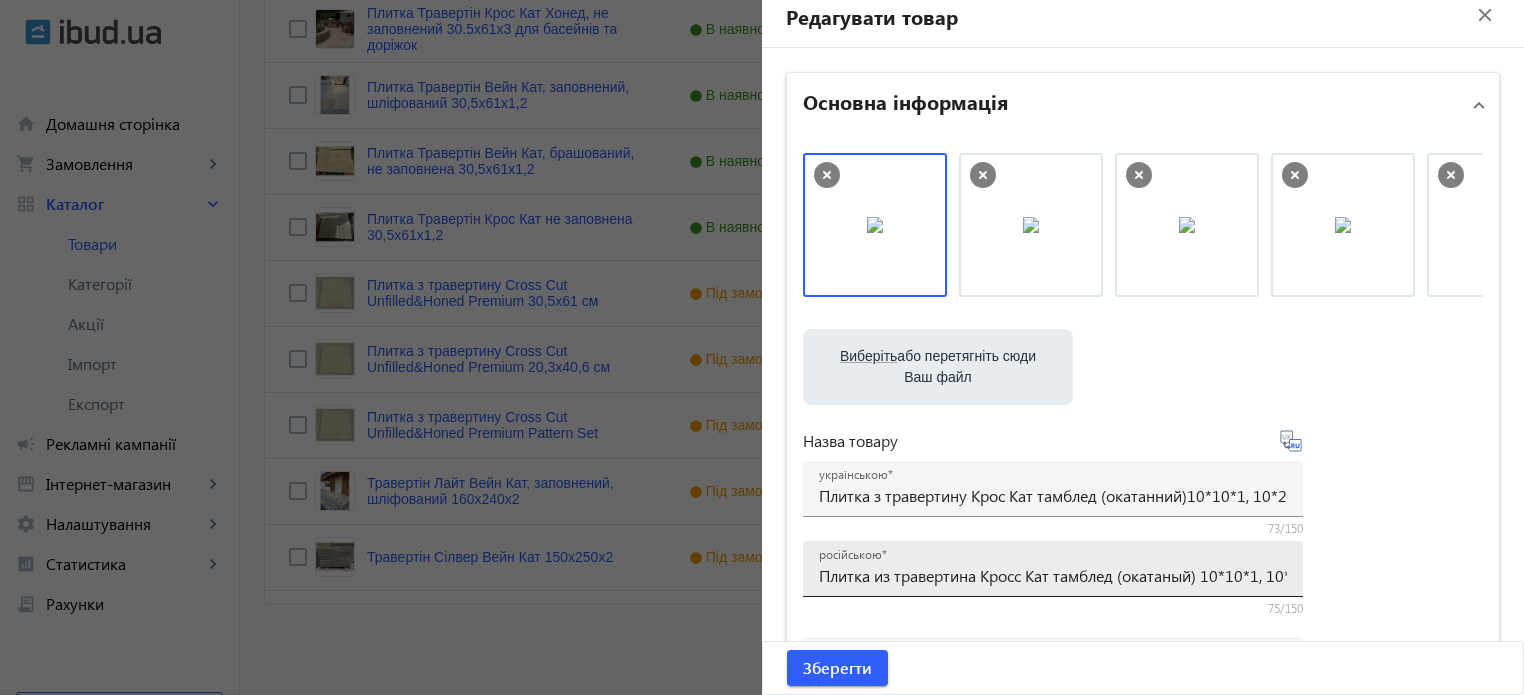 click on "Плитка из травертина Кросс Кат тамблед (окатаный) 10*10*1, 10*20*1, 20*20*1" at bounding box center [1053, 575] 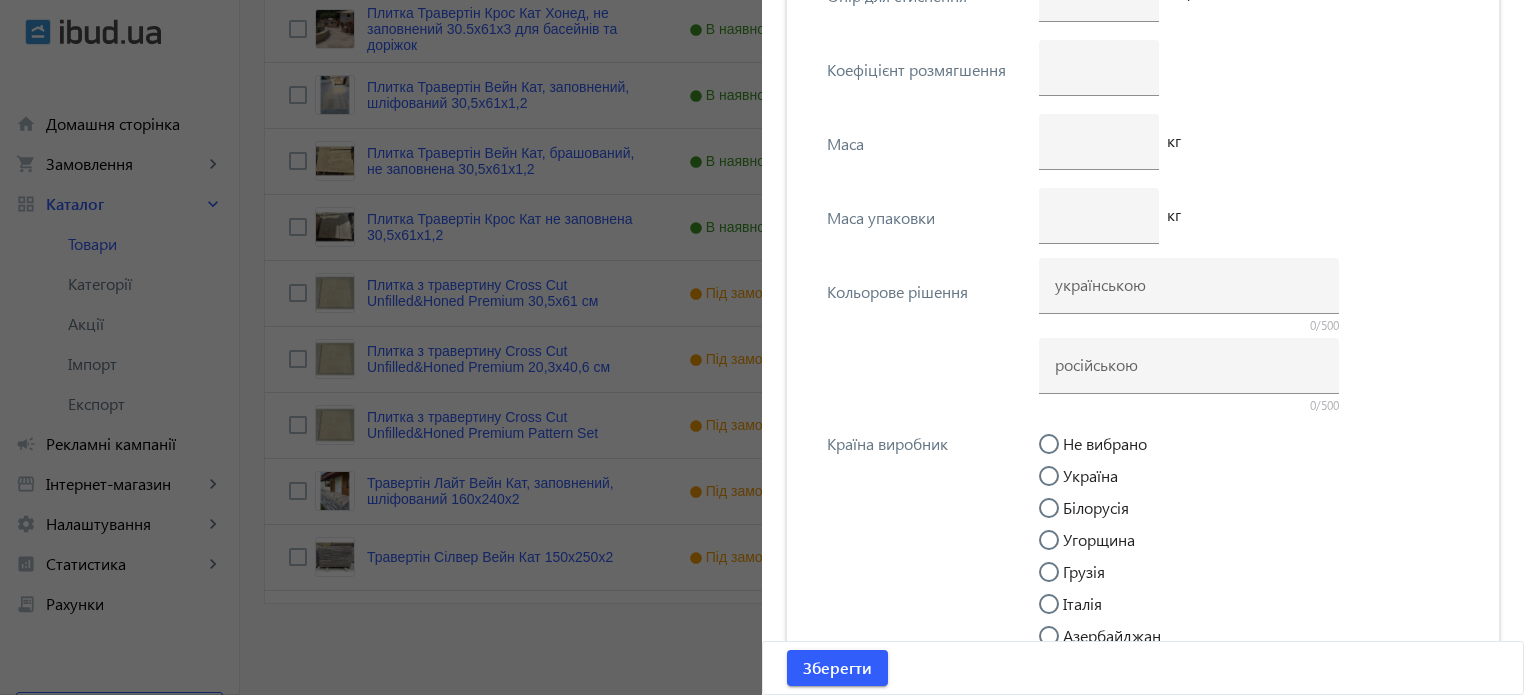scroll, scrollTop: 5616, scrollLeft: 0, axis: vertical 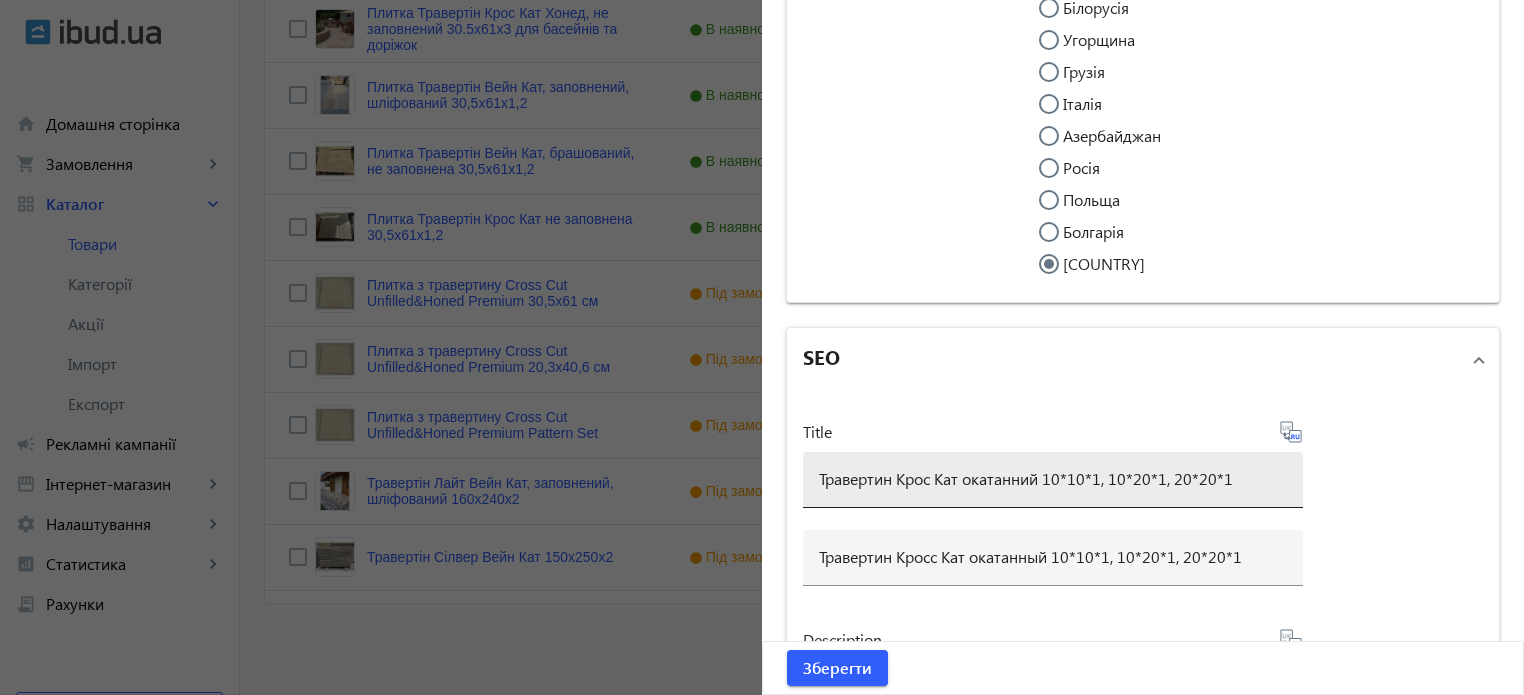 type on "Плитка из травертина Кросс Кат тамблед (окатанный) 10*10*1, 10*20*1, 20*20*1" 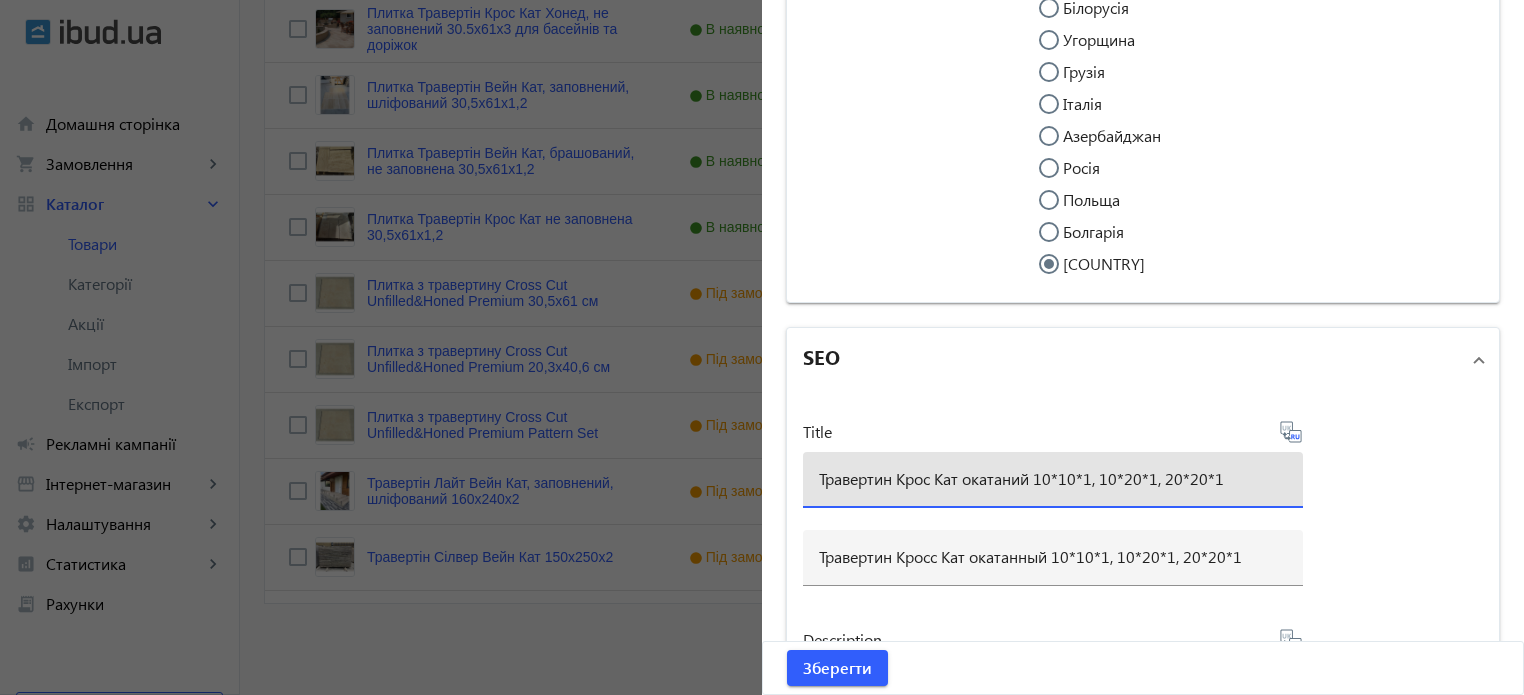 type on "Травертин Крос Кат окатаний 10*10*1, 10*20*1, 20*20*1" 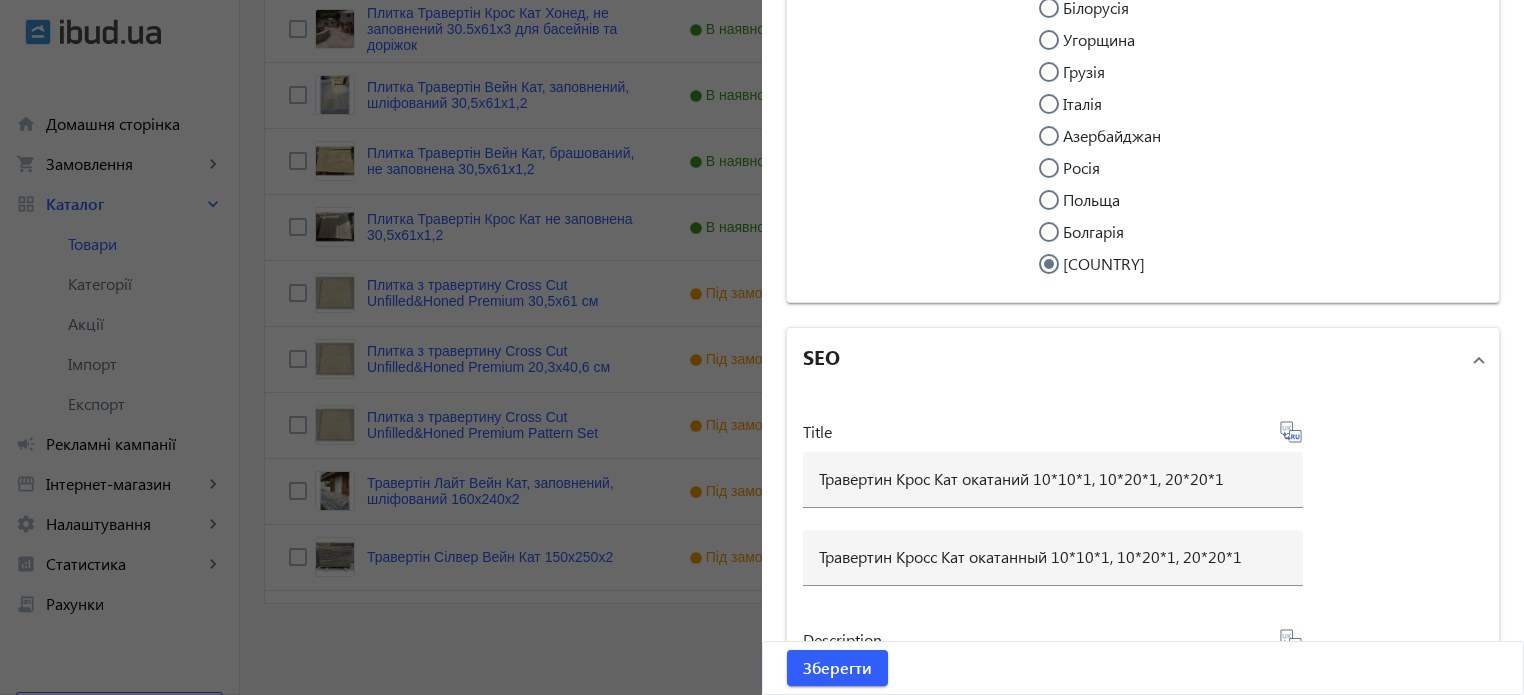 click on "SEO" at bounding box center [1143, 360] 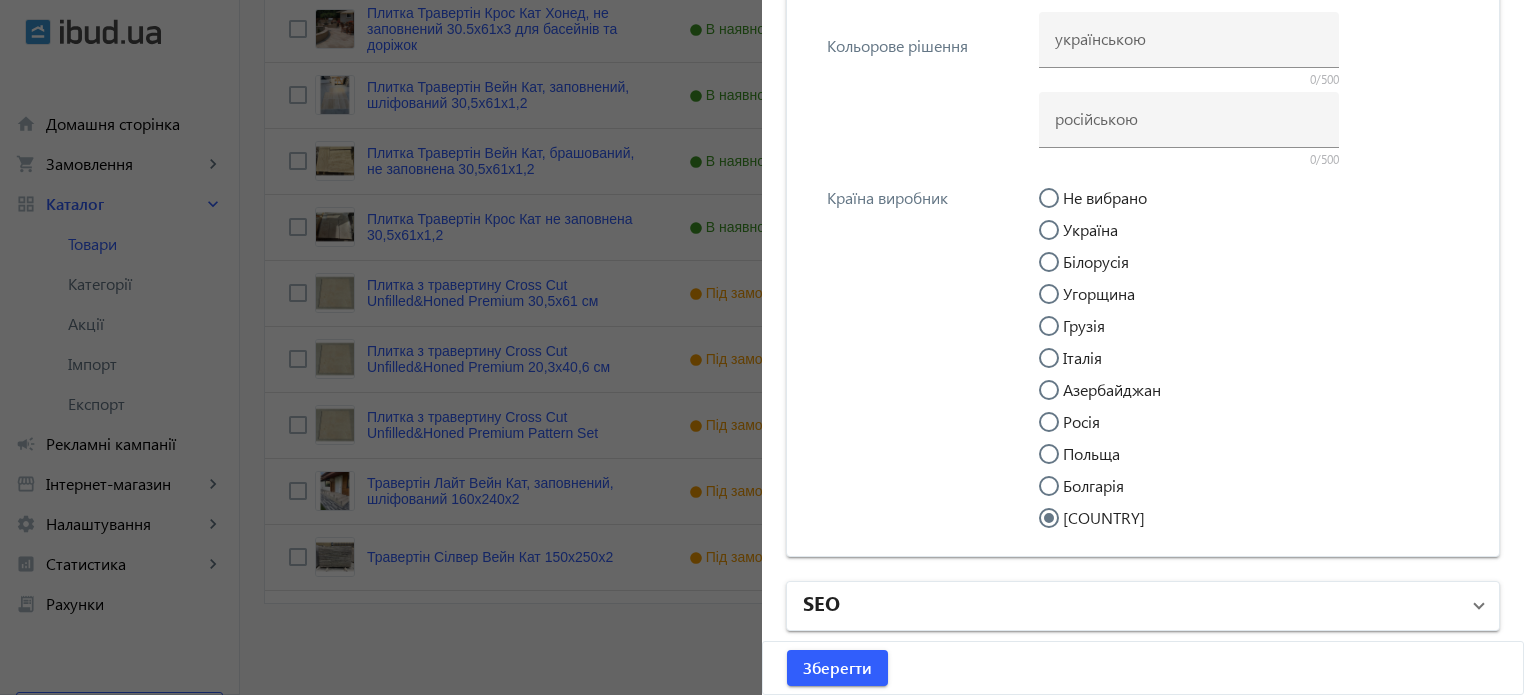 scroll, scrollTop: 5360, scrollLeft: 0, axis: vertical 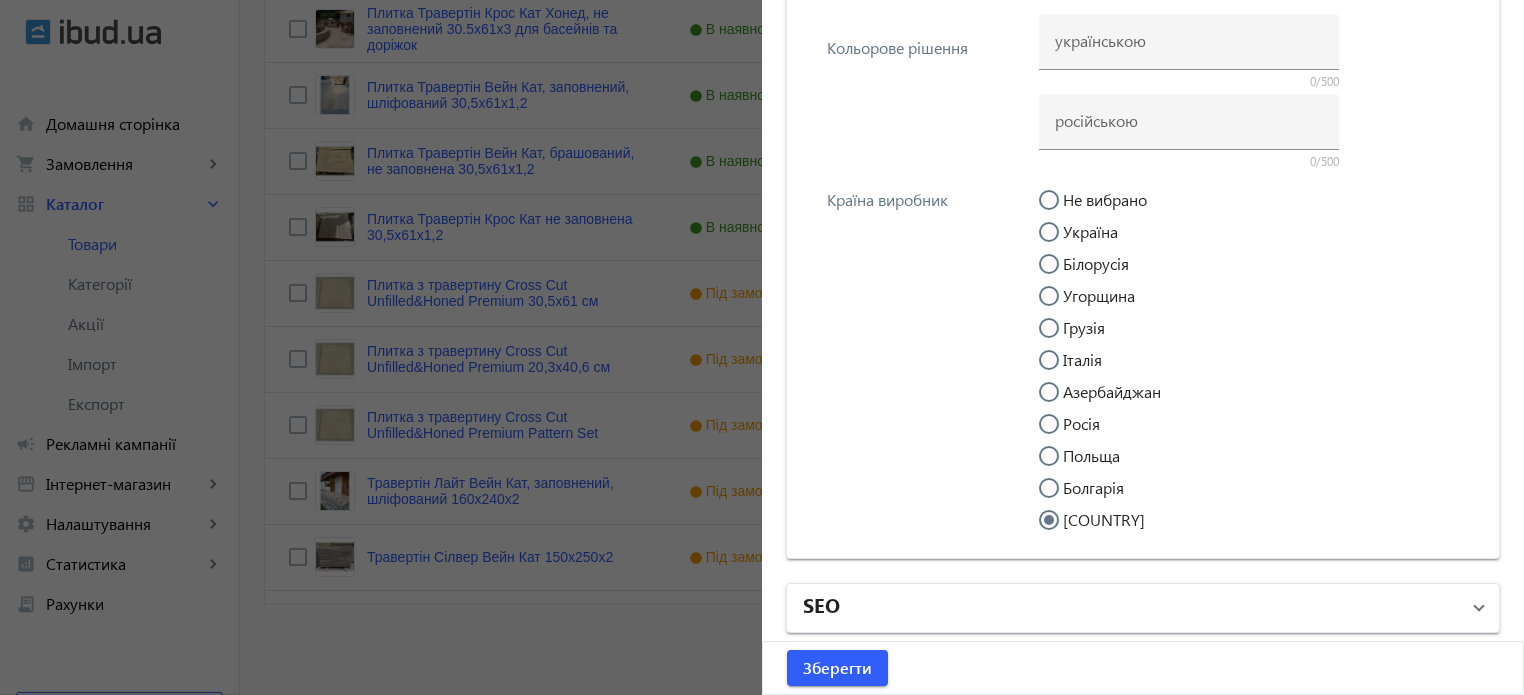 click on "SEO" at bounding box center (1143, 608) 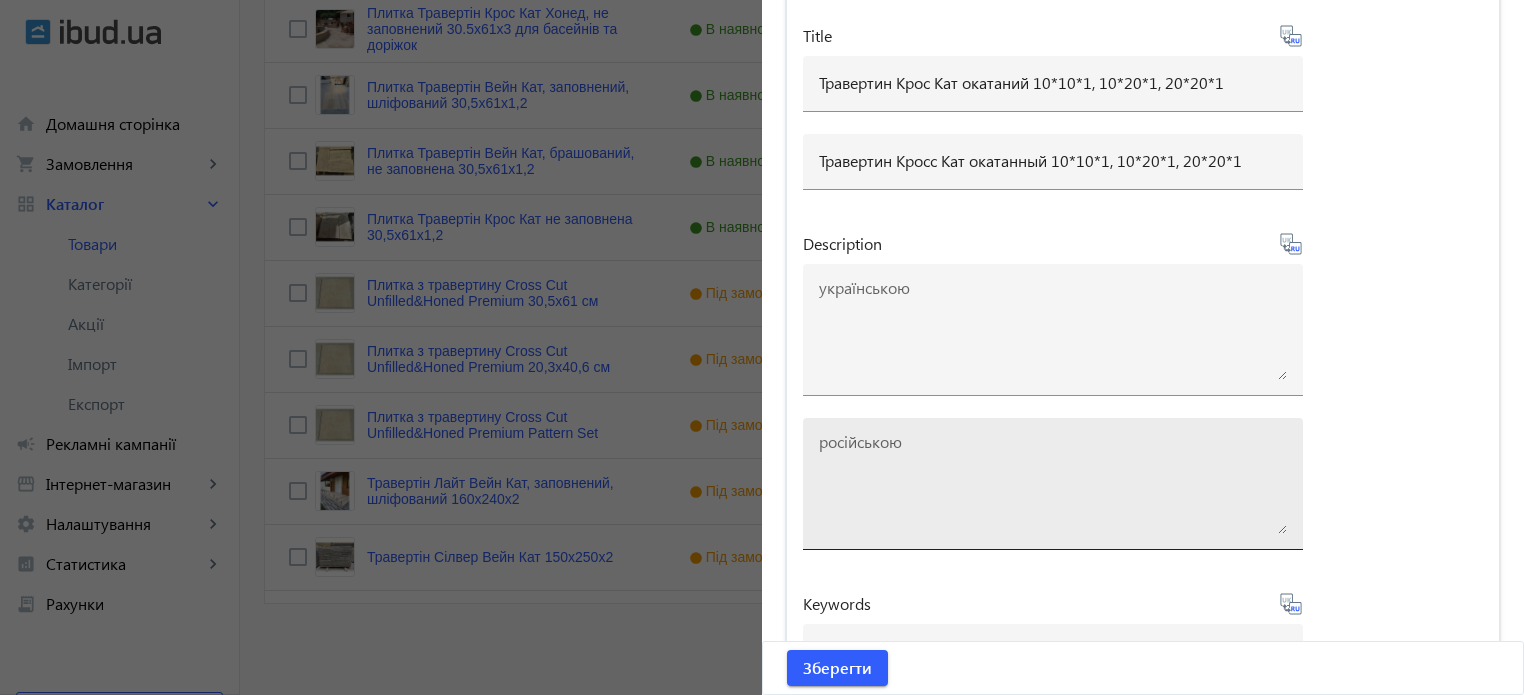 scroll, scrollTop: 6016, scrollLeft: 0, axis: vertical 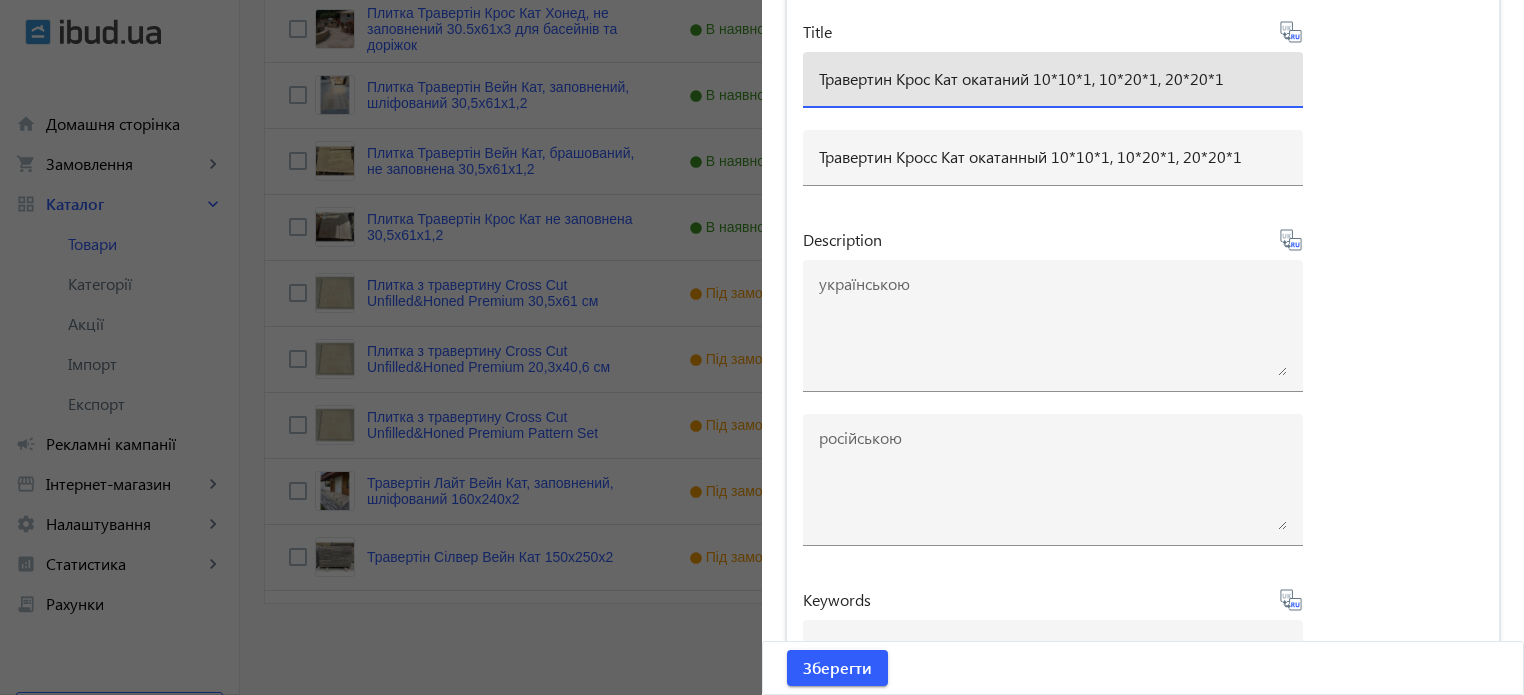 drag, startPoint x: 816, startPoint y: 80, endPoint x: 849, endPoint y: 76, distance: 33.24154 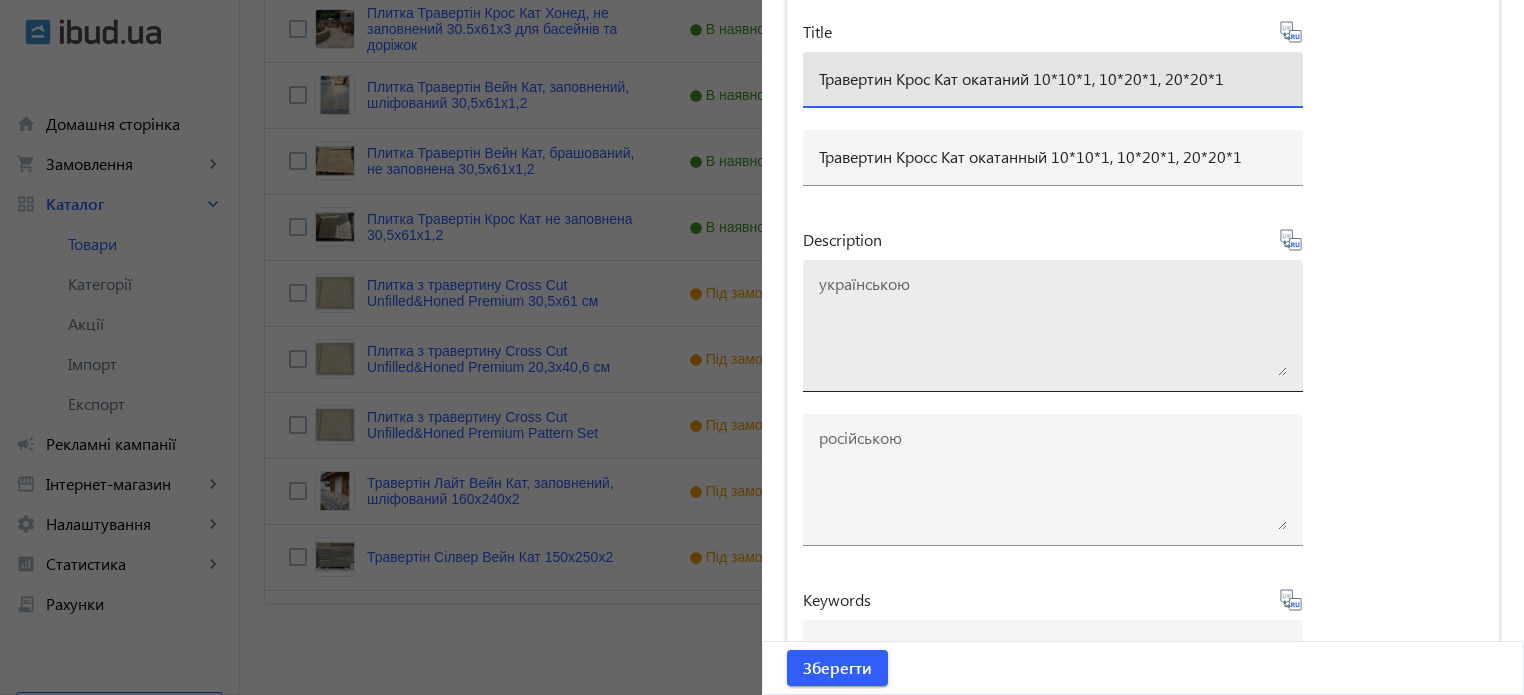 click at bounding box center (1053, 326) 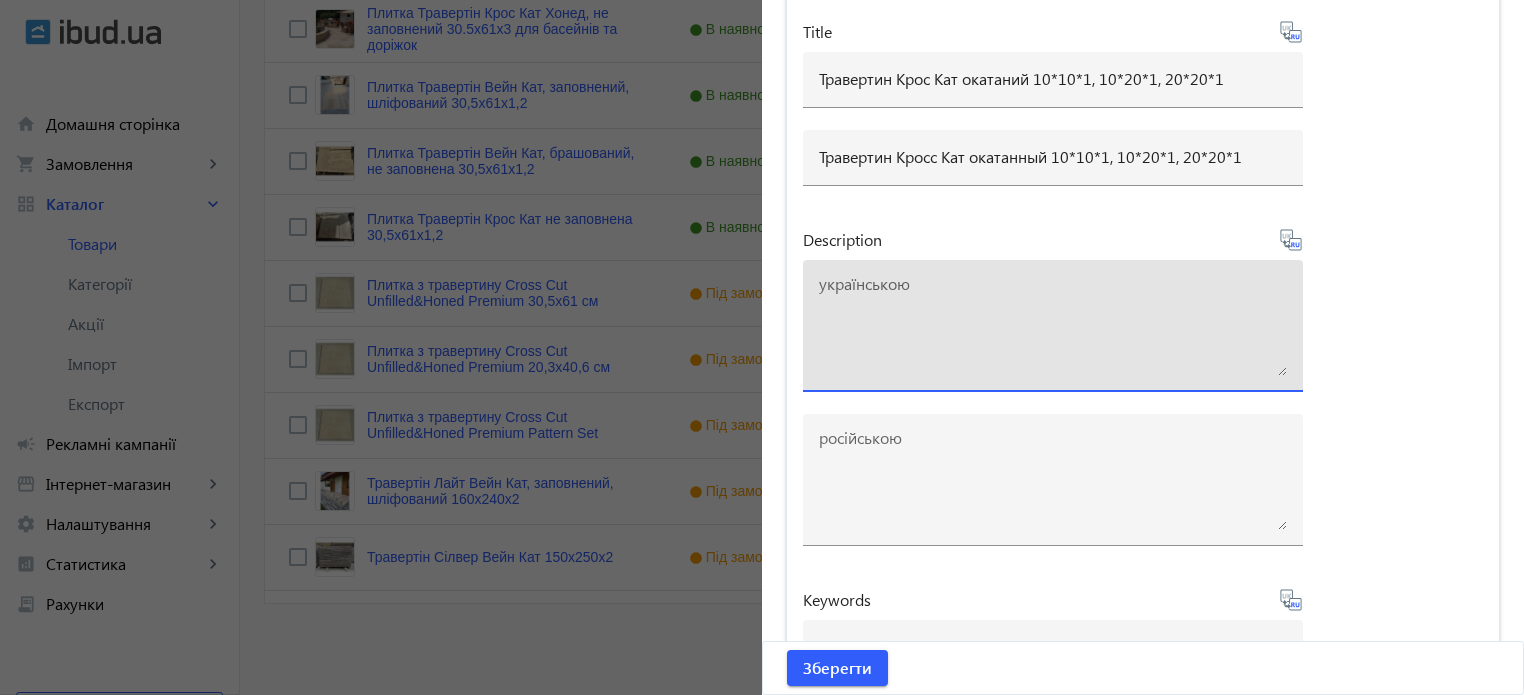 paste on "Травертин Крос Кат окатаний 10*10*1, 10*20*1, 20*20*1" 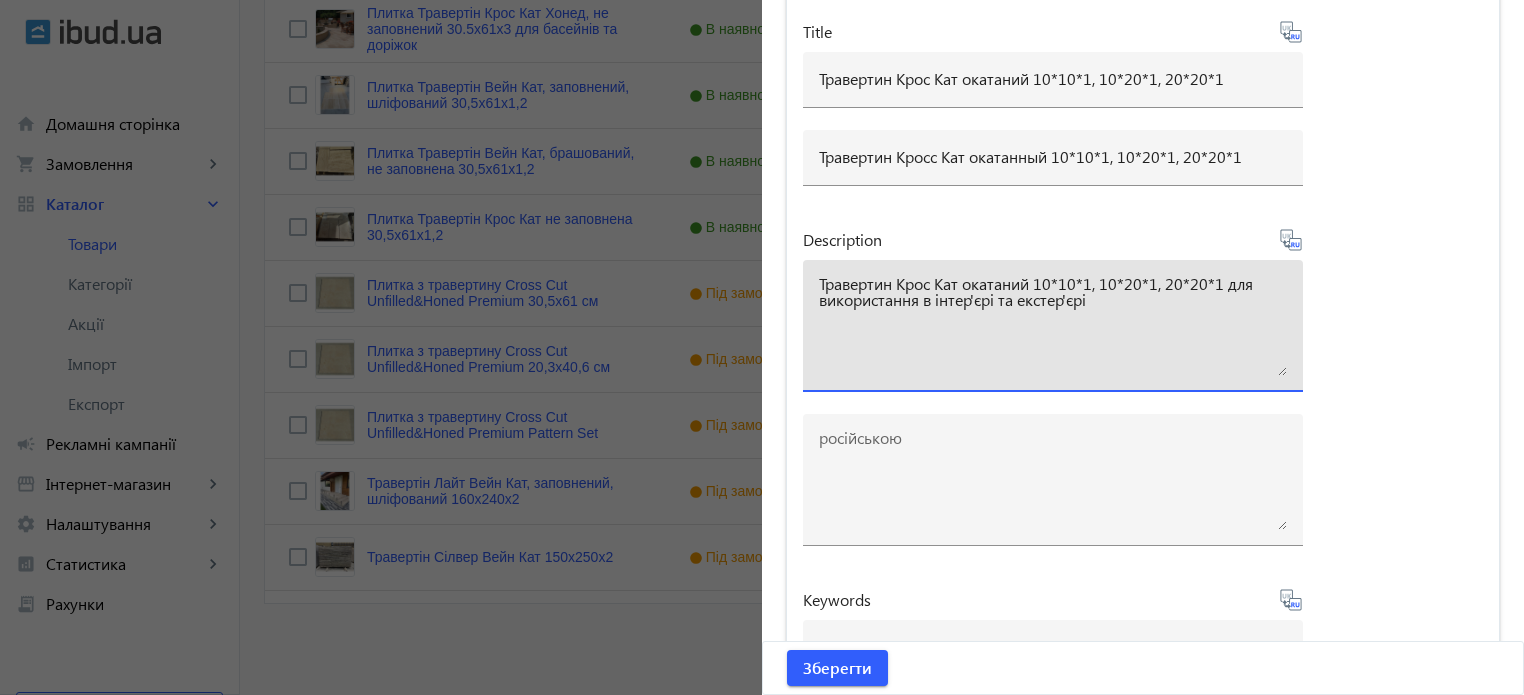 type on "Травертин Крос Кат окатаний 10*10*1, 10*20*1, 20*20*1 для використання в інтер'єрі та екстер'єрі" 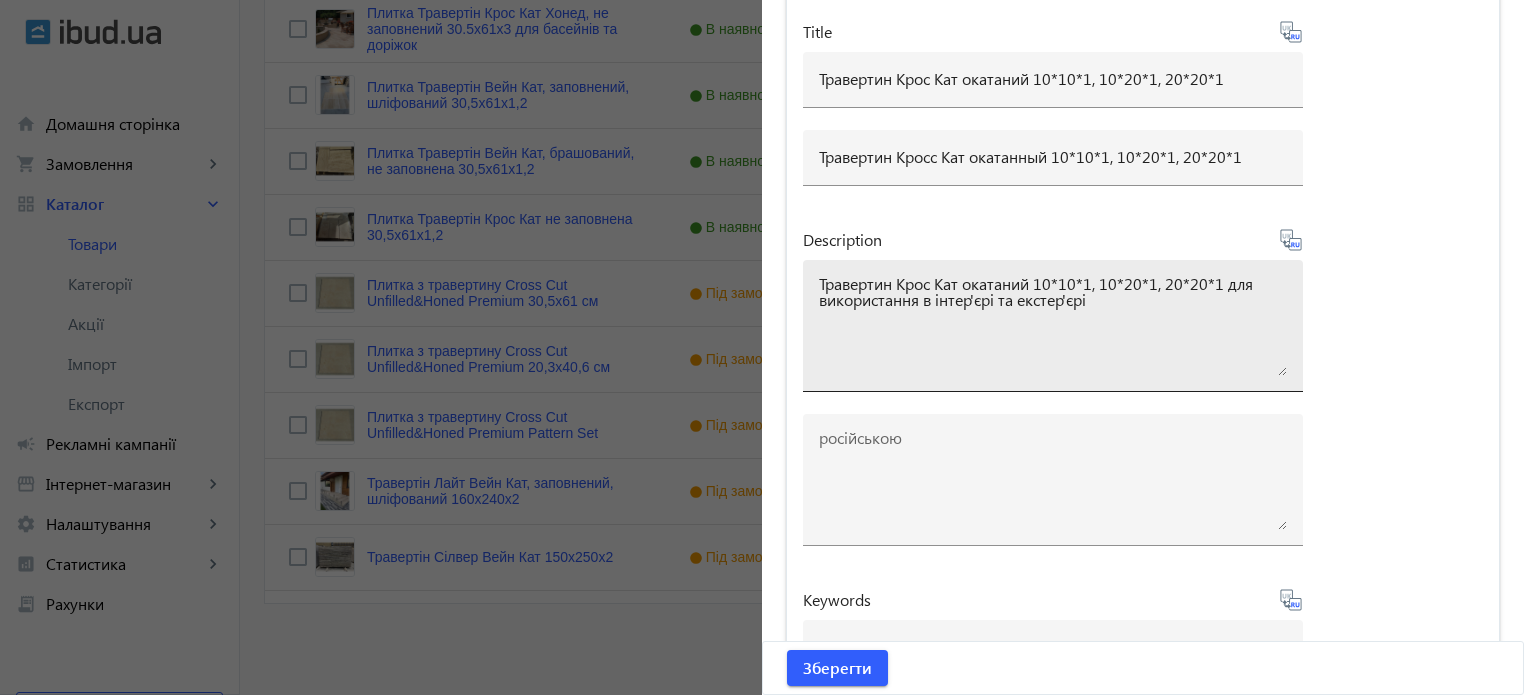 type on "Травертин Кросс Кат окатаный 10*10*1, 10*20*1, 20*20*1 для использования в интерьере и экстерьере" 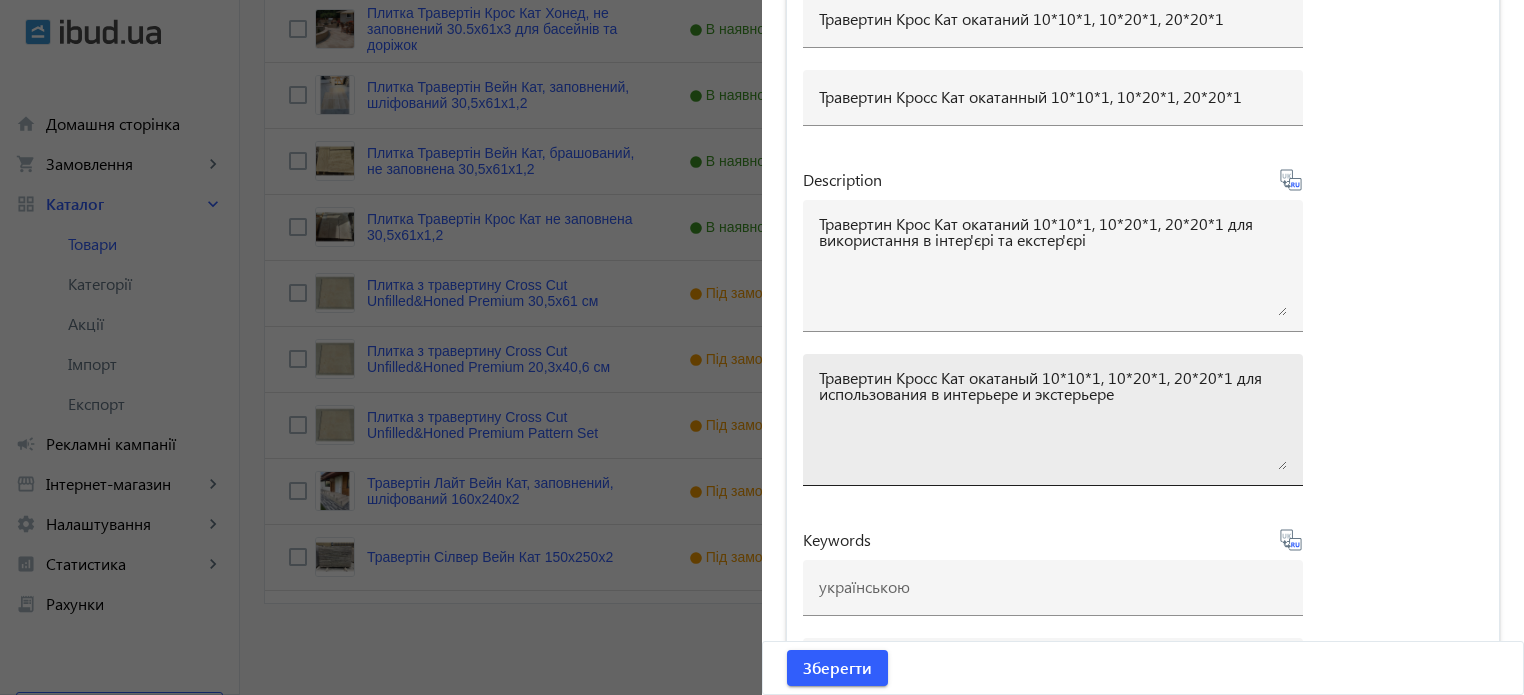 scroll, scrollTop: 6158, scrollLeft: 0, axis: vertical 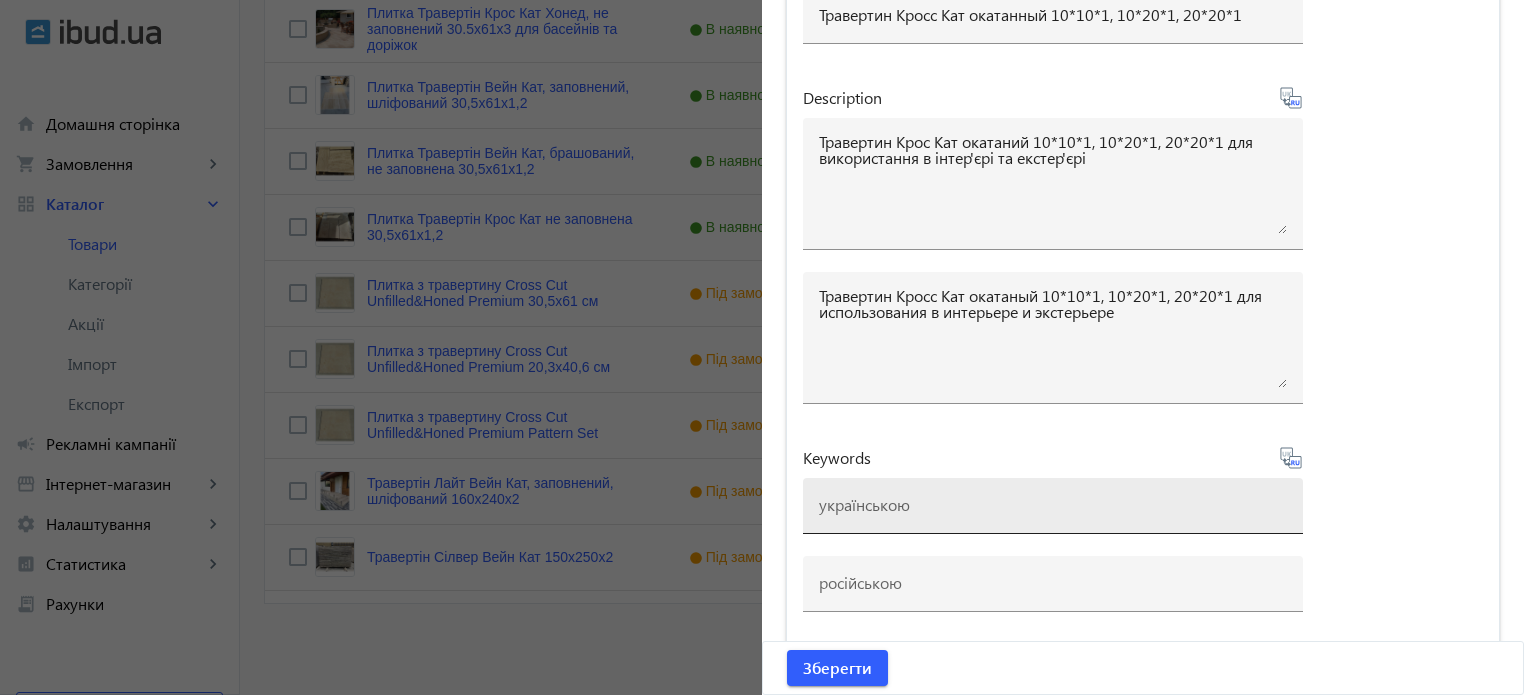click at bounding box center (1053, 504) 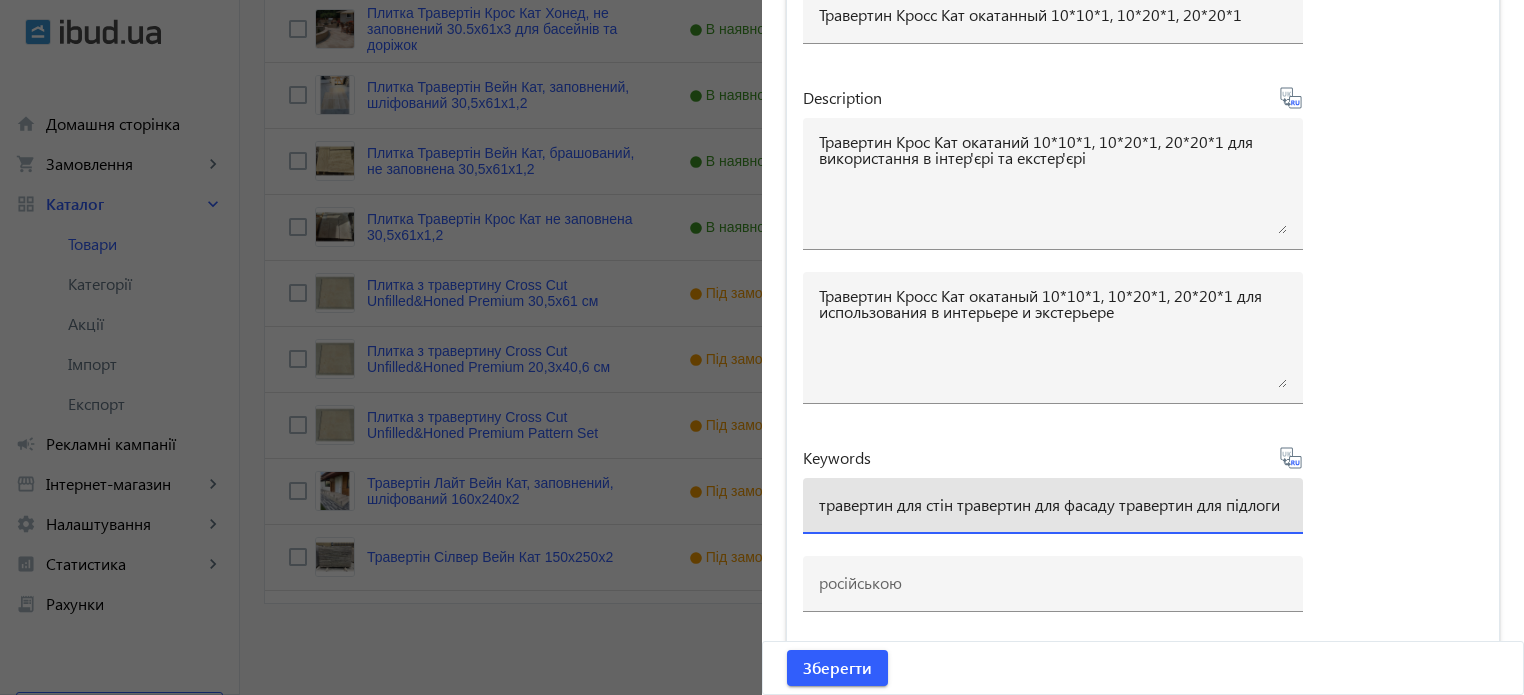 scroll, scrollTop: 0, scrollLeft: 1, axis: horizontal 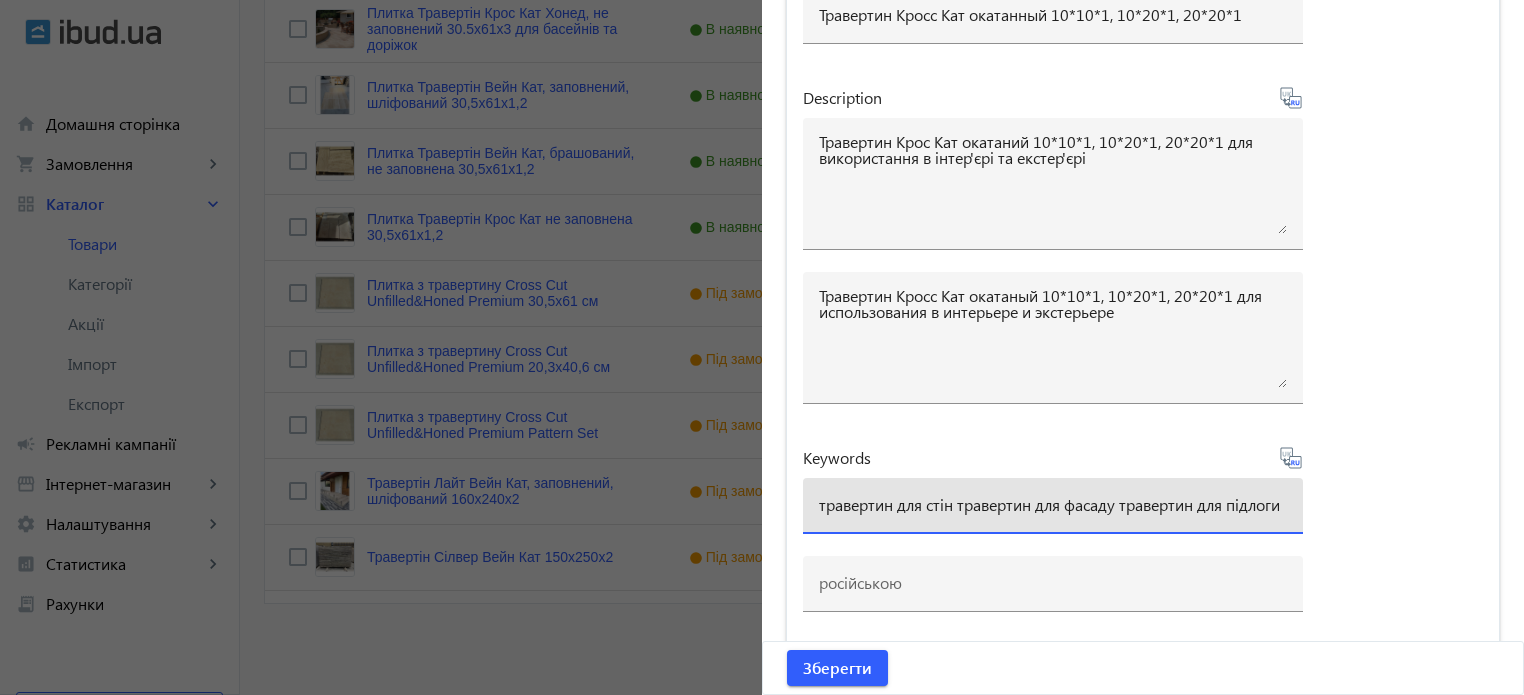 type on "травертин для стін травертин для фасаду травертин для підлоги" 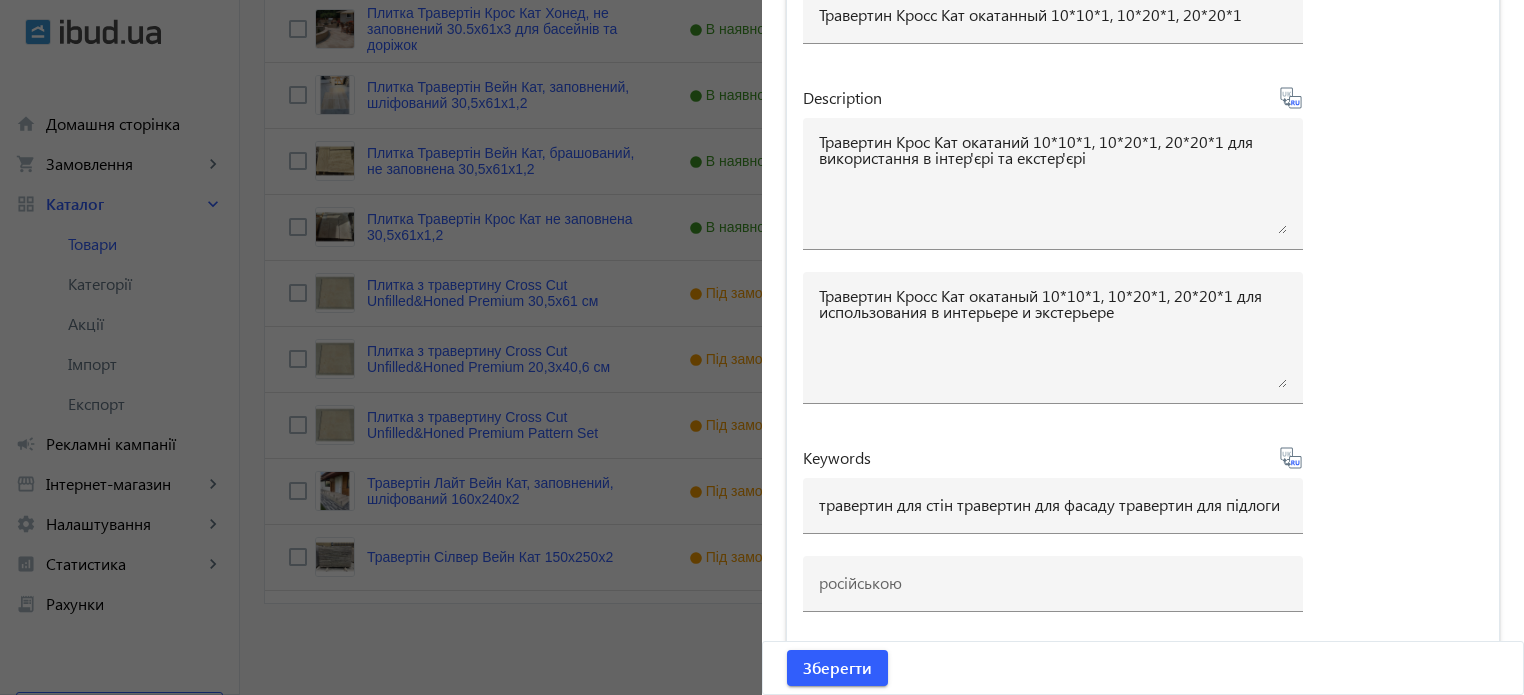 type on "травертин для стен травертин для фасада травертин для пола" 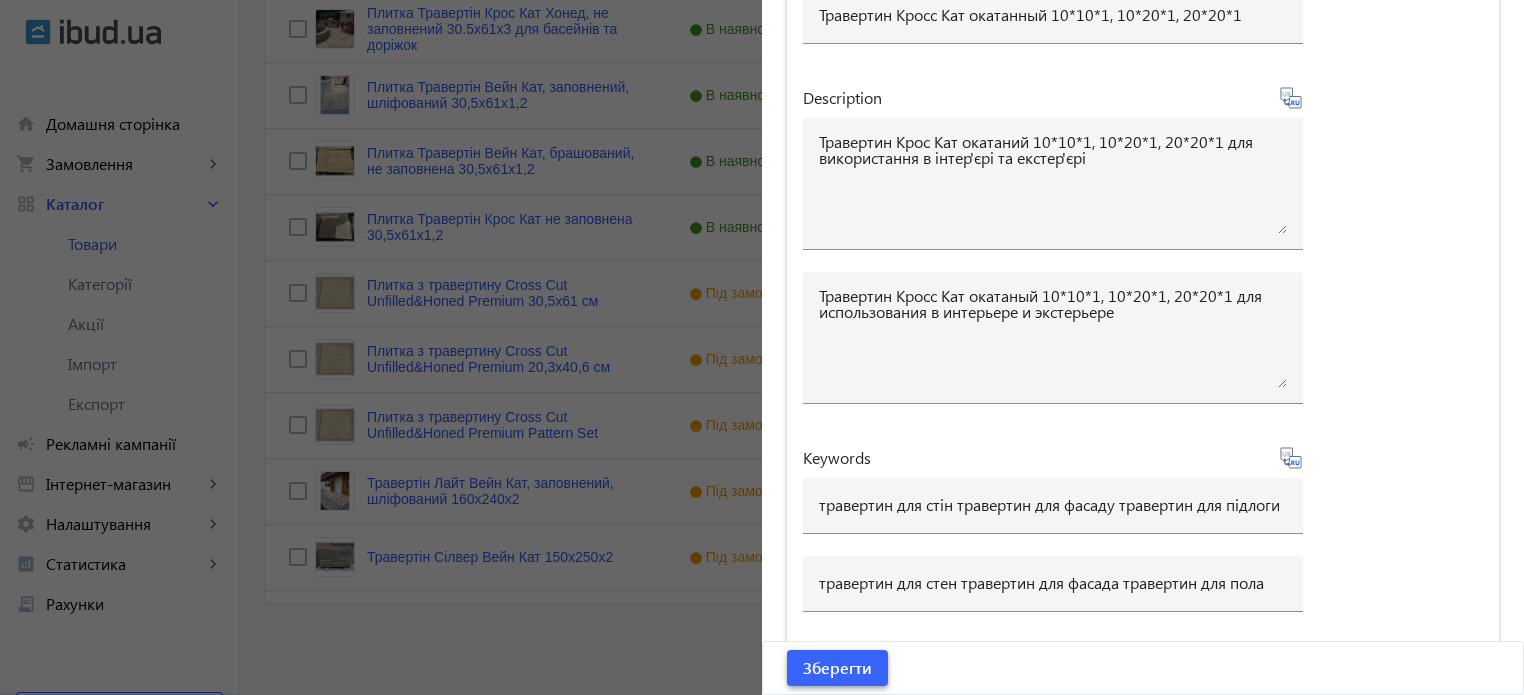 click on "Зберегти" 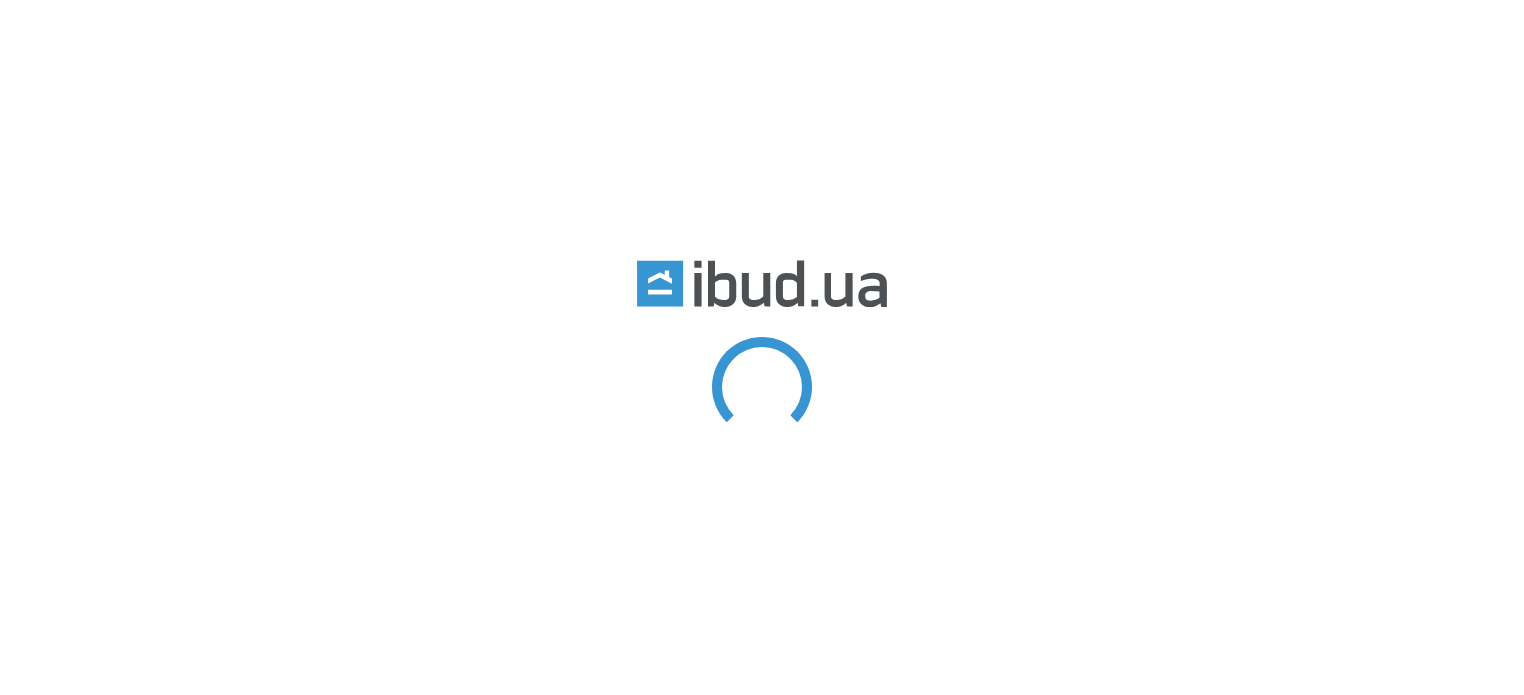 scroll, scrollTop: 0, scrollLeft: 0, axis: both 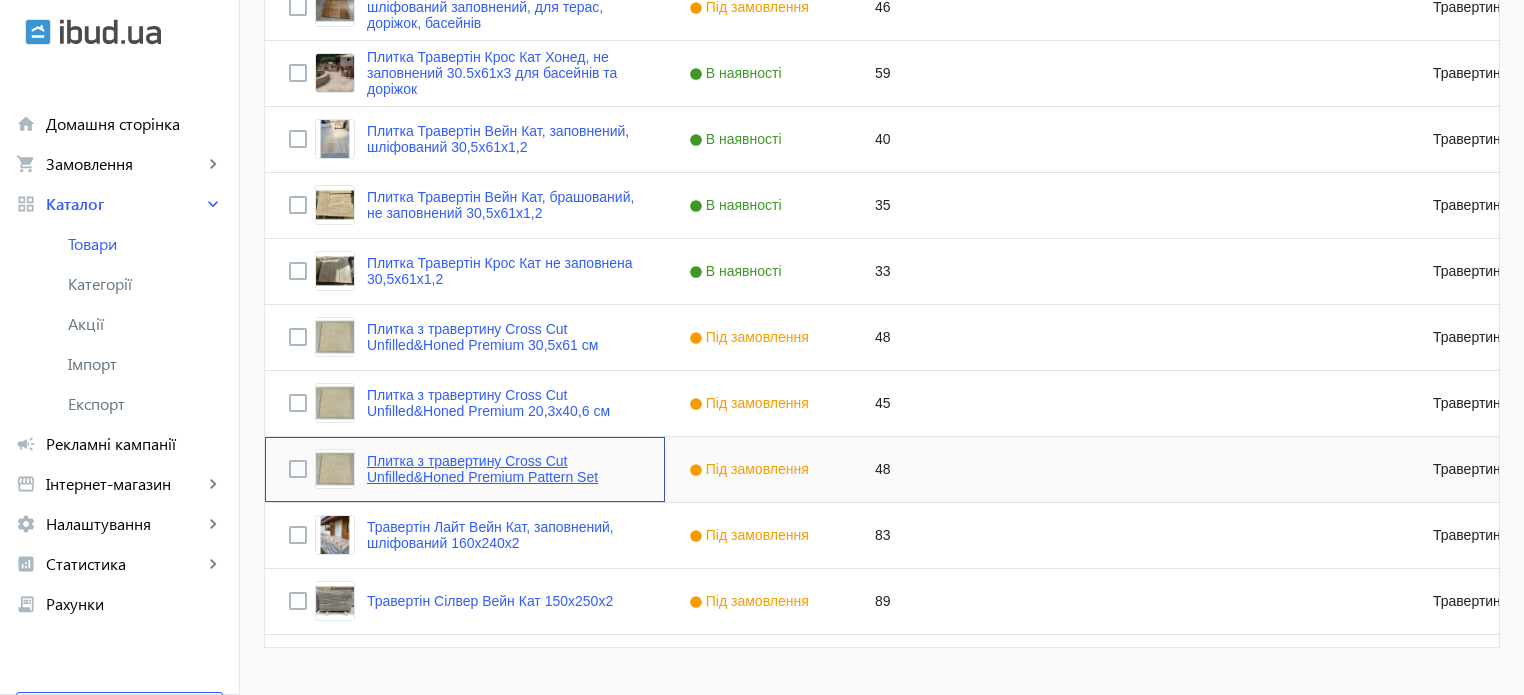 click on "Плитка з травертину Cross Cut Unfilled&Honed Premium Pattern Set" 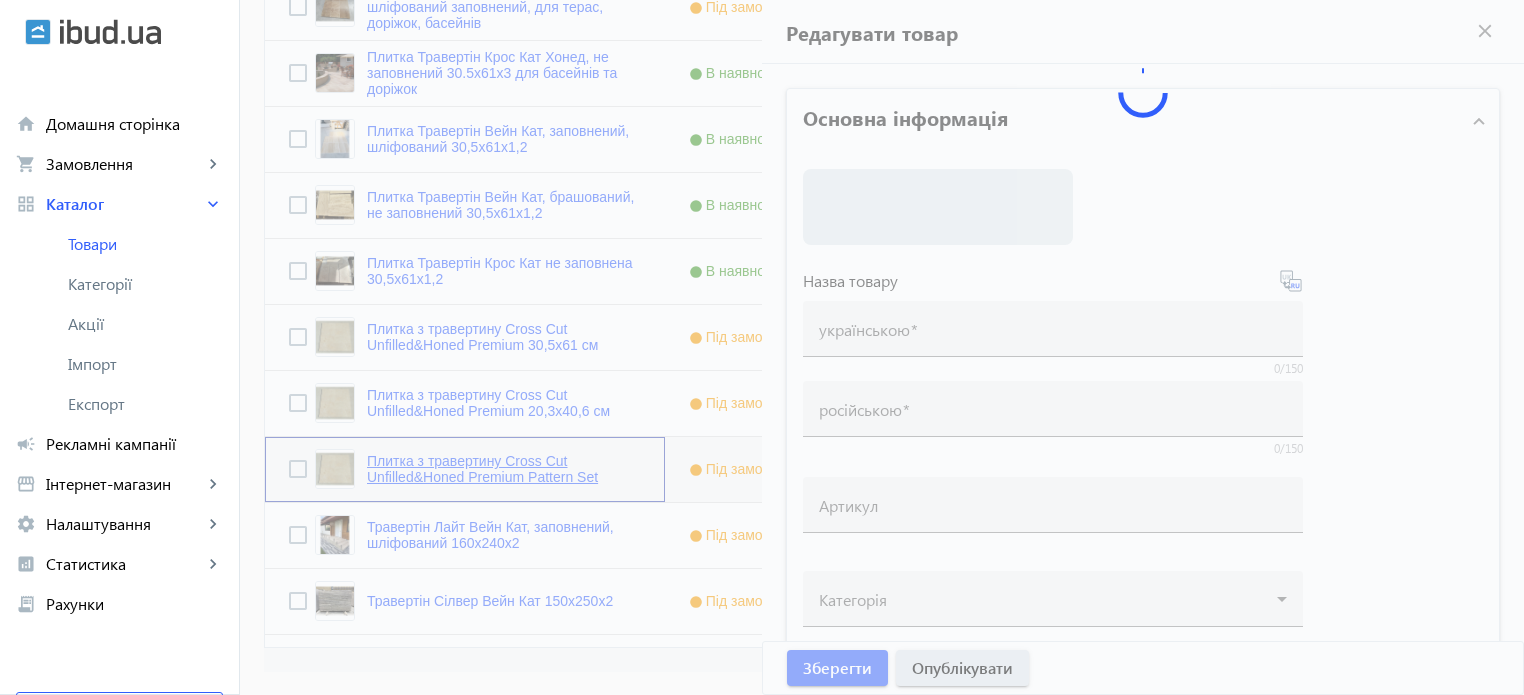 type on "Плитка з травертину Cross Cut Unfilled&Honed Premium Pattern Set" 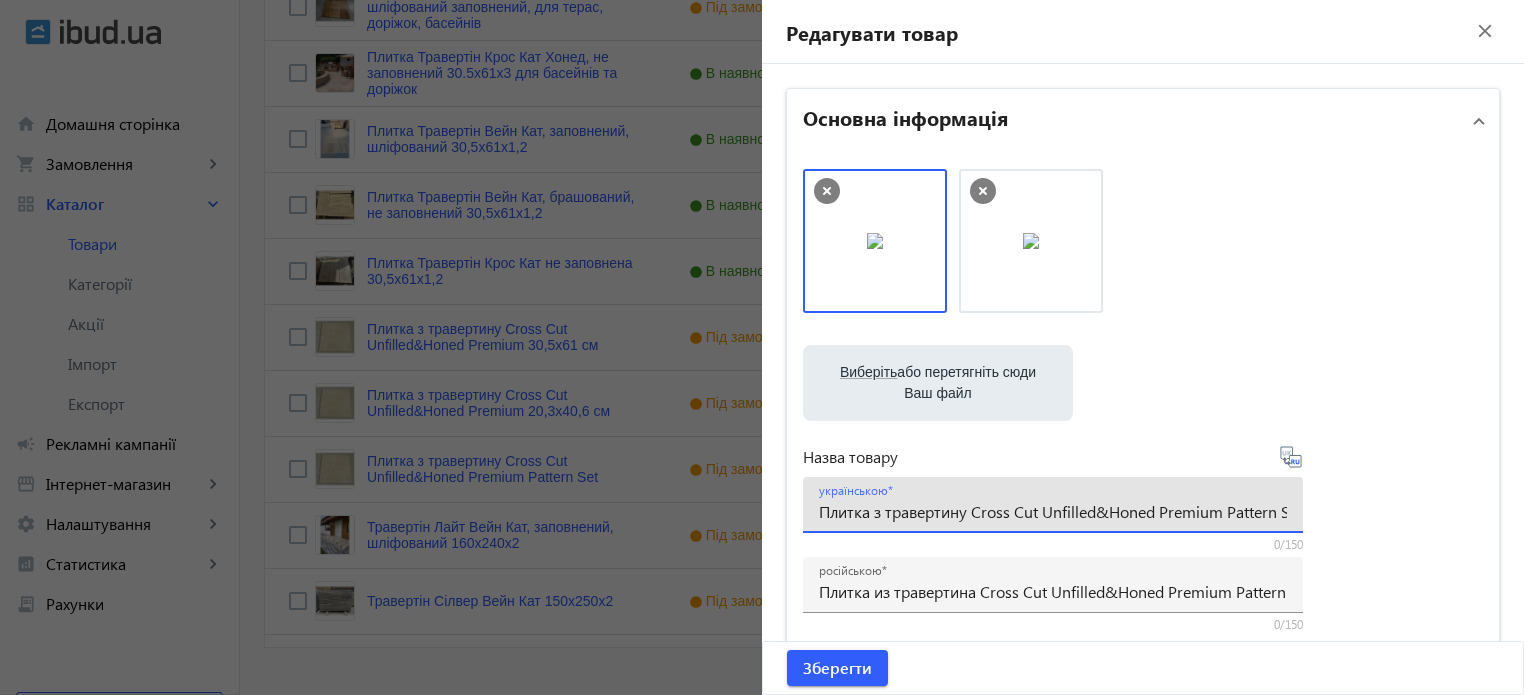 scroll, scrollTop: 0, scrollLeft: 21, axis: horizontal 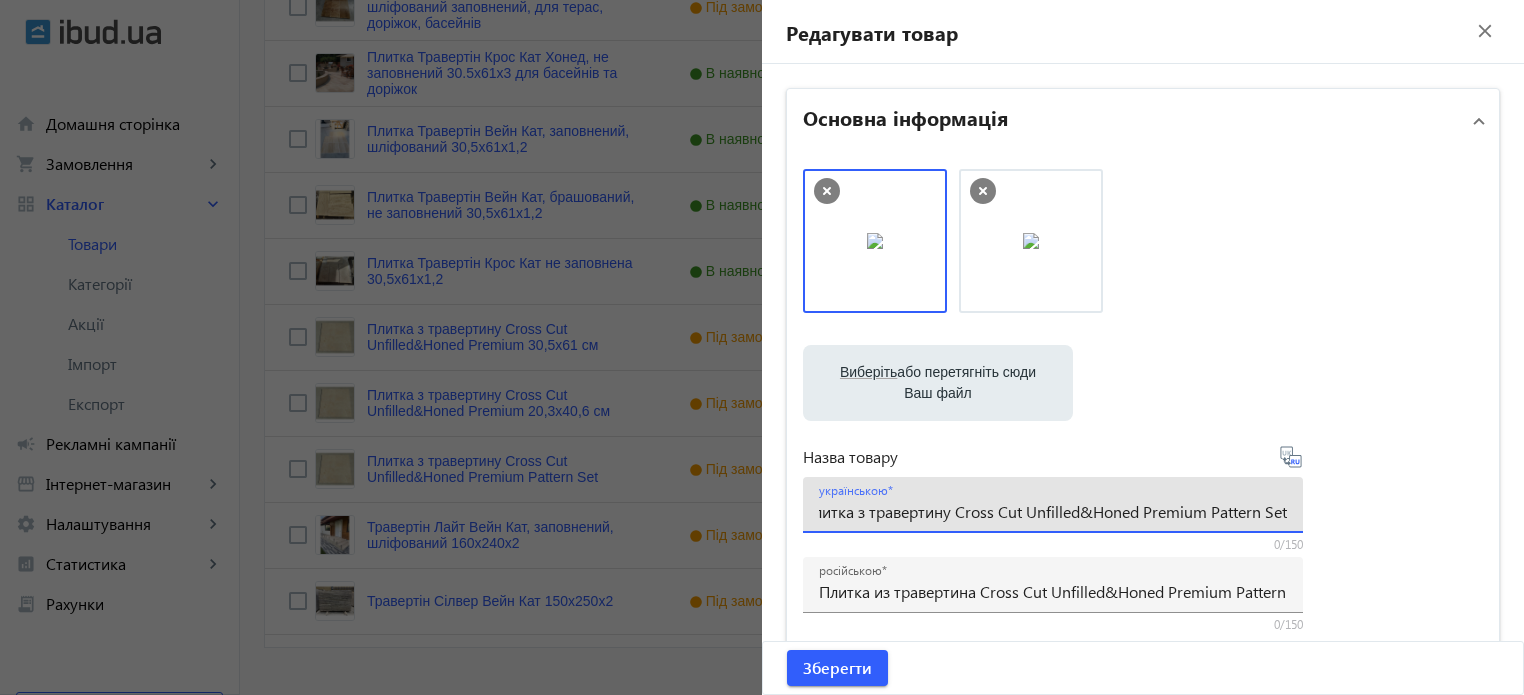 drag, startPoint x: 1039, startPoint y: 507, endPoint x: 1292, endPoint y: 524, distance: 253.5705 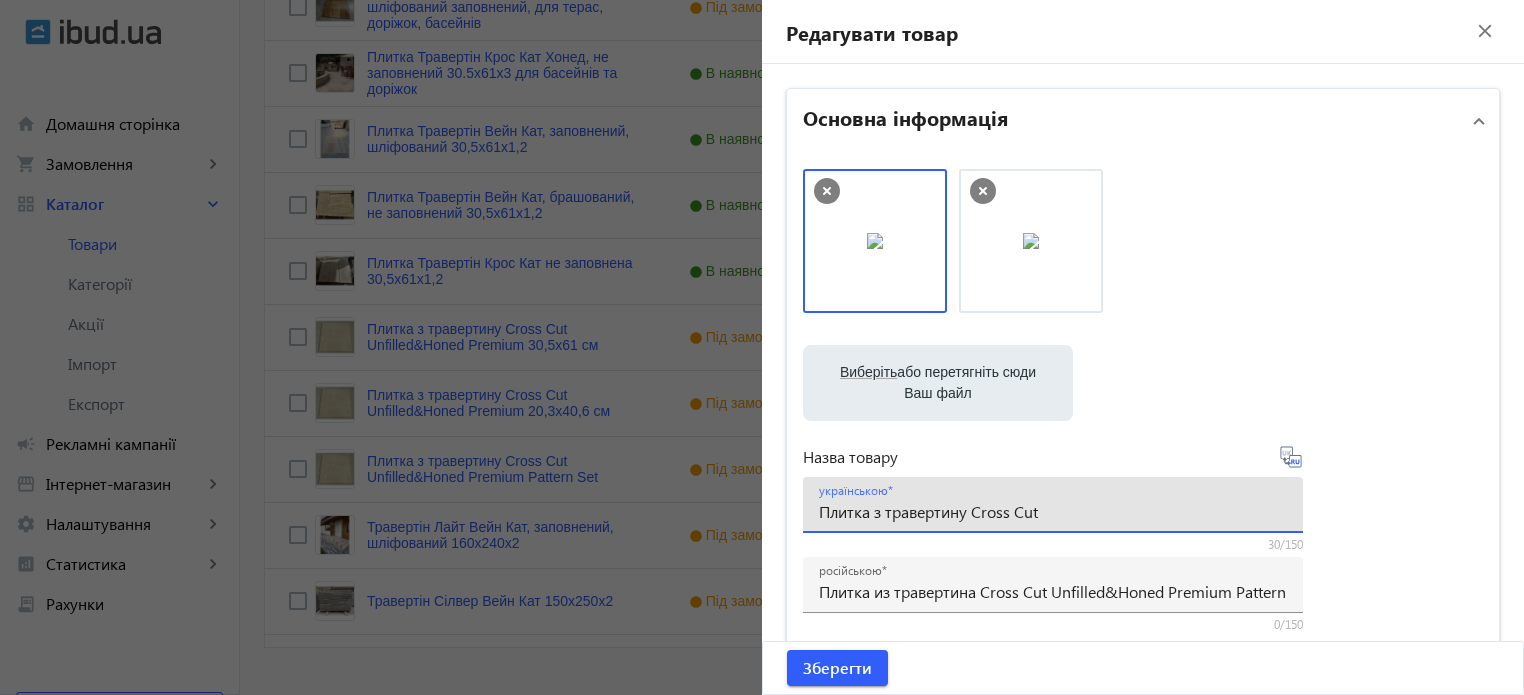 scroll, scrollTop: 0, scrollLeft: 0, axis: both 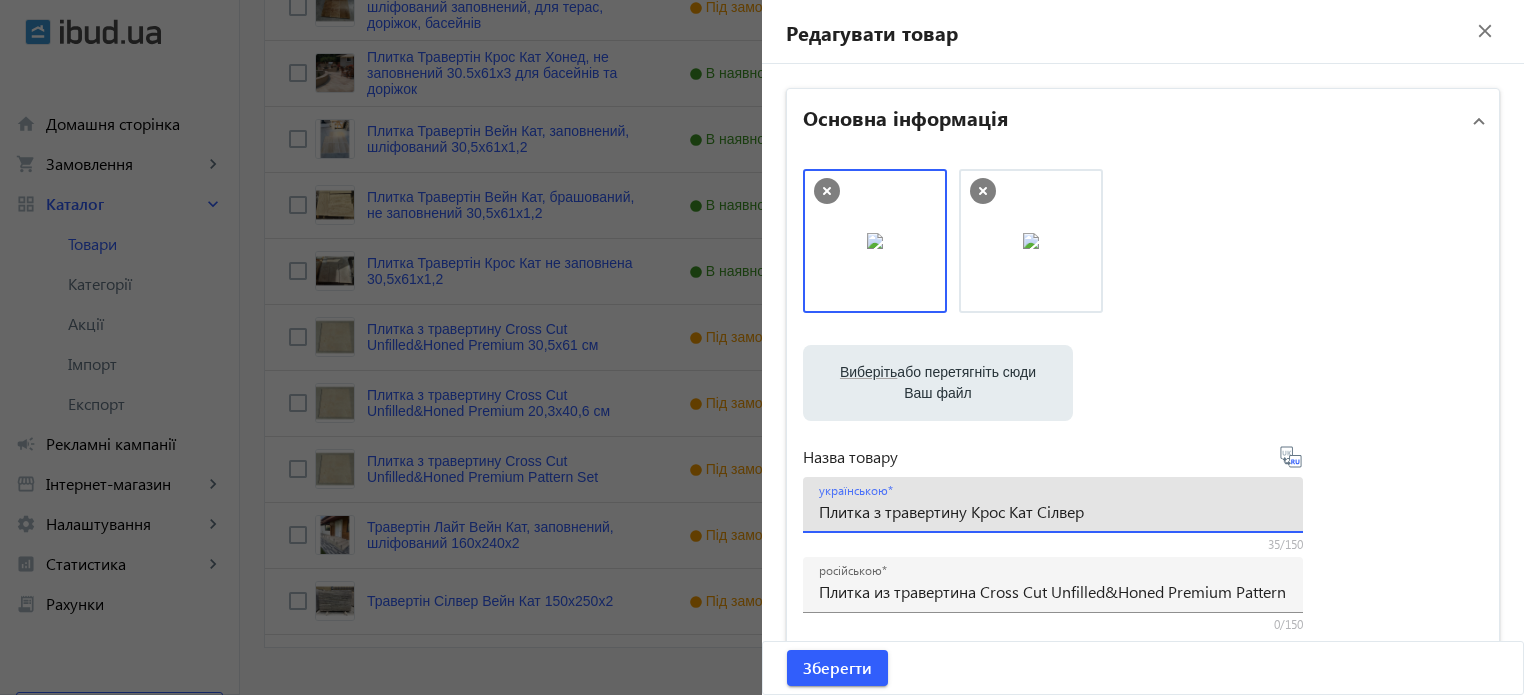 type on "Плитка з травертину Крос Кат Сілвер" 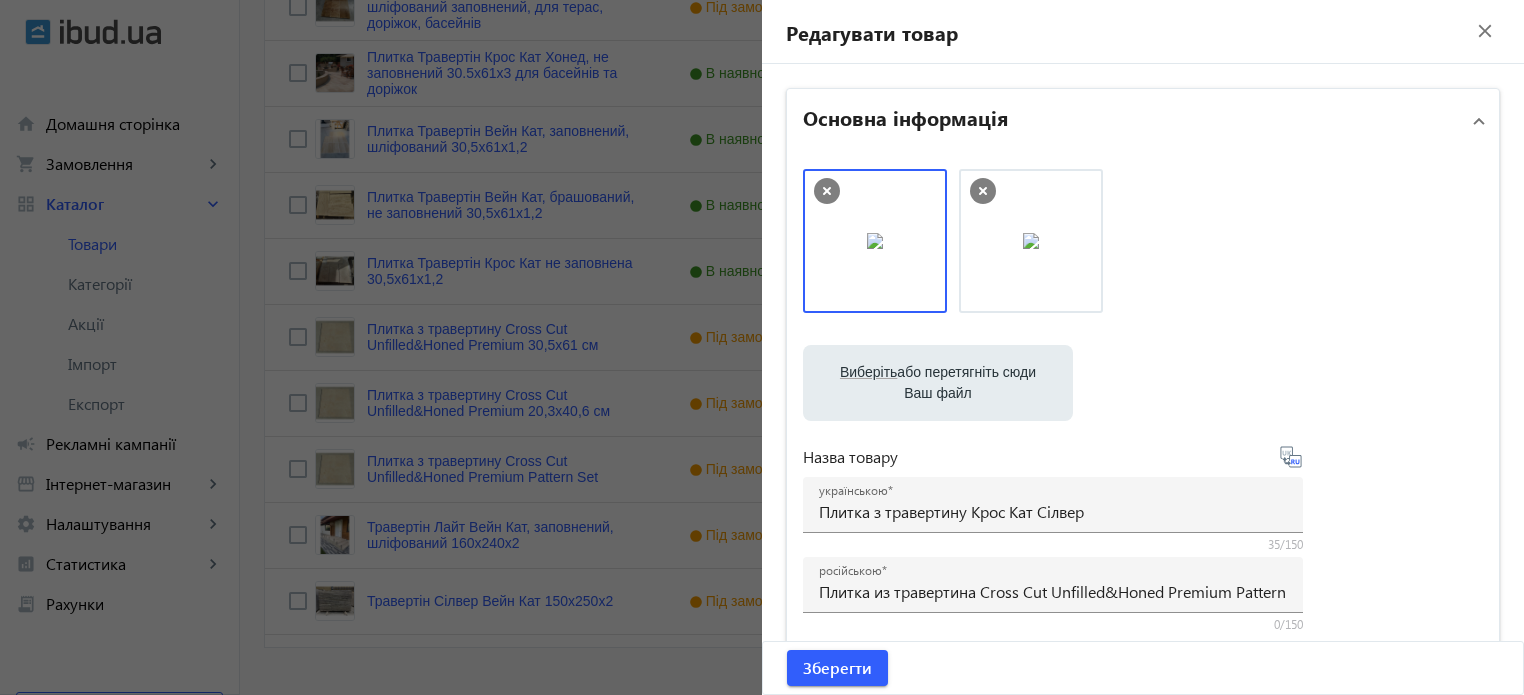 type on "Плитка из травертина Кросс Кат Силвер" 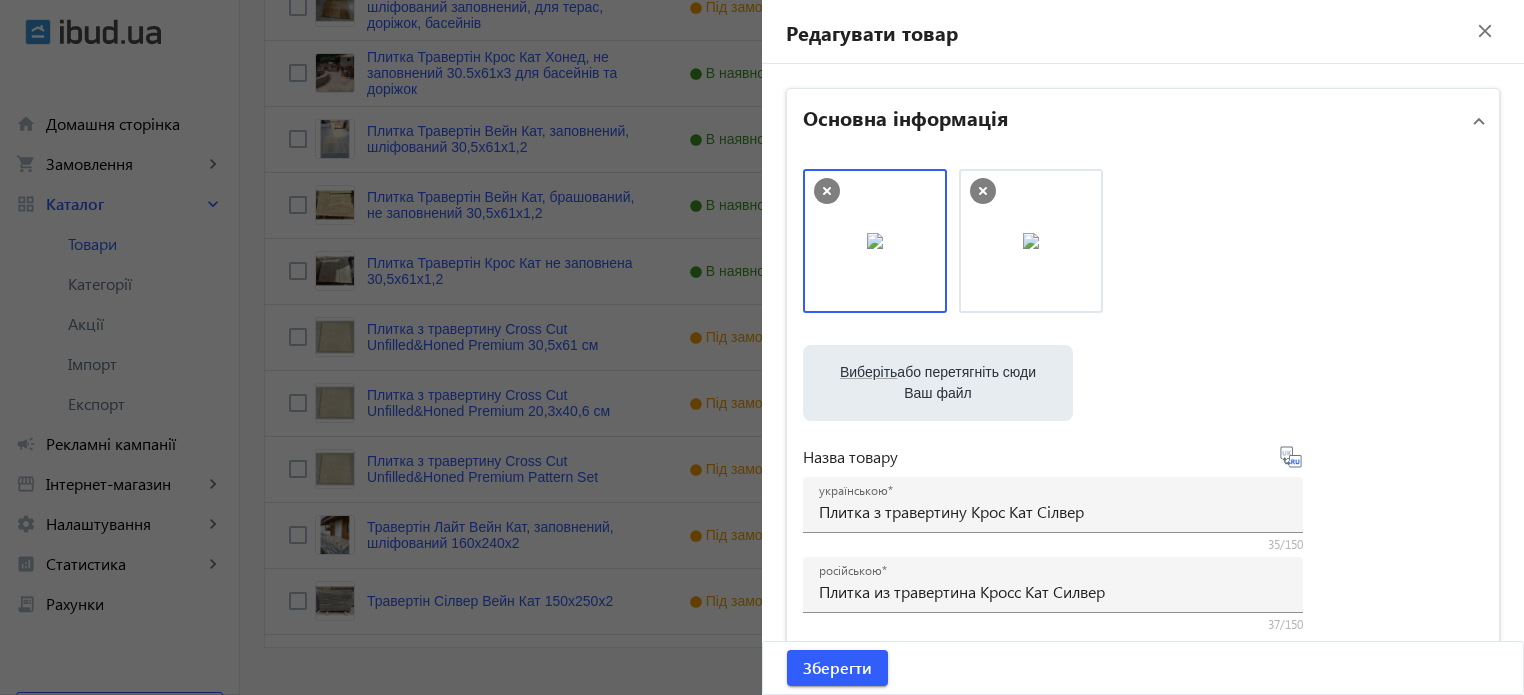 click 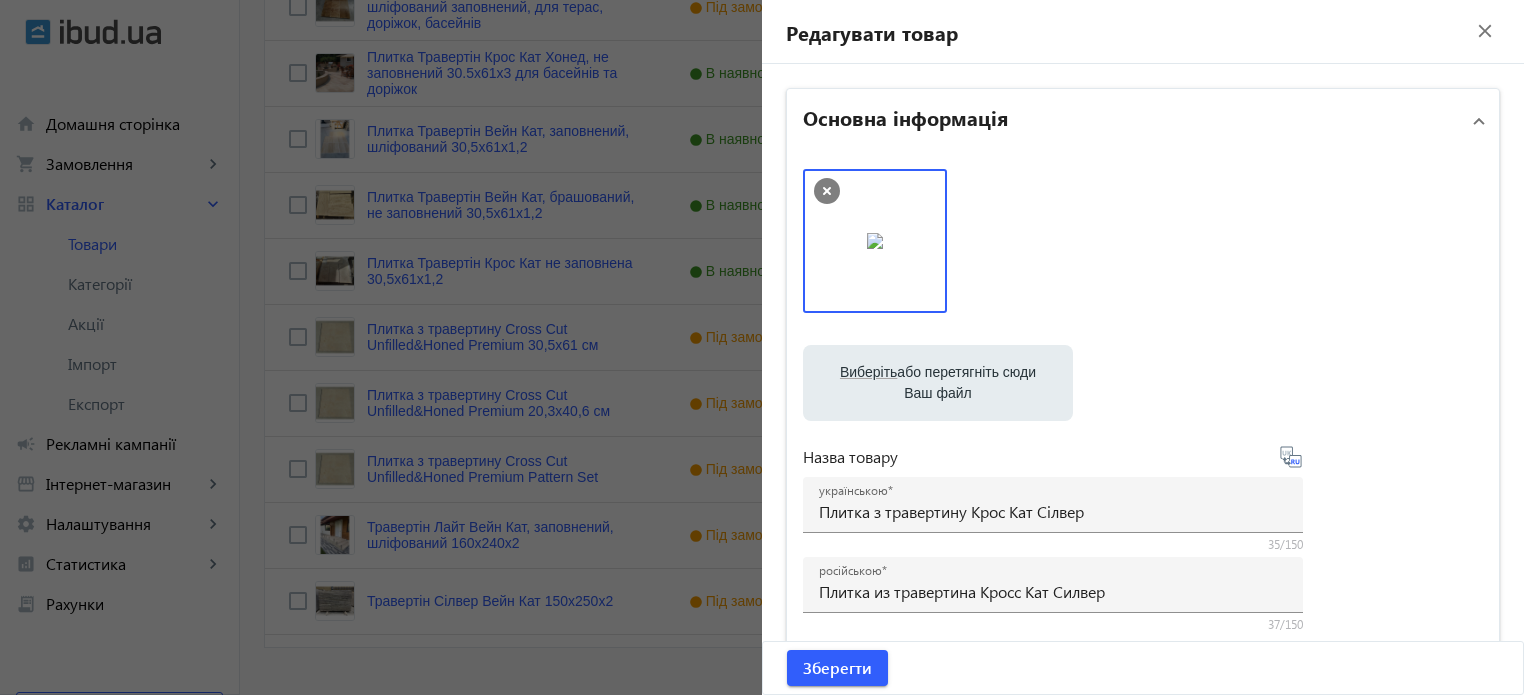 click 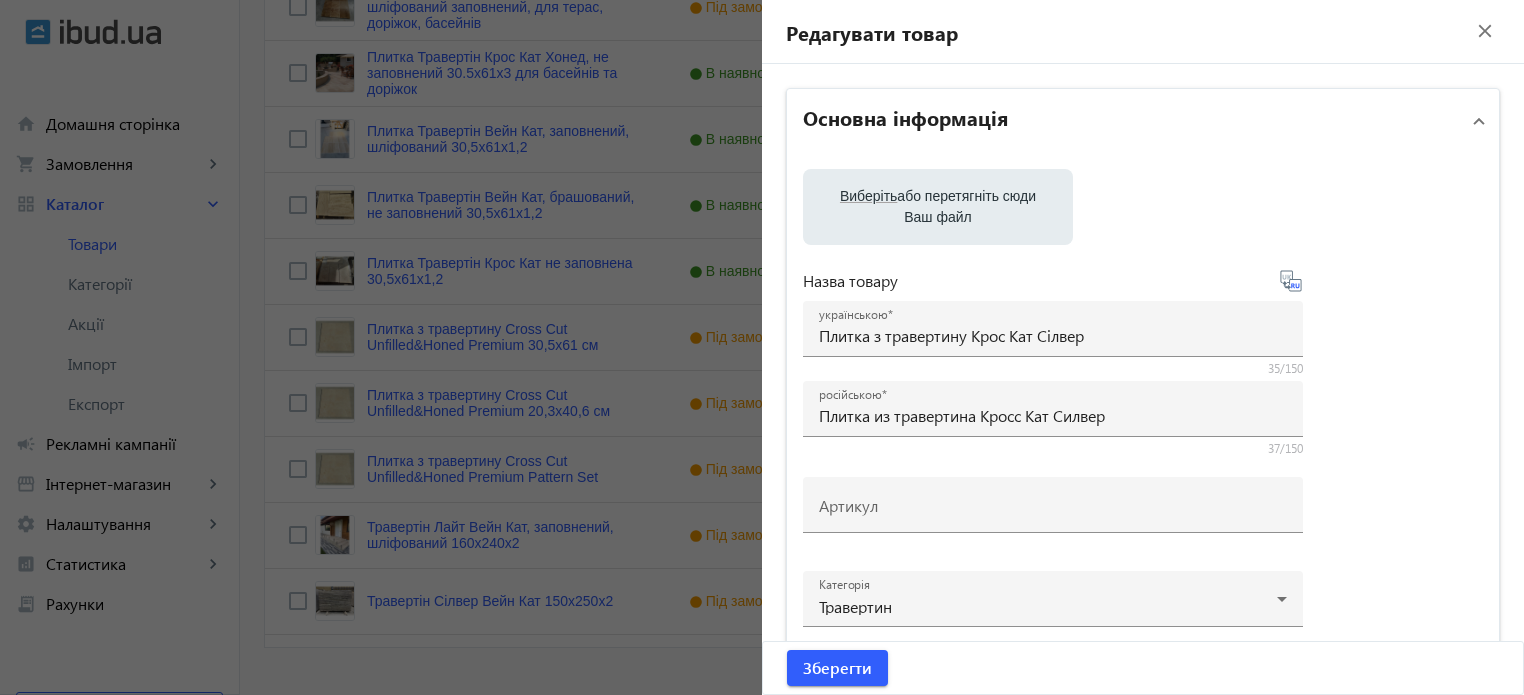 click on "Виберіть  або перетягніть сюди Ваш файл" at bounding box center (938, 207) 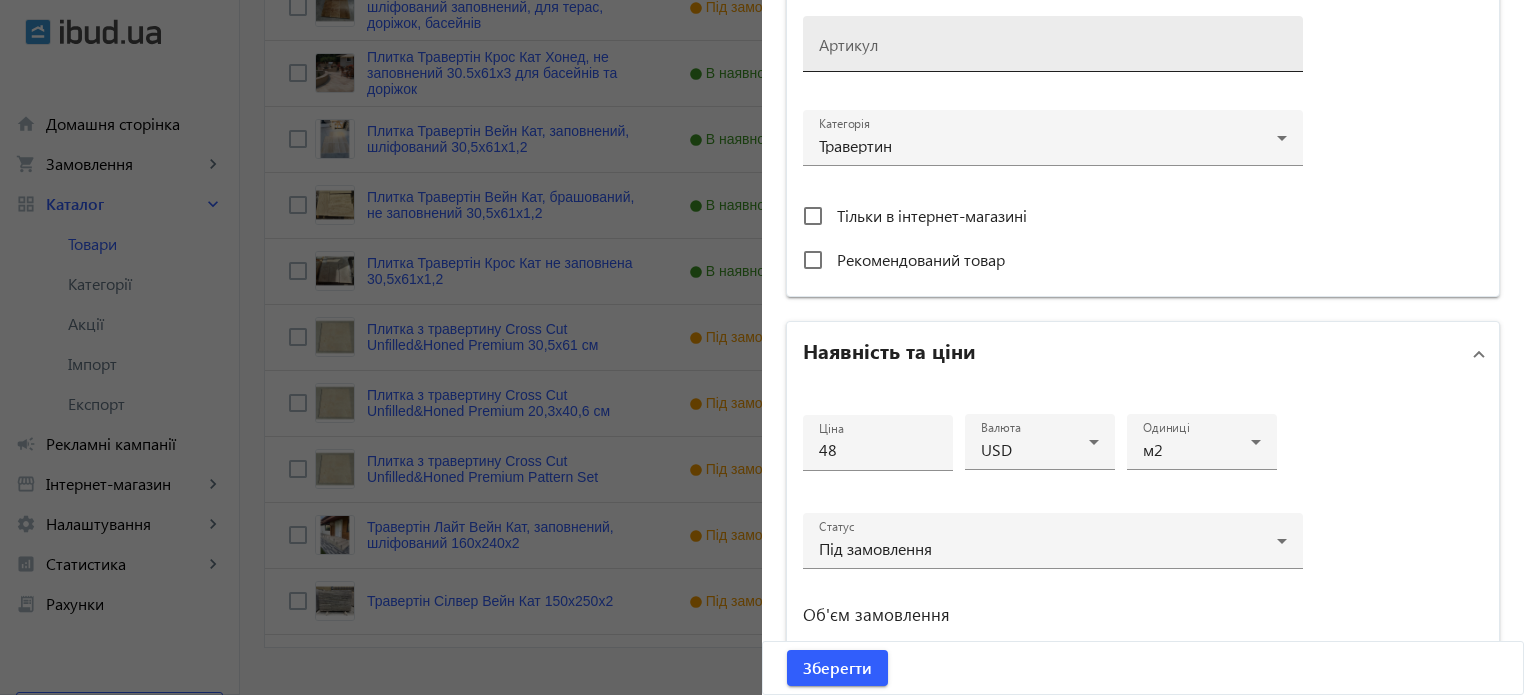 scroll, scrollTop: 700, scrollLeft: 0, axis: vertical 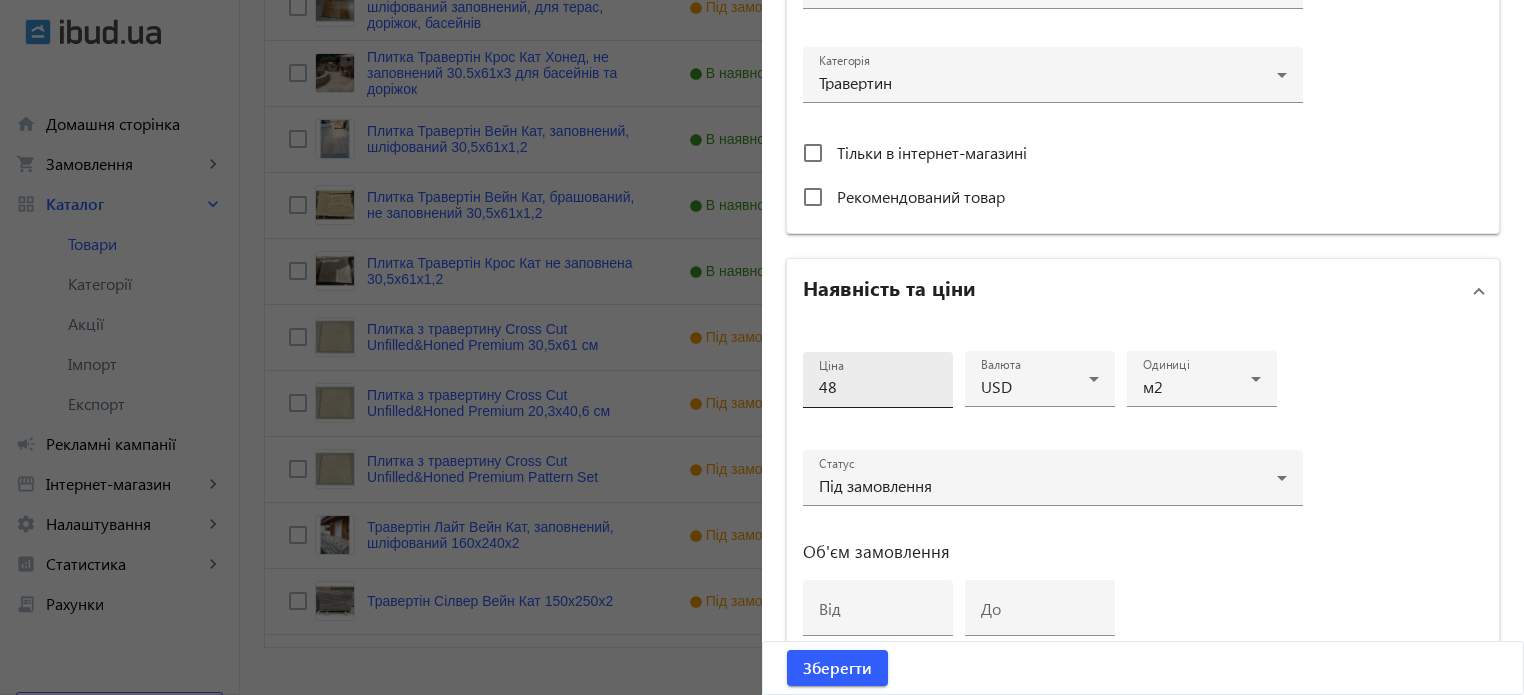 click on "48" at bounding box center (878, 386) 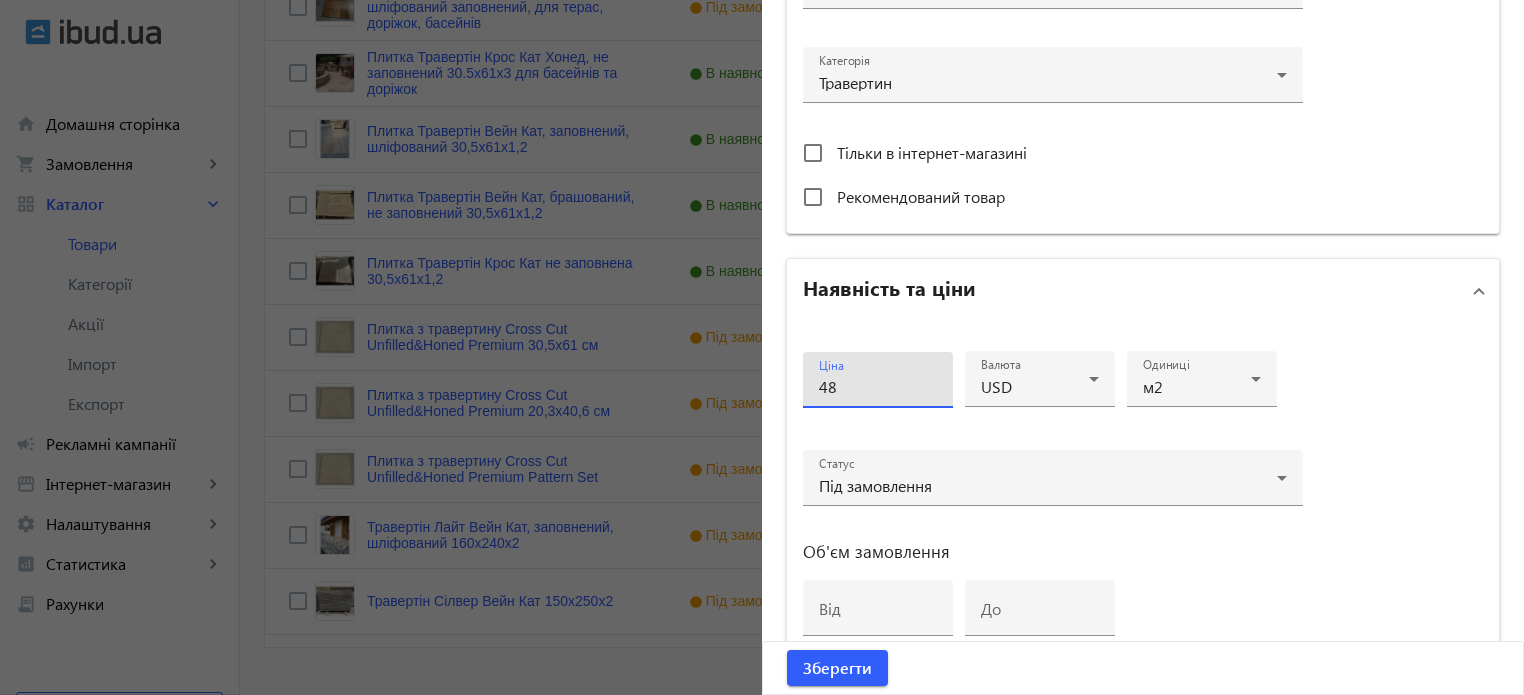 type on "4" 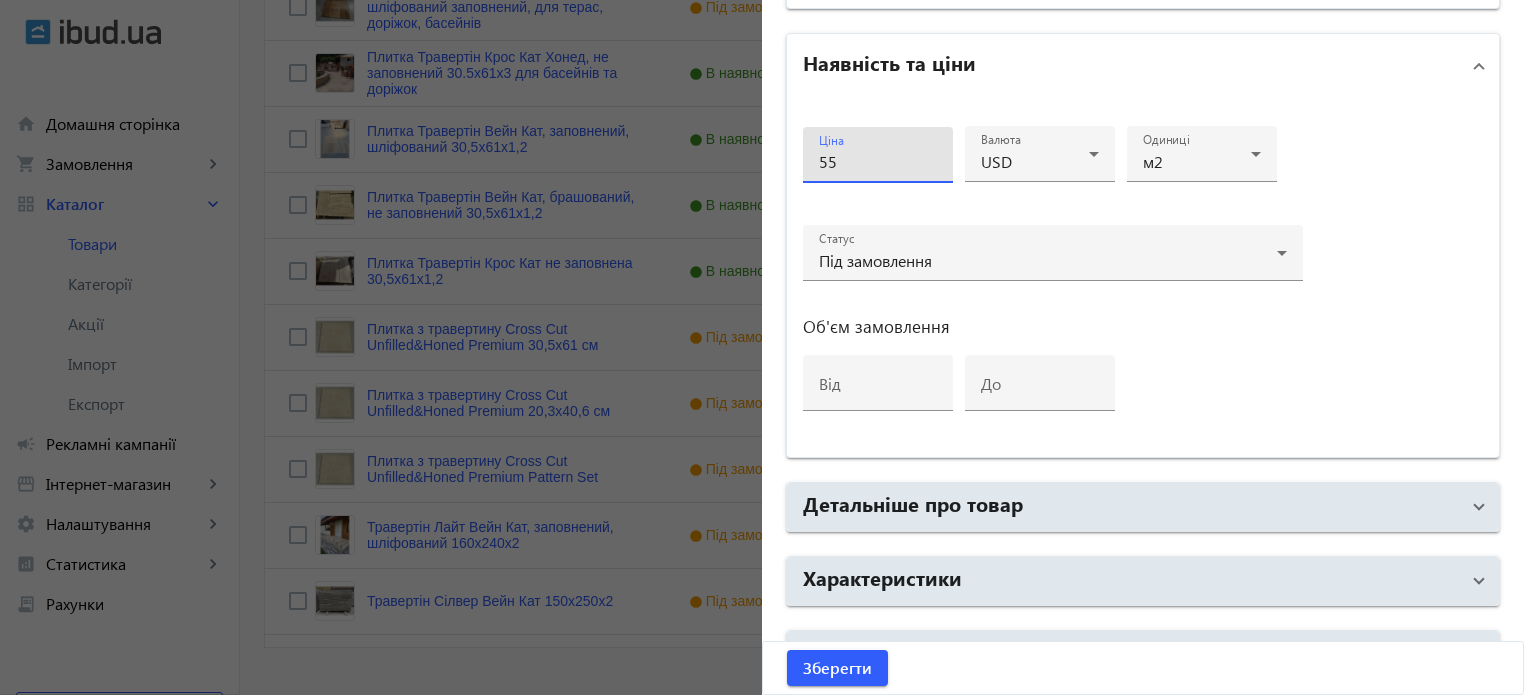 scroll, scrollTop: 968, scrollLeft: 0, axis: vertical 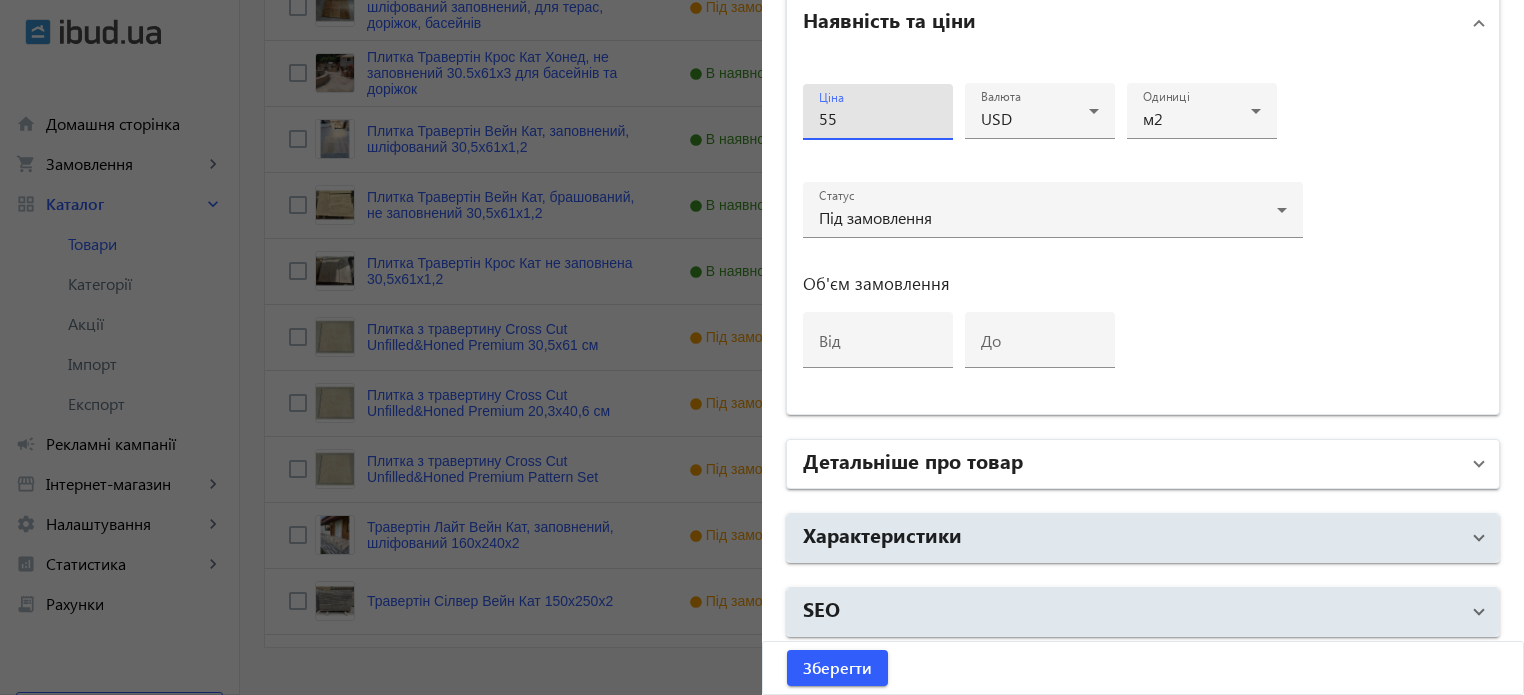 type on "55" 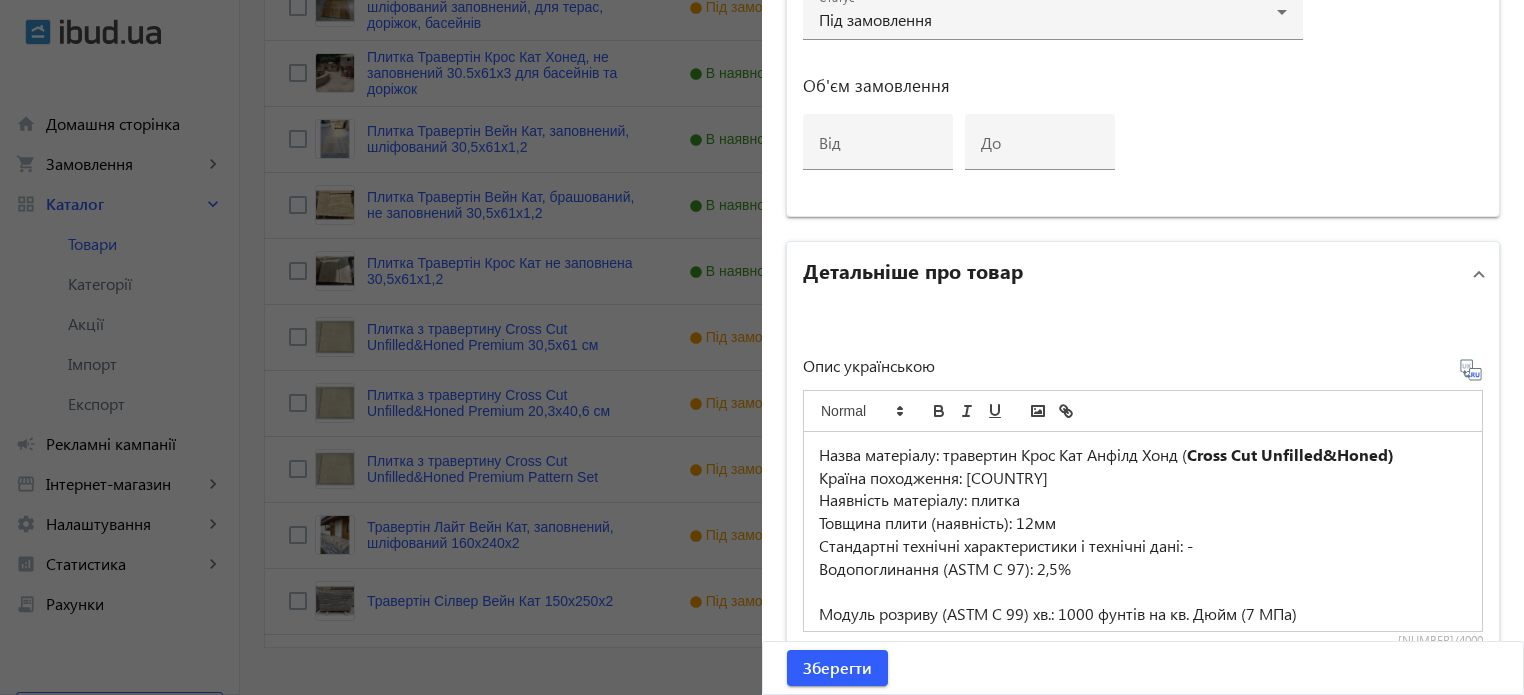 scroll, scrollTop: 1168, scrollLeft: 0, axis: vertical 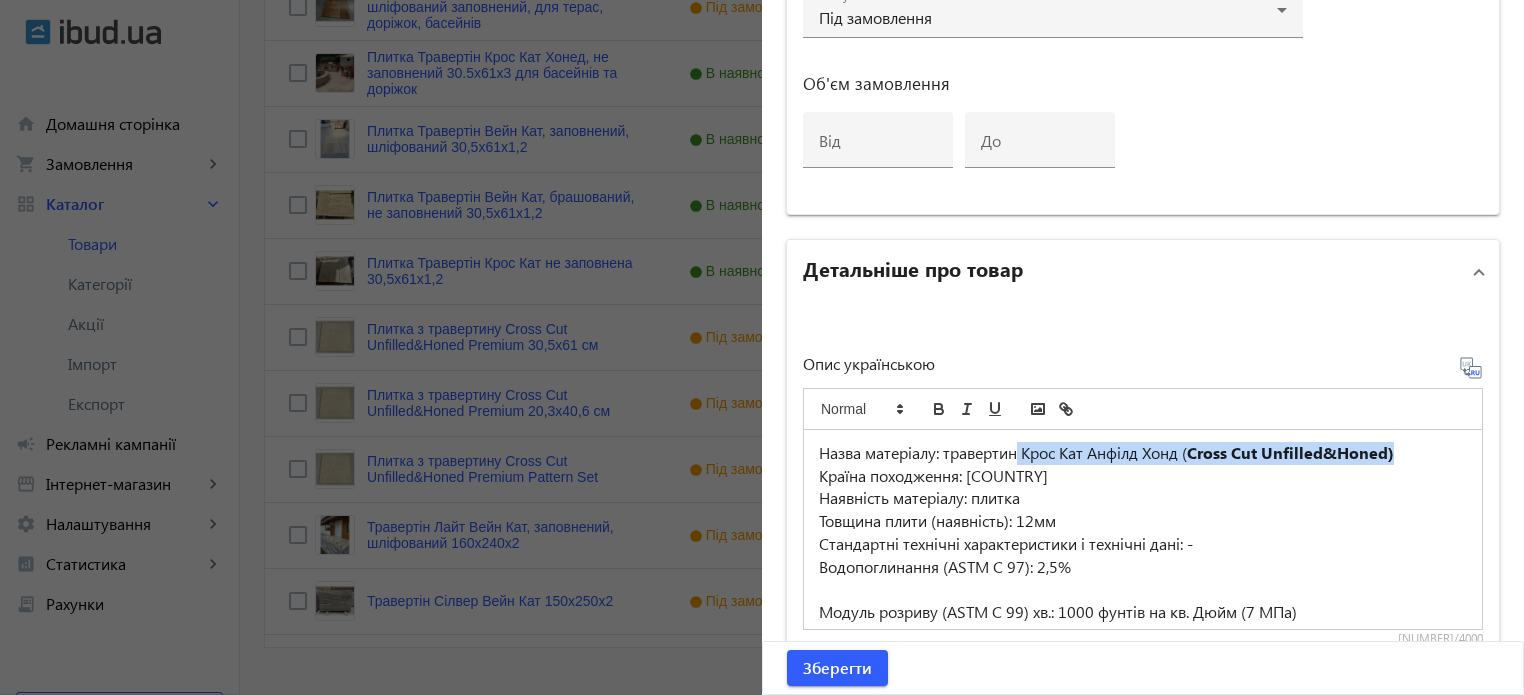 drag, startPoint x: 1393, startPoint y: 447, endPoint x: 1015, endPoint y: 456, distance: 378.10712 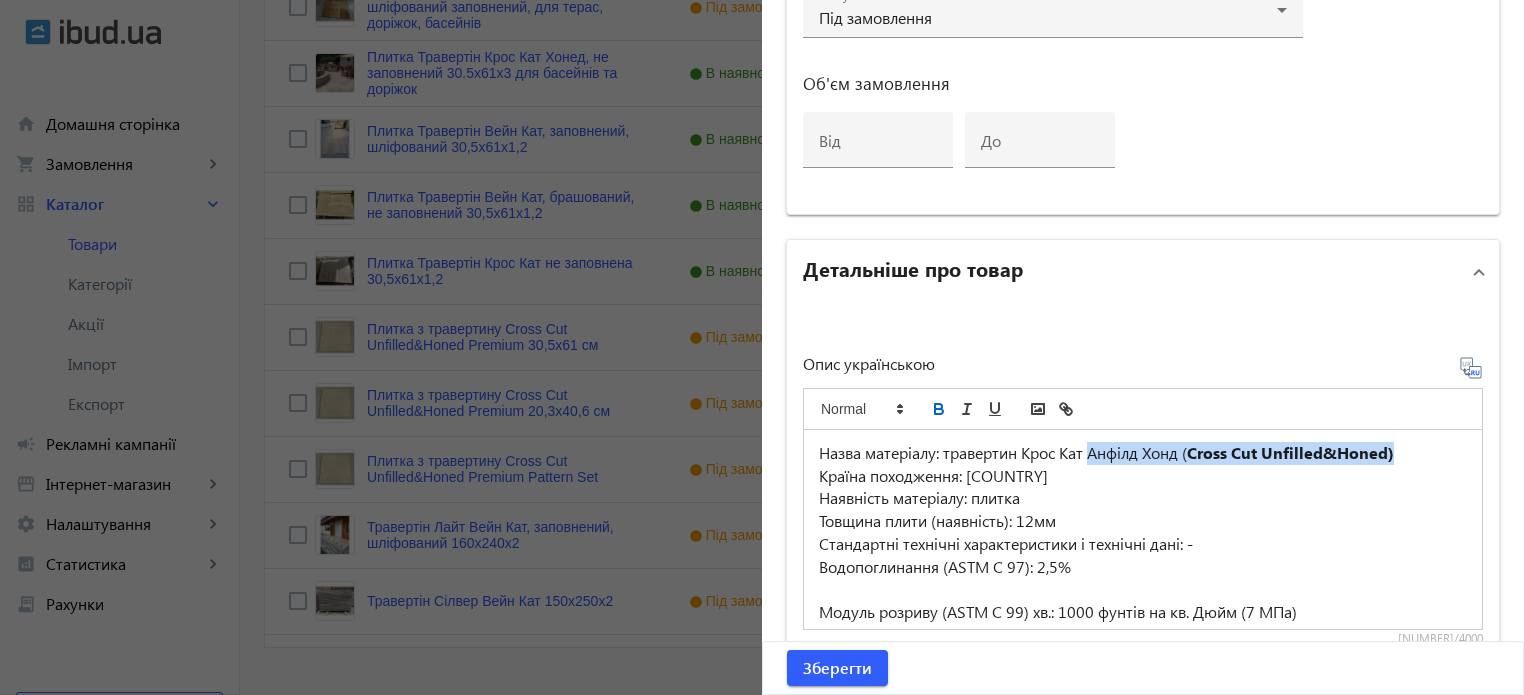 drag, startPoint x: 1408, startPoint y: 449, endPoint x: 1085, endPoint y: 454, distance: 323.0387 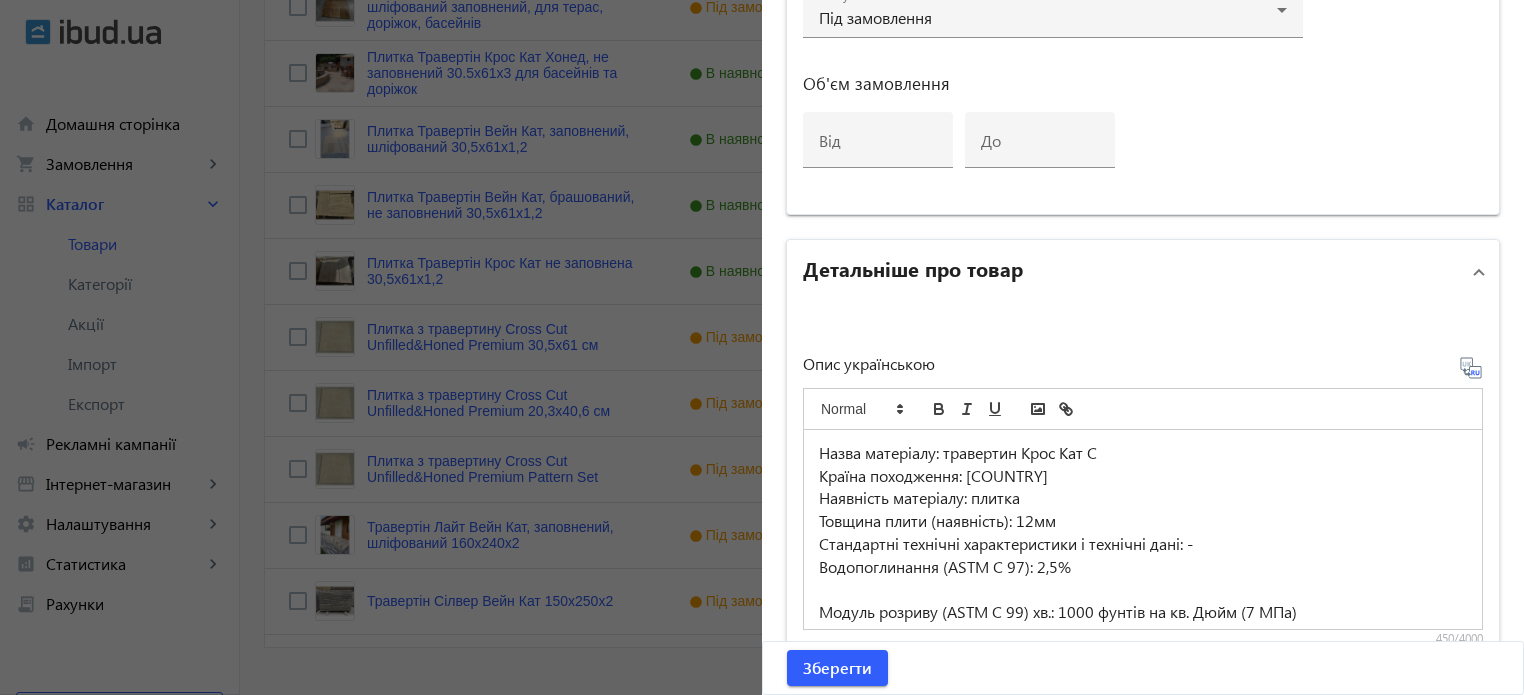 type 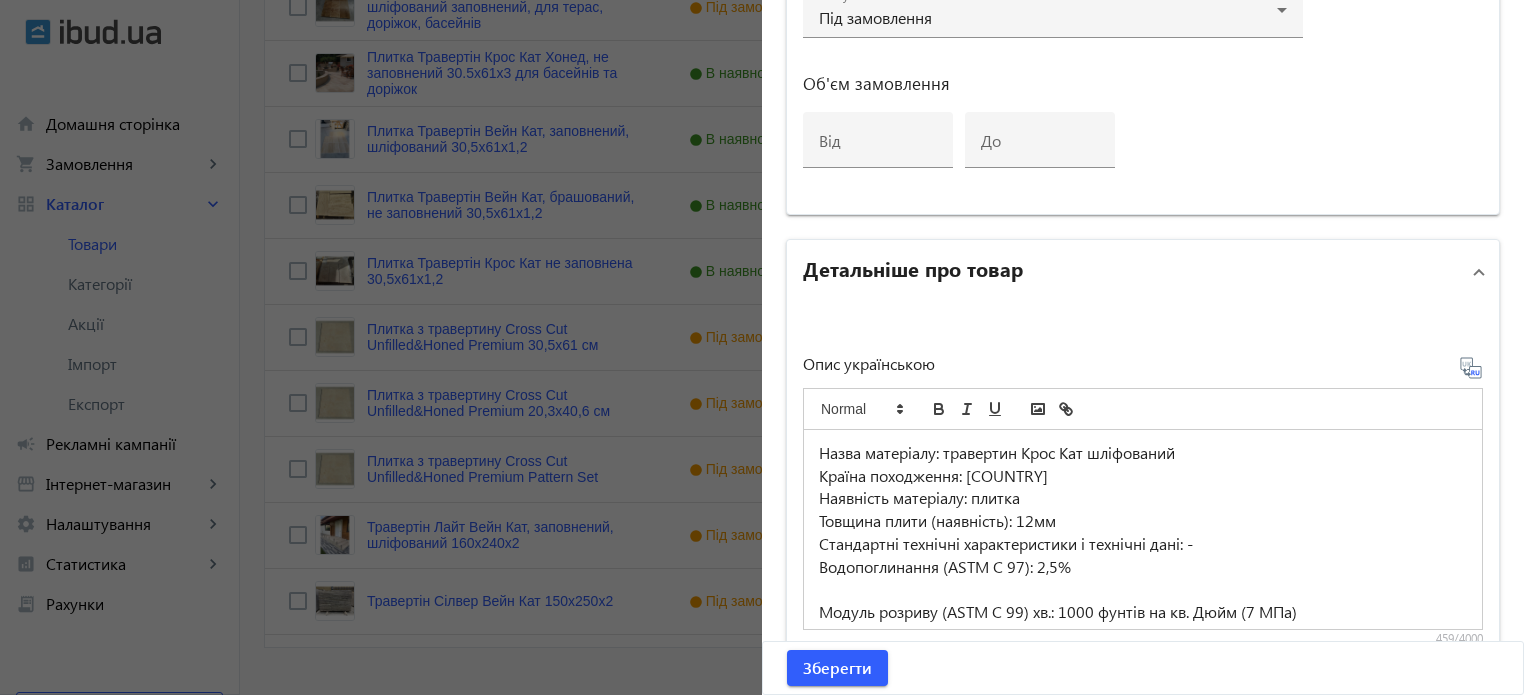 click on "Назва матеріалу: травертин Крос Кат шліфований" at bounding box center (1143, 453) 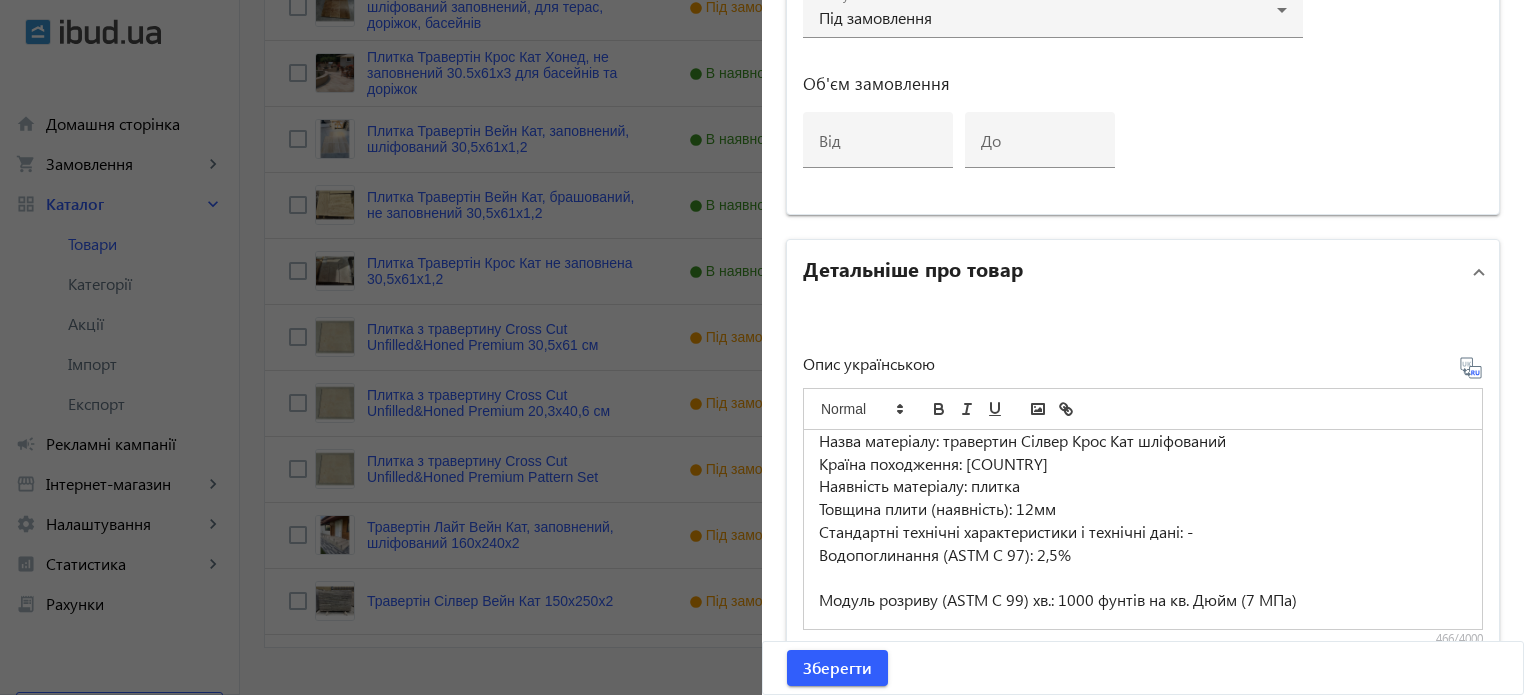 scroll, scrollTop: 0, scrollLeft: 0, axis: both 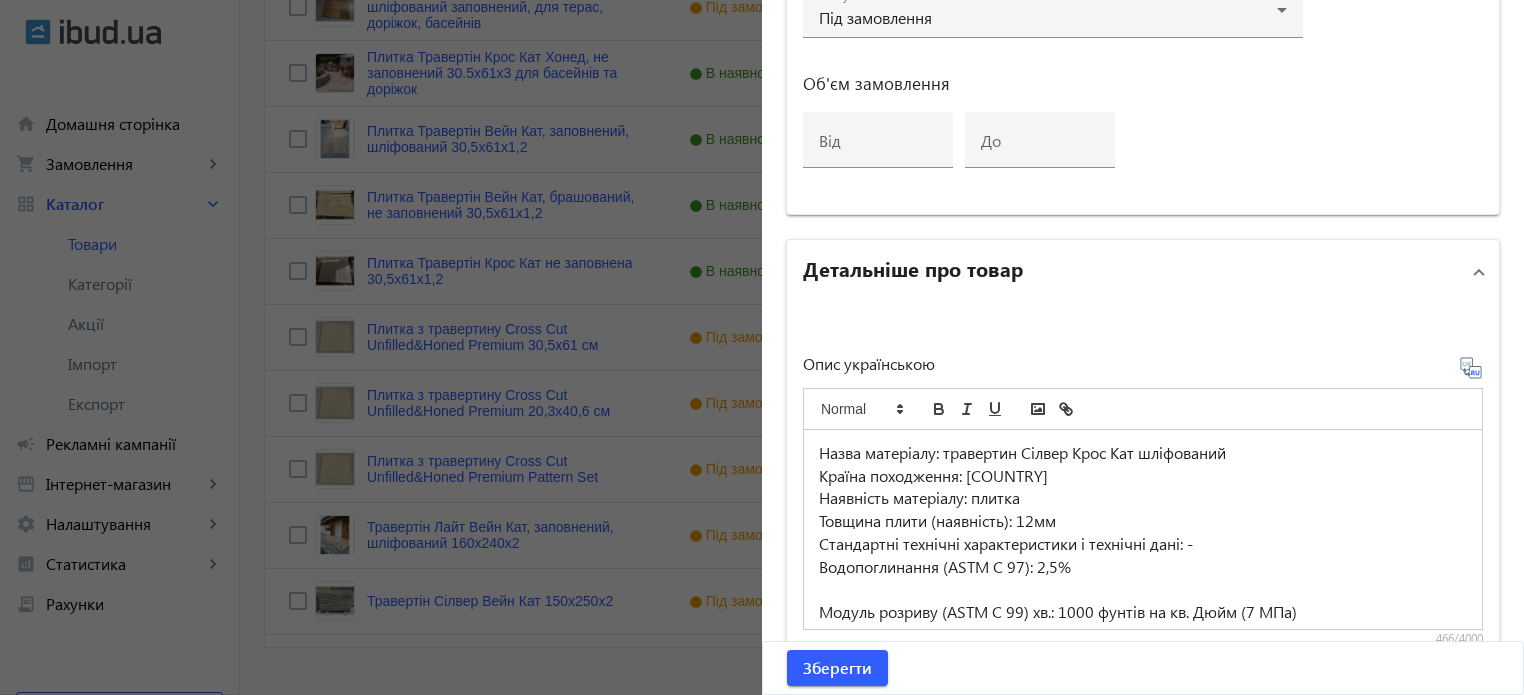 click on "Товщина плити (наявність): 12мм" at bounding box center [1143, 521] 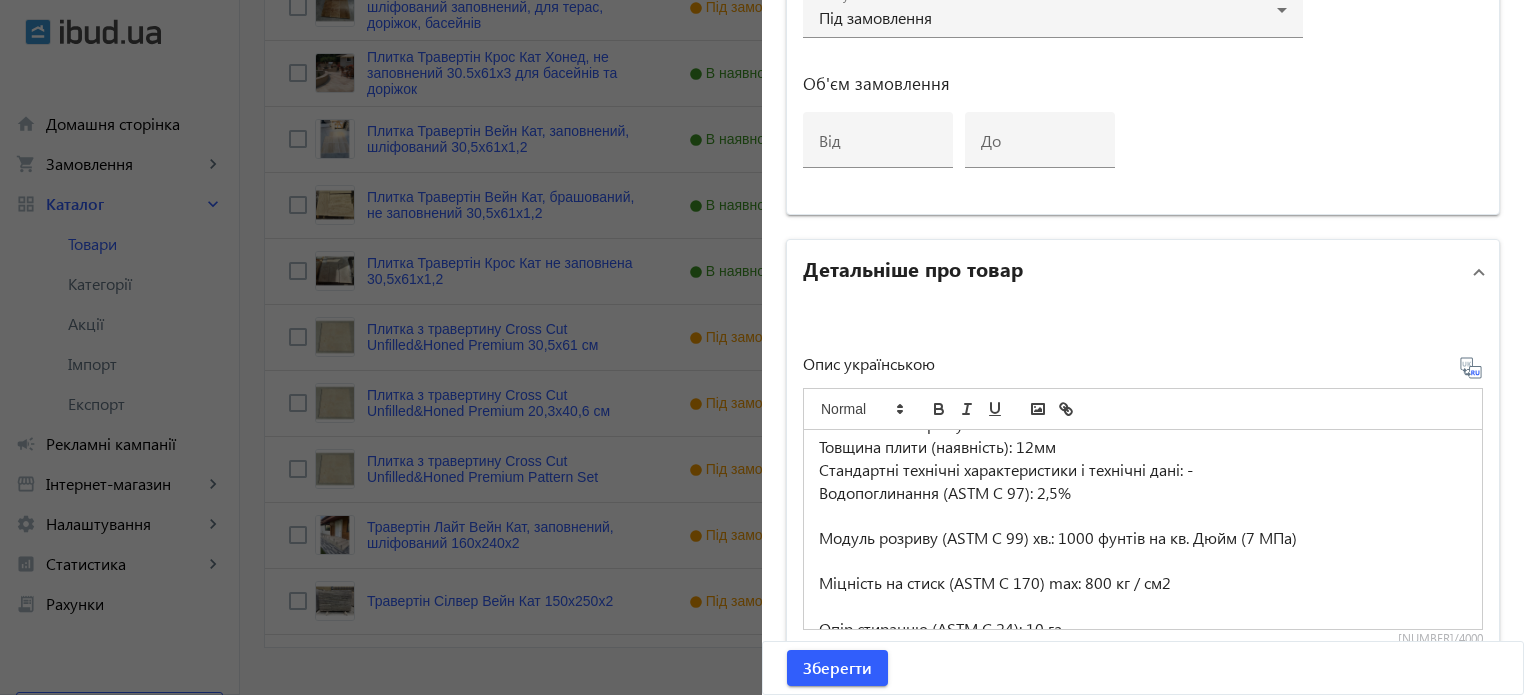 scroll, scrollTop: 188, scrollLeft: 0, axis: vertical 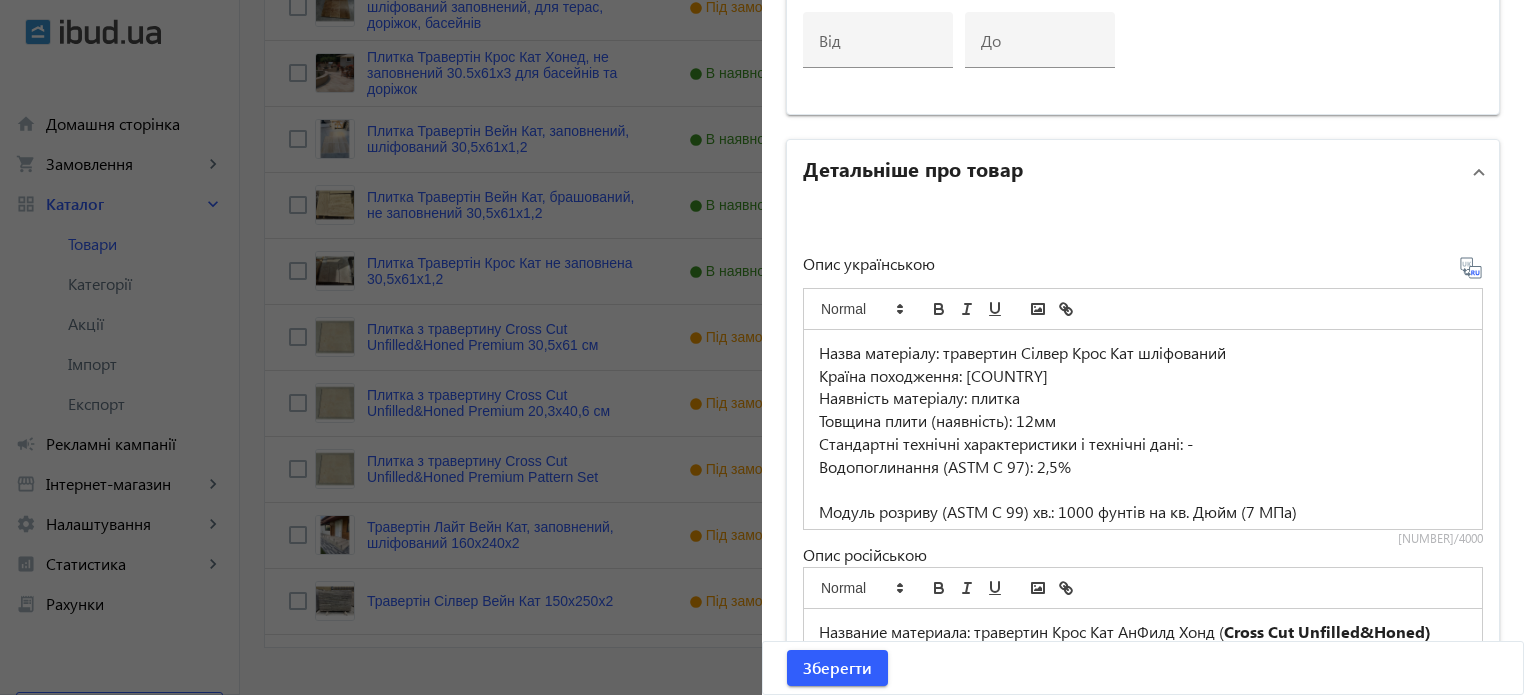 click 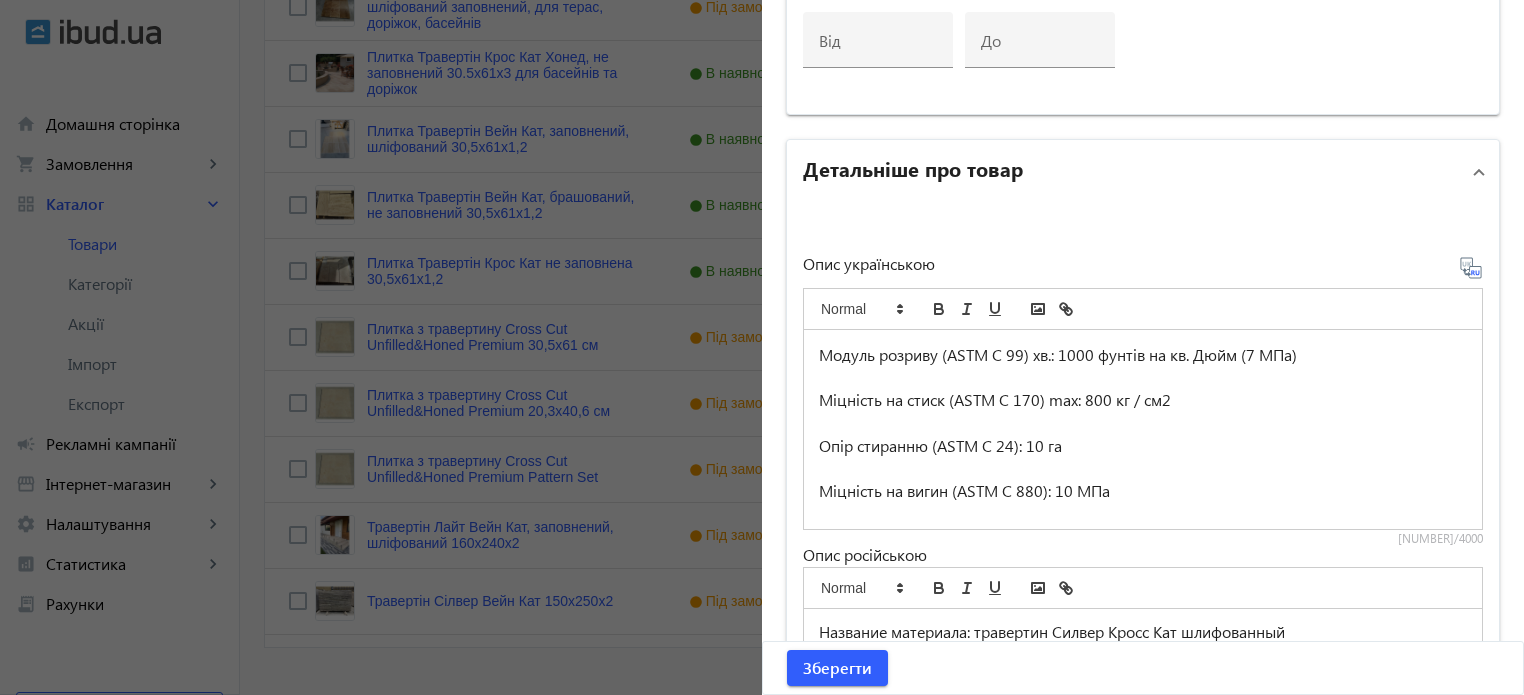 scroll, scrollTop: 188, scrollLeft: 0, axis: vertical 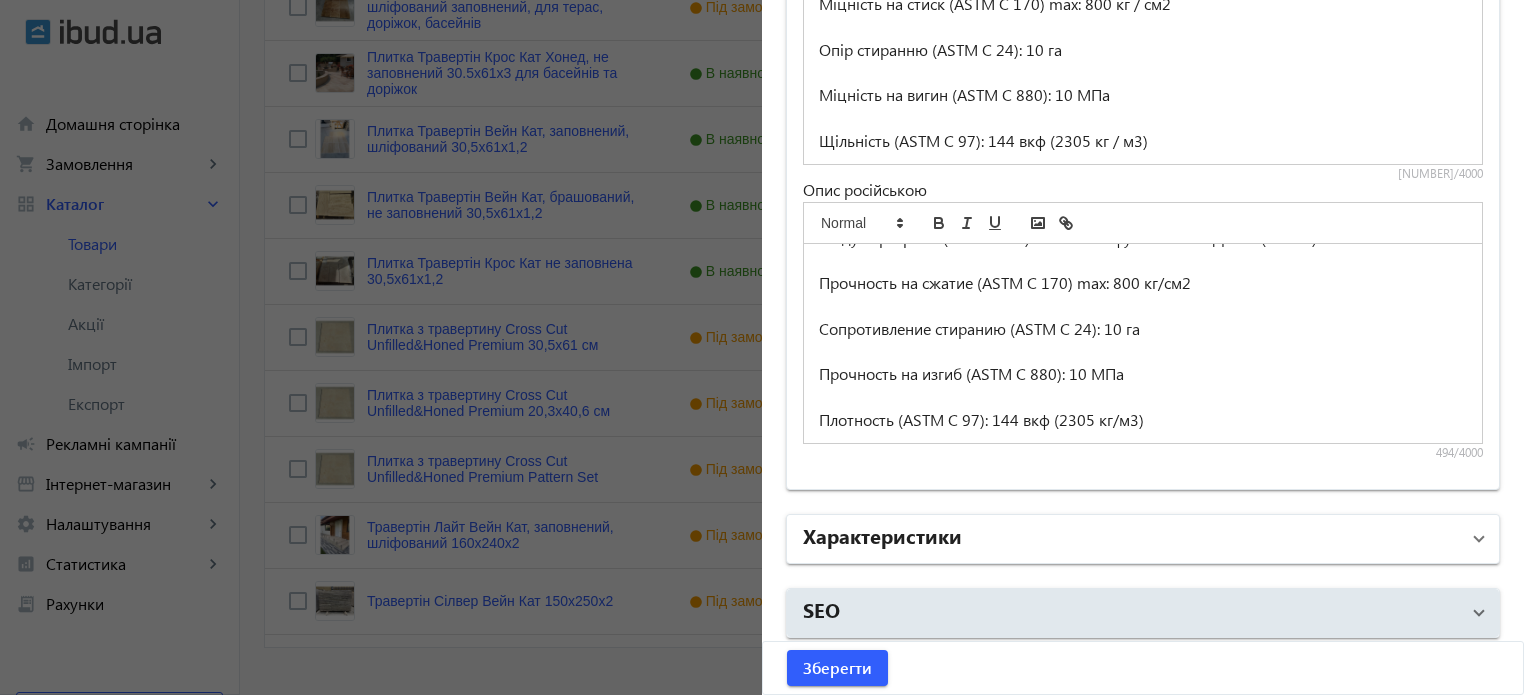 click on "Характеристики" at bounding box center (1131, 539) 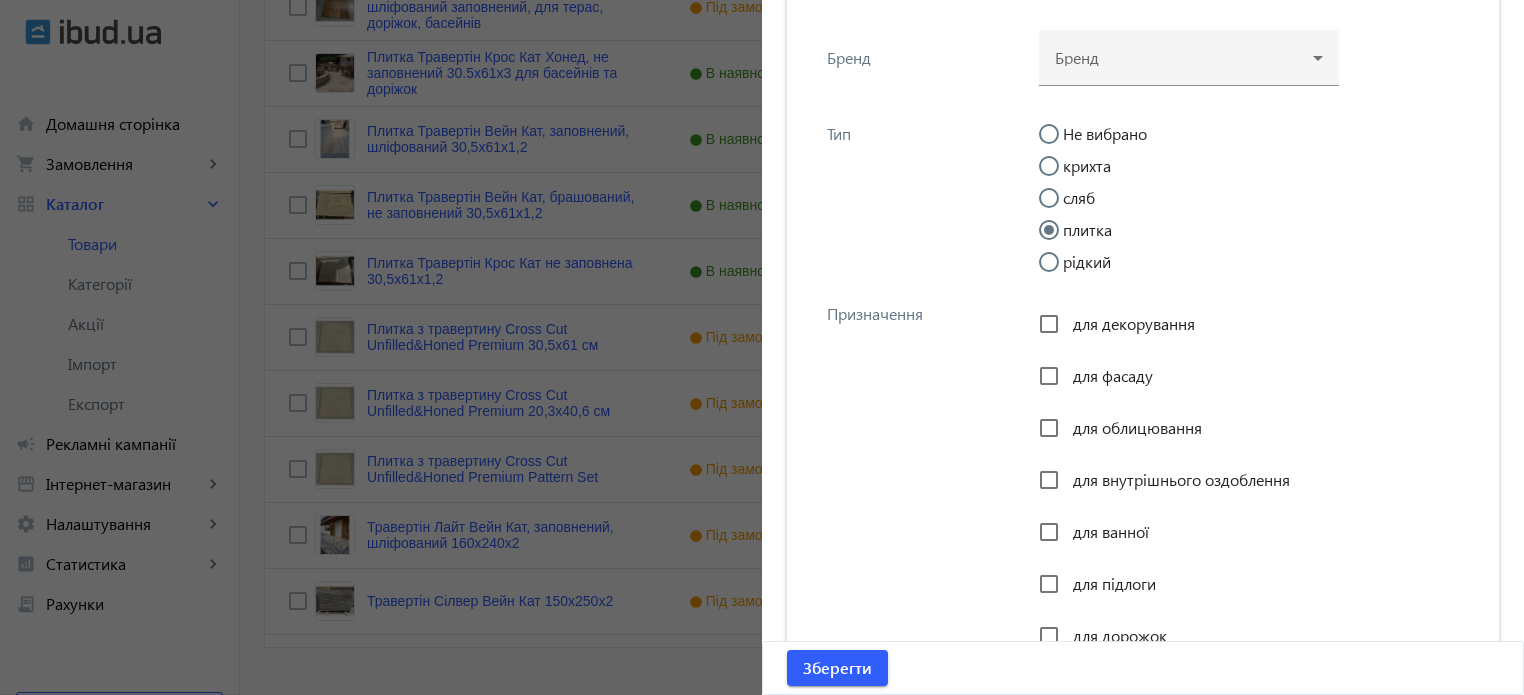 scroll, scrollTop: 2233, scrollLeft: 0, axis: vertical 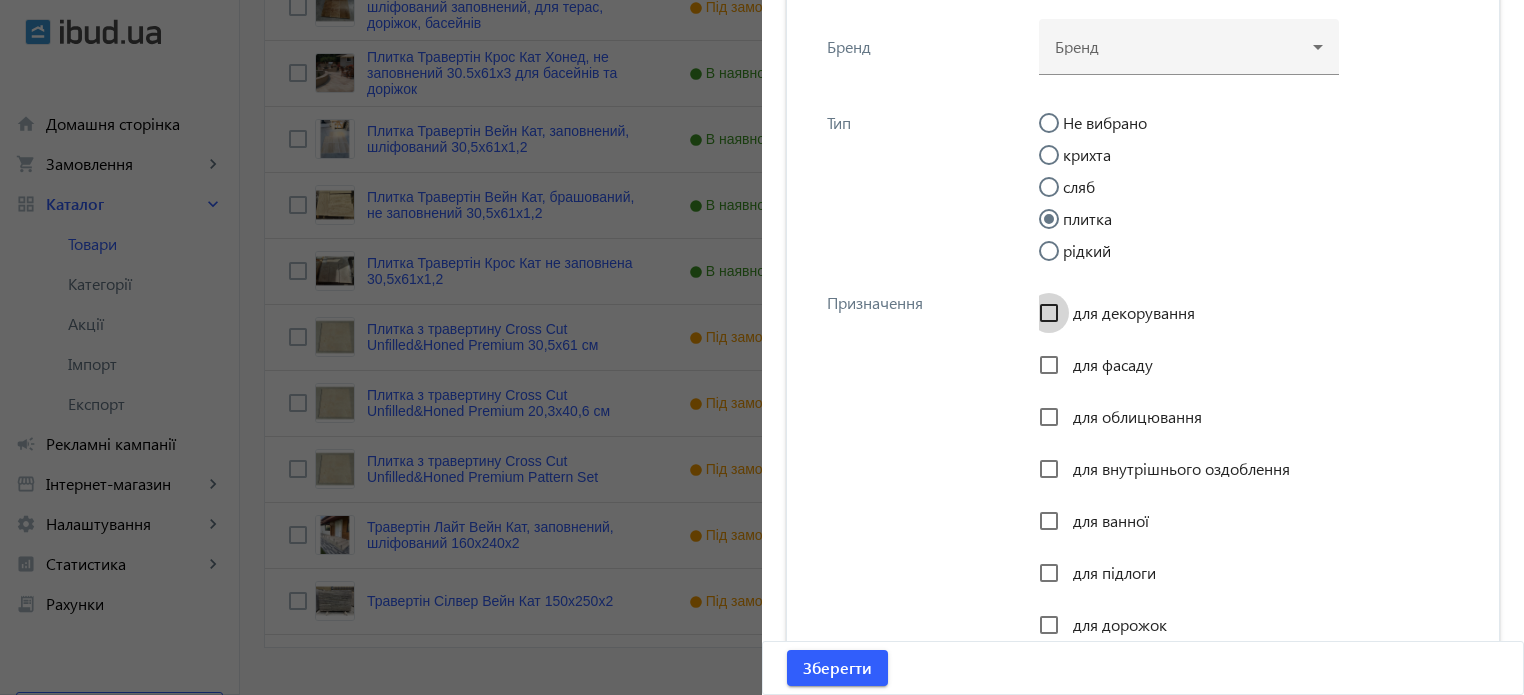 click on "для декорування" at bounding box center [1049, 313] 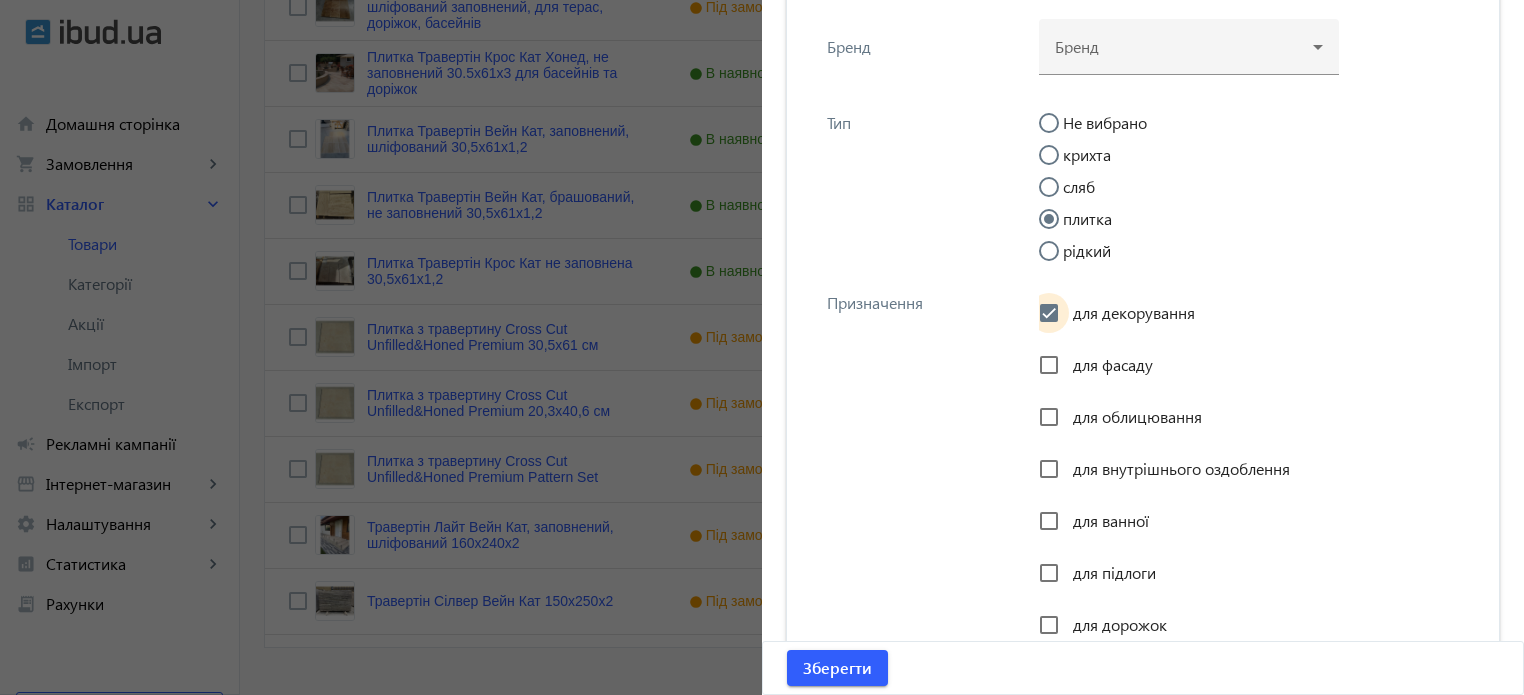 checkbox on "true" 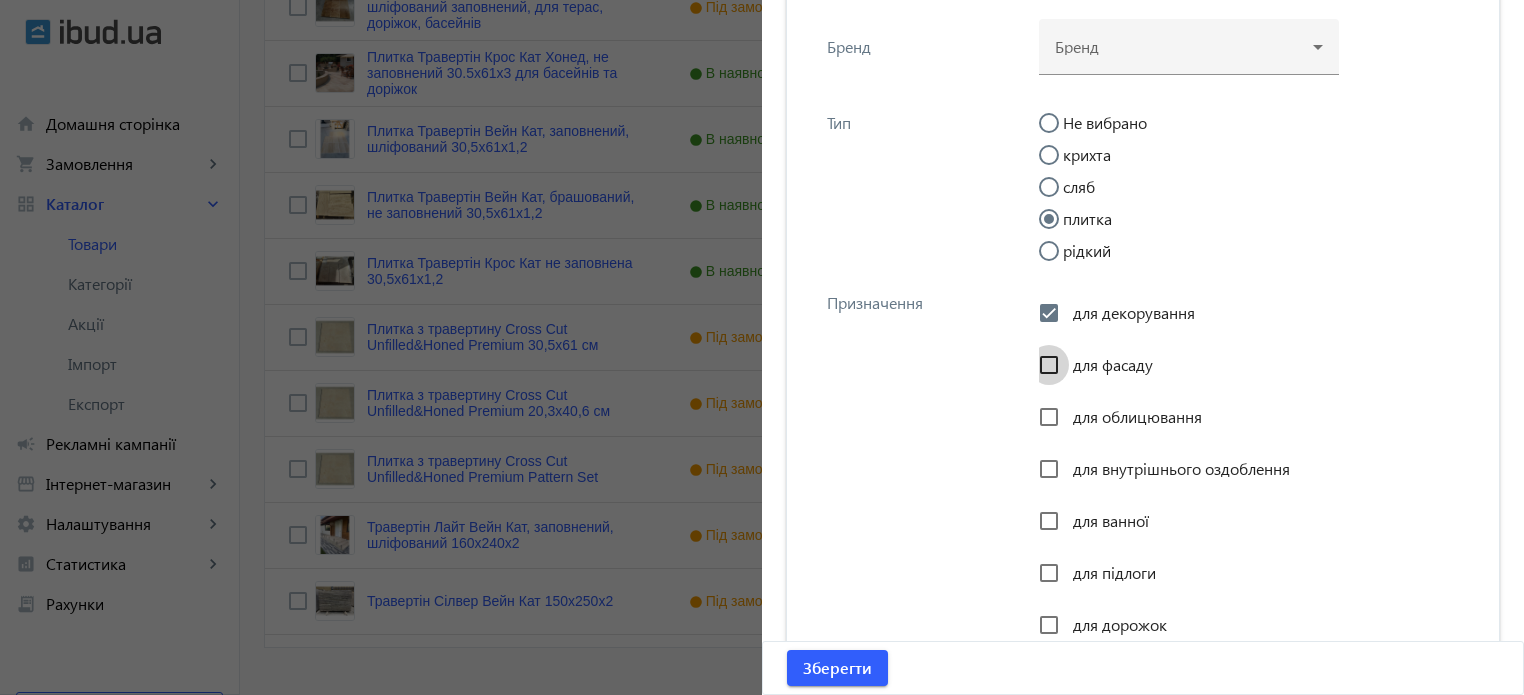 click on "для фасаду" at bounding box center [1049, 365] 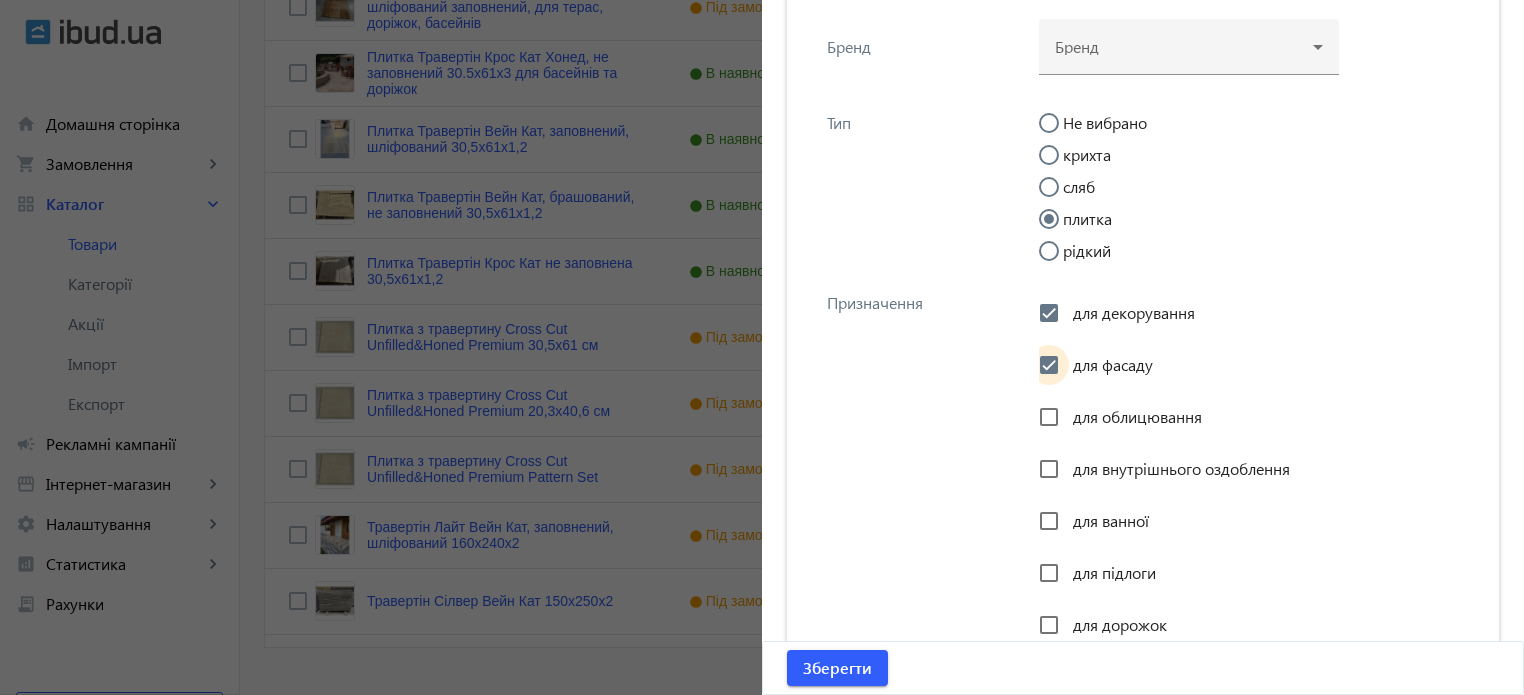 checkbox on "true" 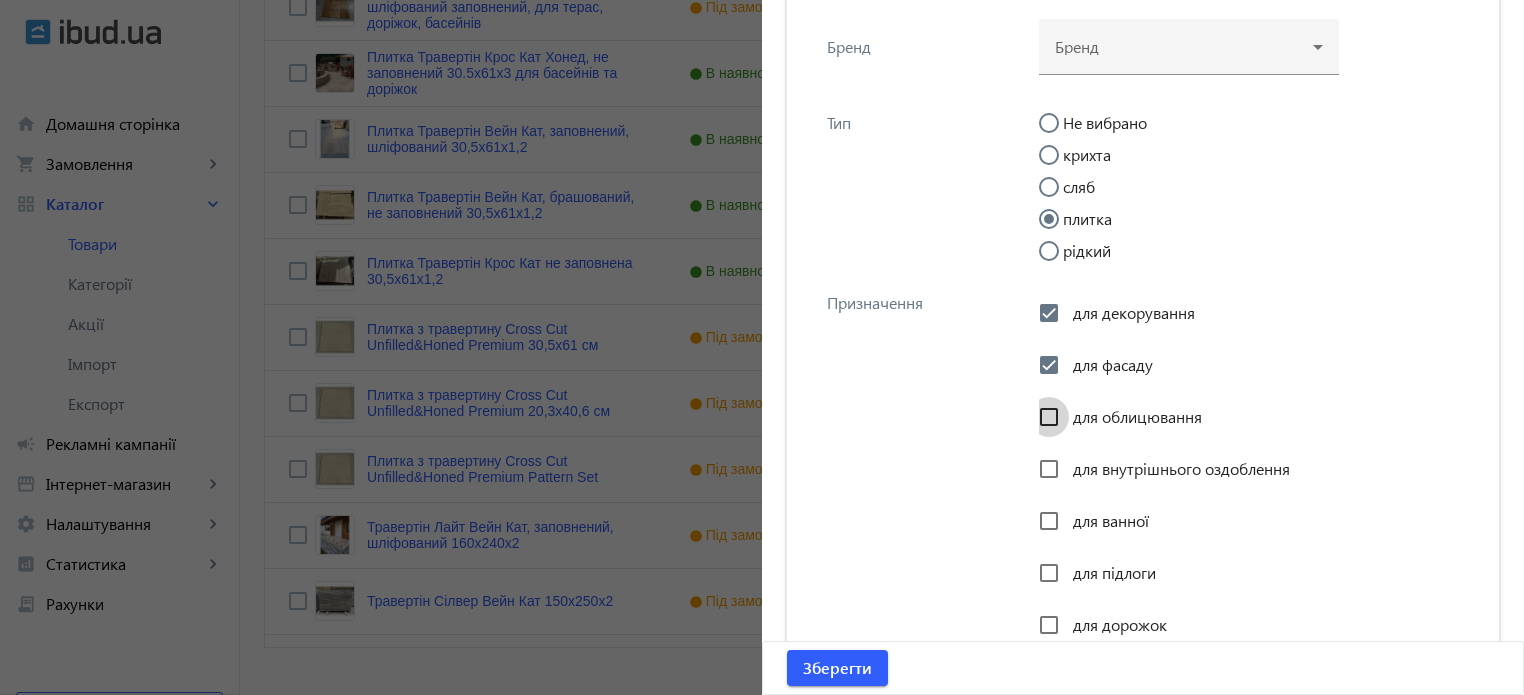 click on "для облицювання" at bounding box center (1049, 417) 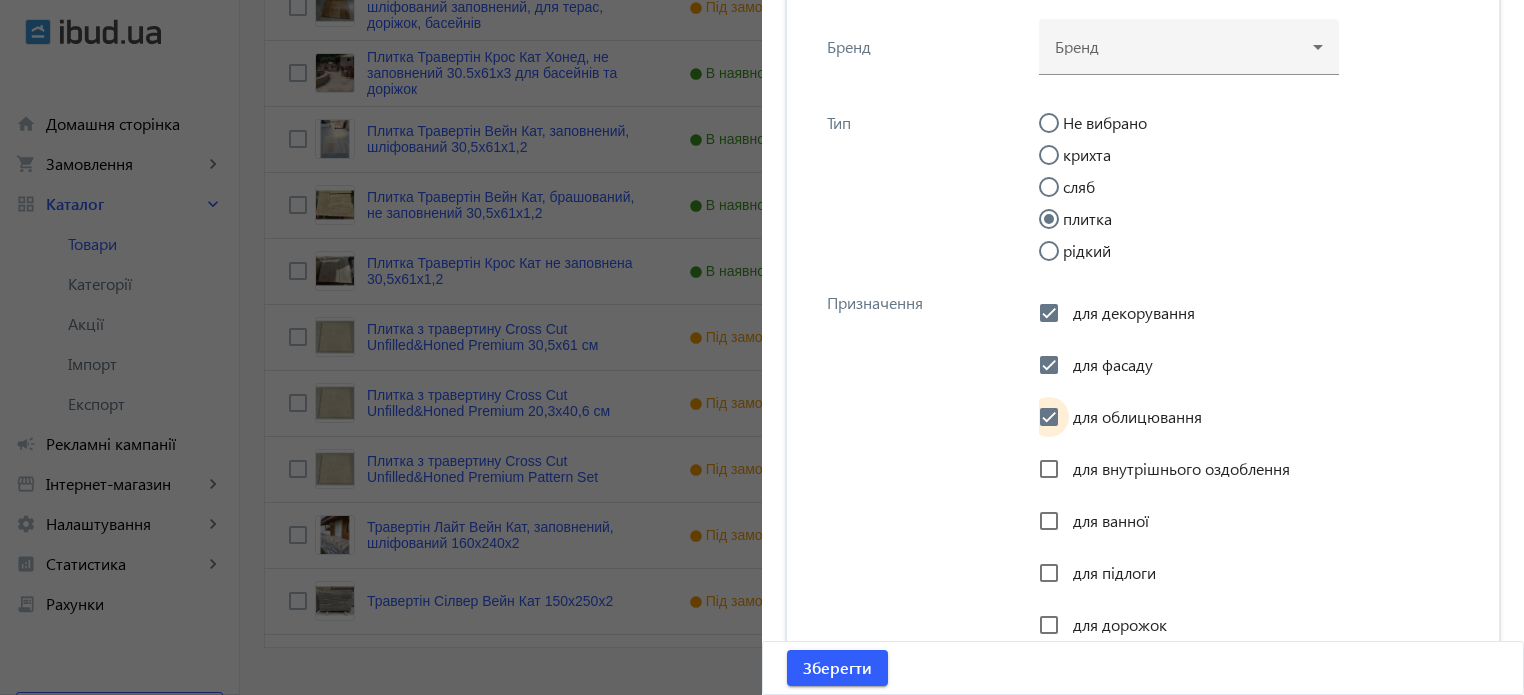 checkbox on "true" 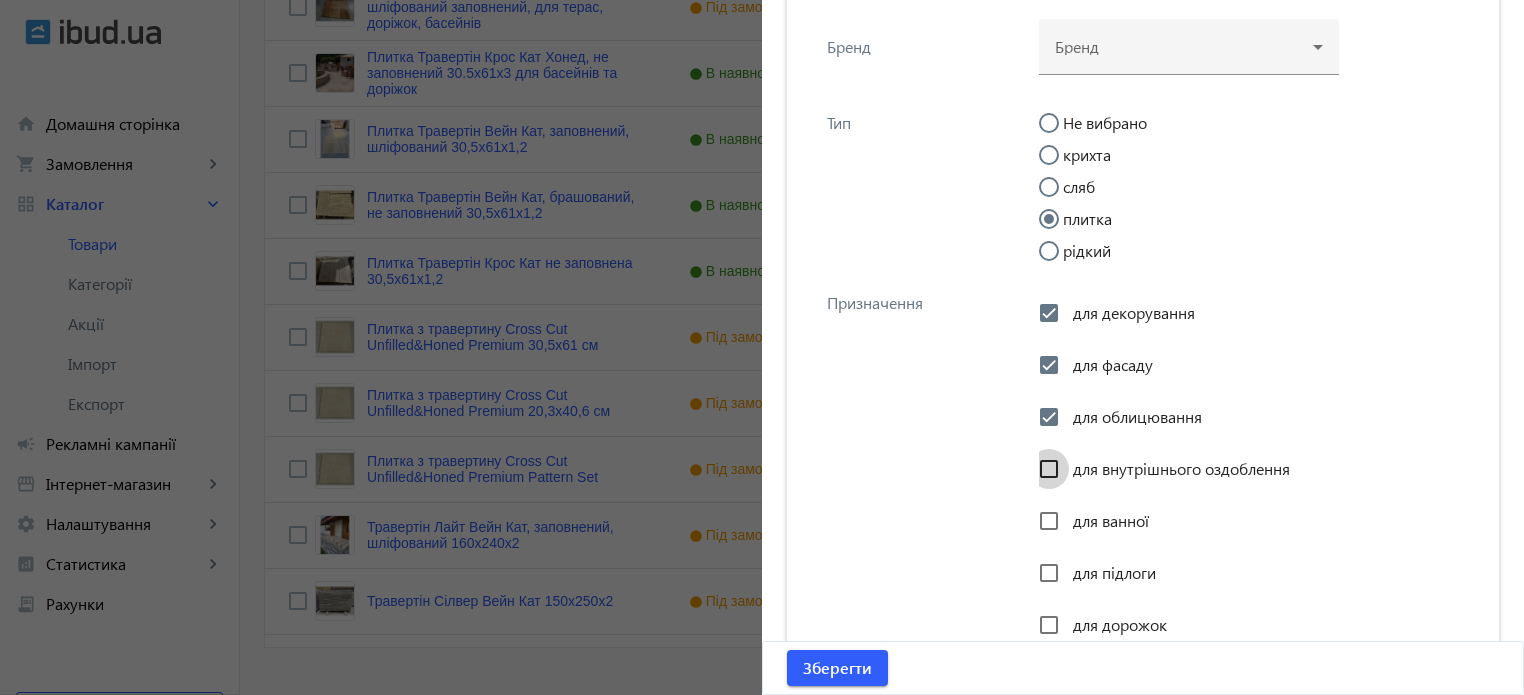 click on "для внутрішнього оздоблення" at bounding box center (1049, 469) 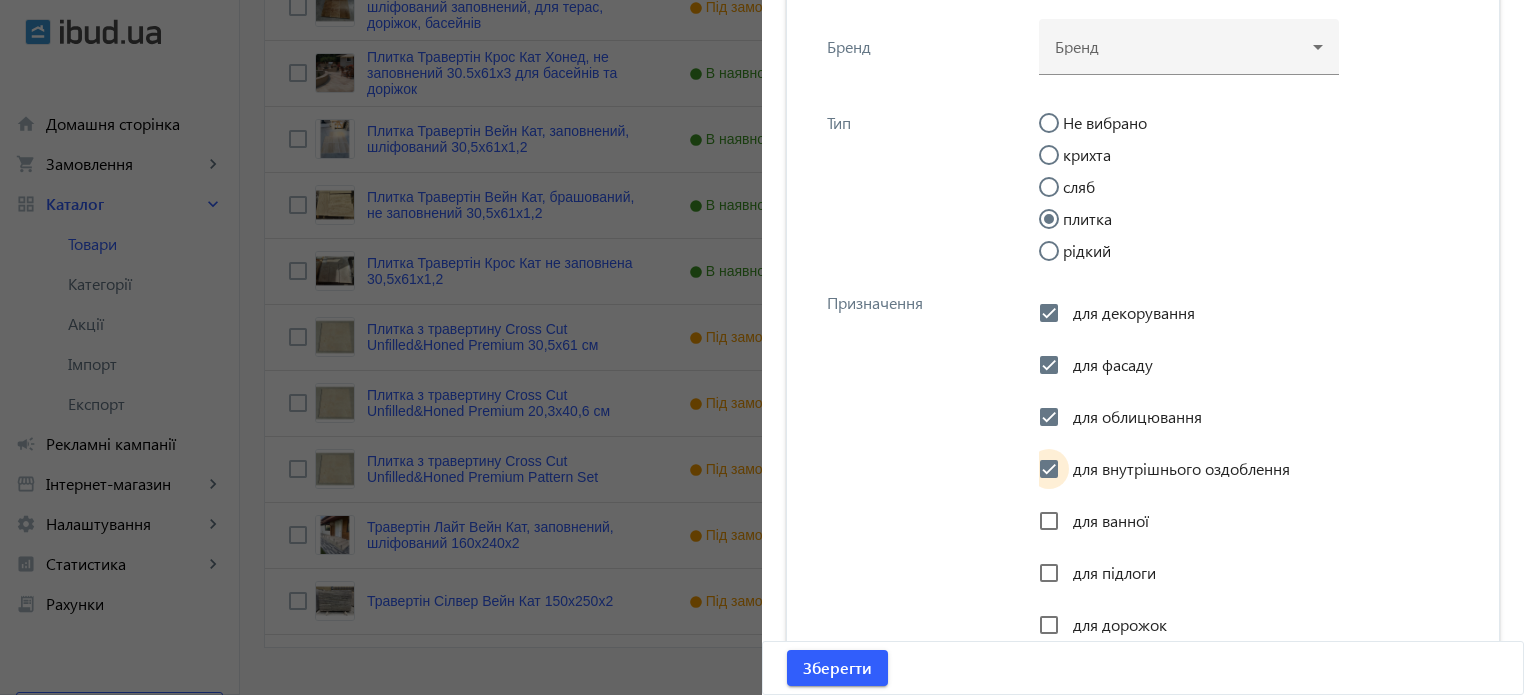 checkbox on "true" 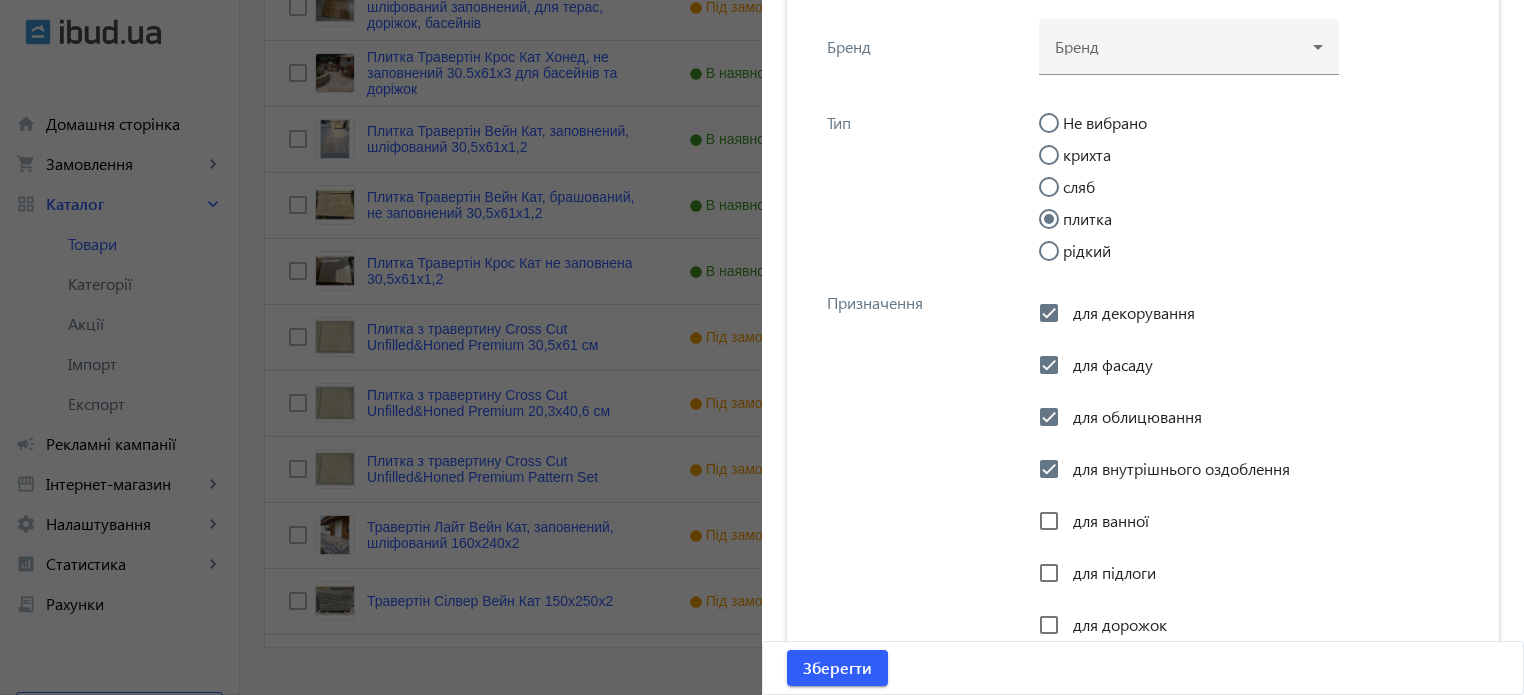 click on "для декорування для фасаду для облицювання для внутрішнього оздоблення для ванної для підлоги для дорожок для вулиці для сходинок для печі для стін" 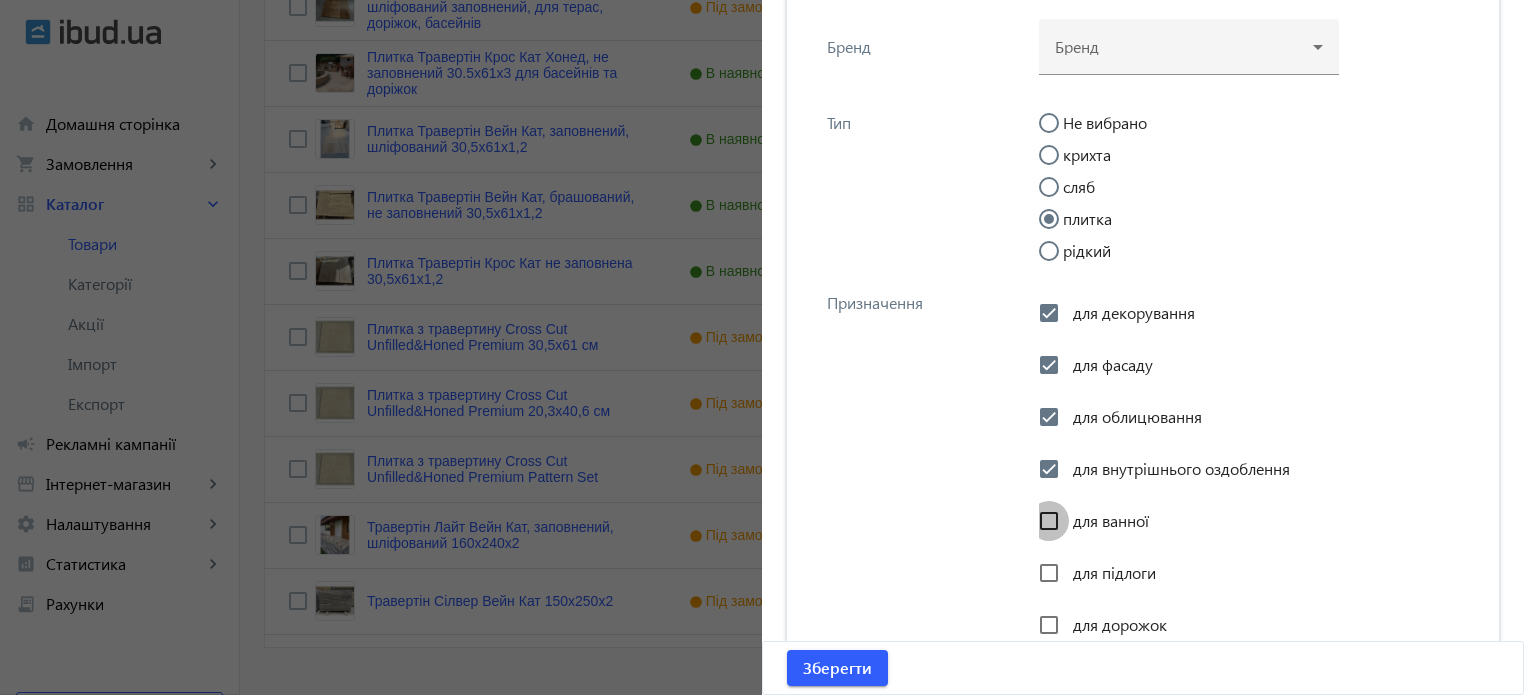 click on "для ванної" at bounding box center [1049, 521] 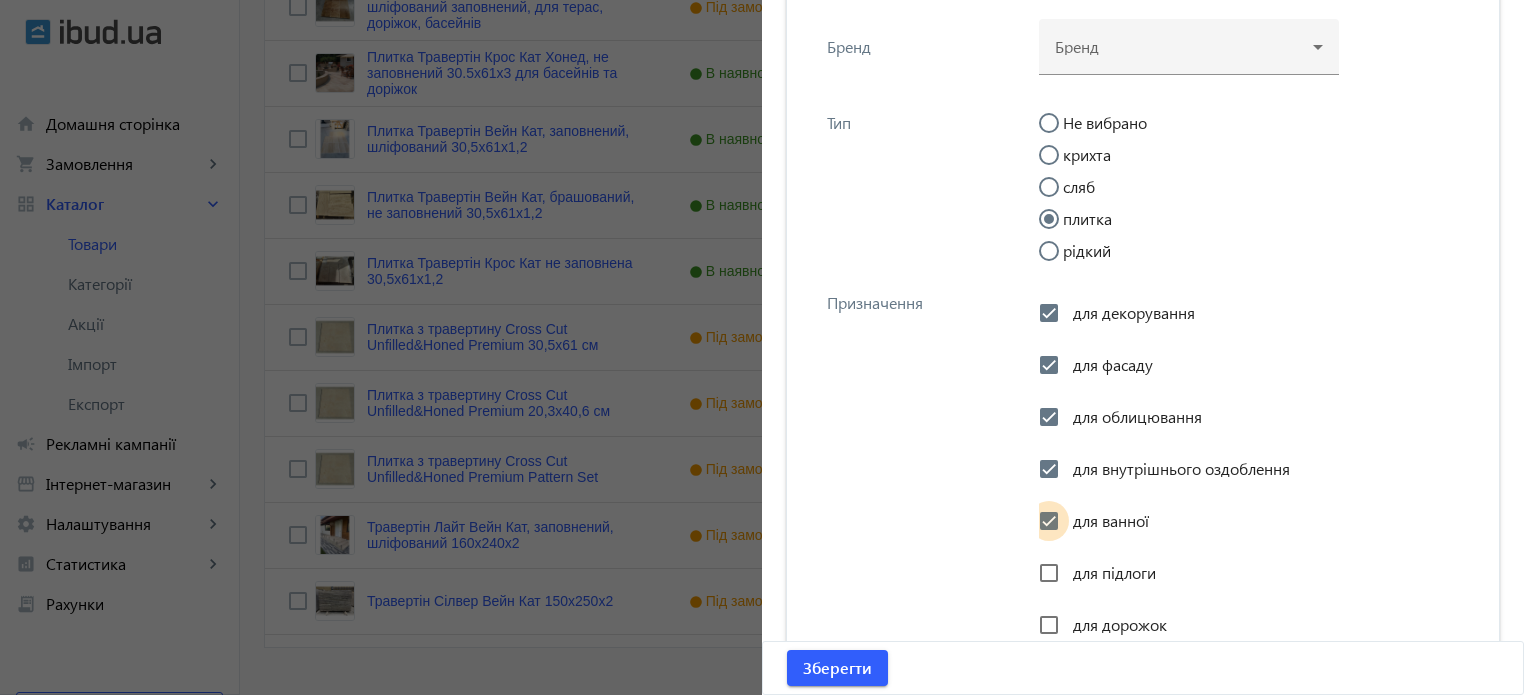 checkbox on "true" 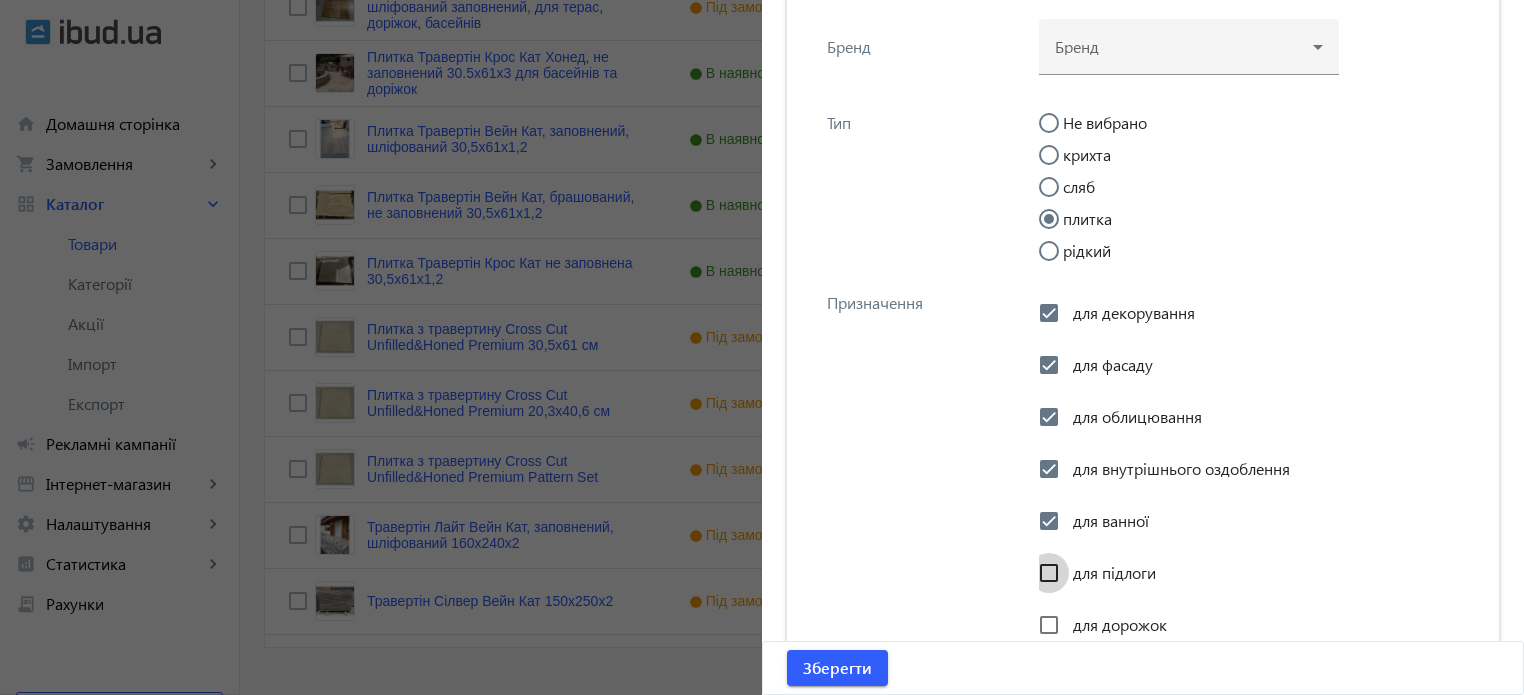 click on "для підлоги" at bounding box center [1049, 573] 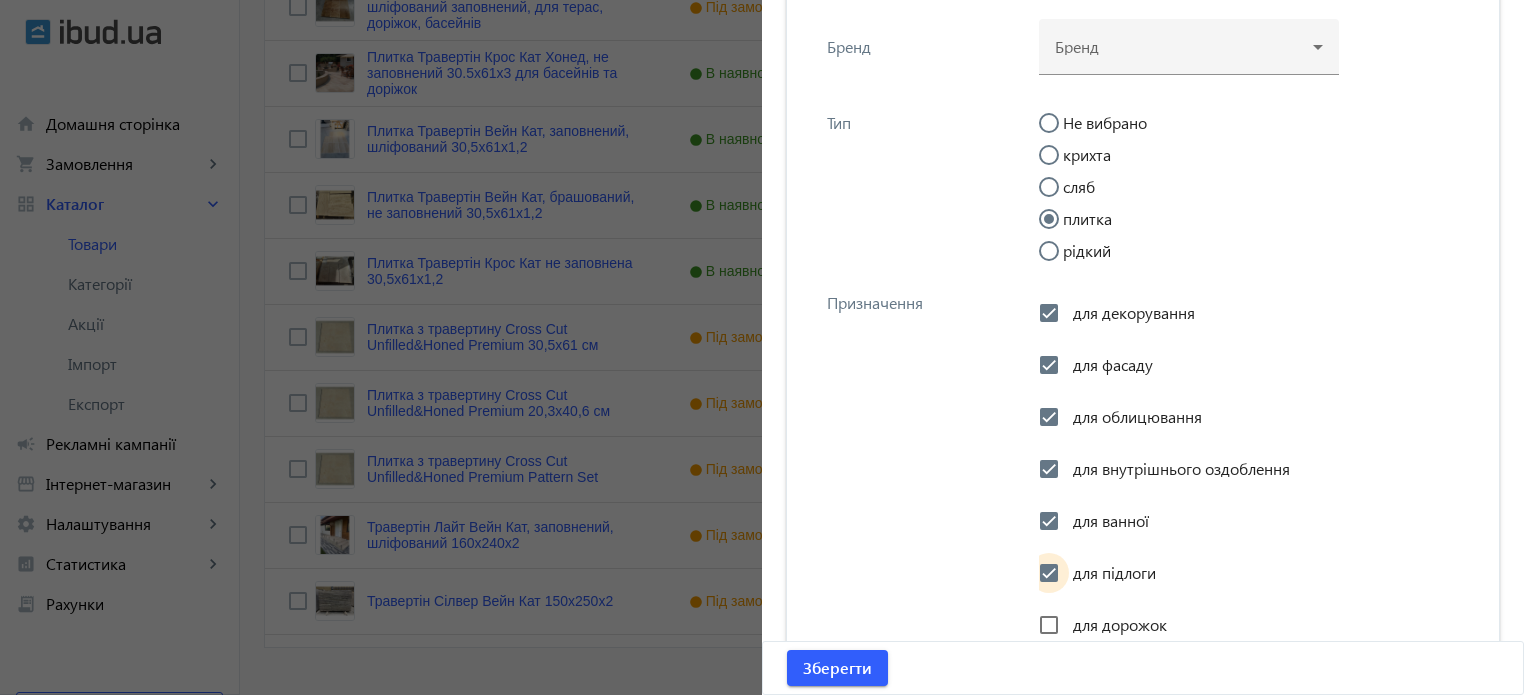 checkbox on "true" 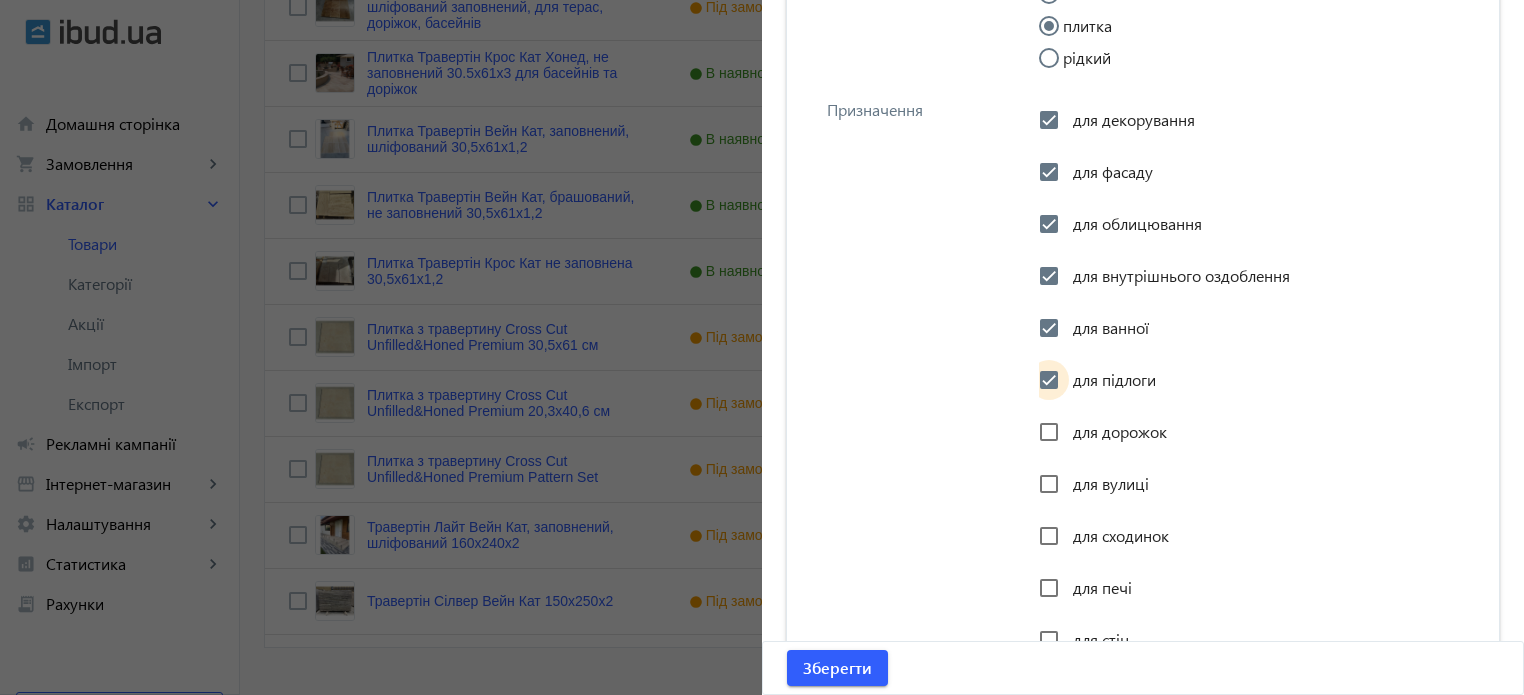 scroll, scrollTop: 2433, scrollLeft: 0, axis: vertical 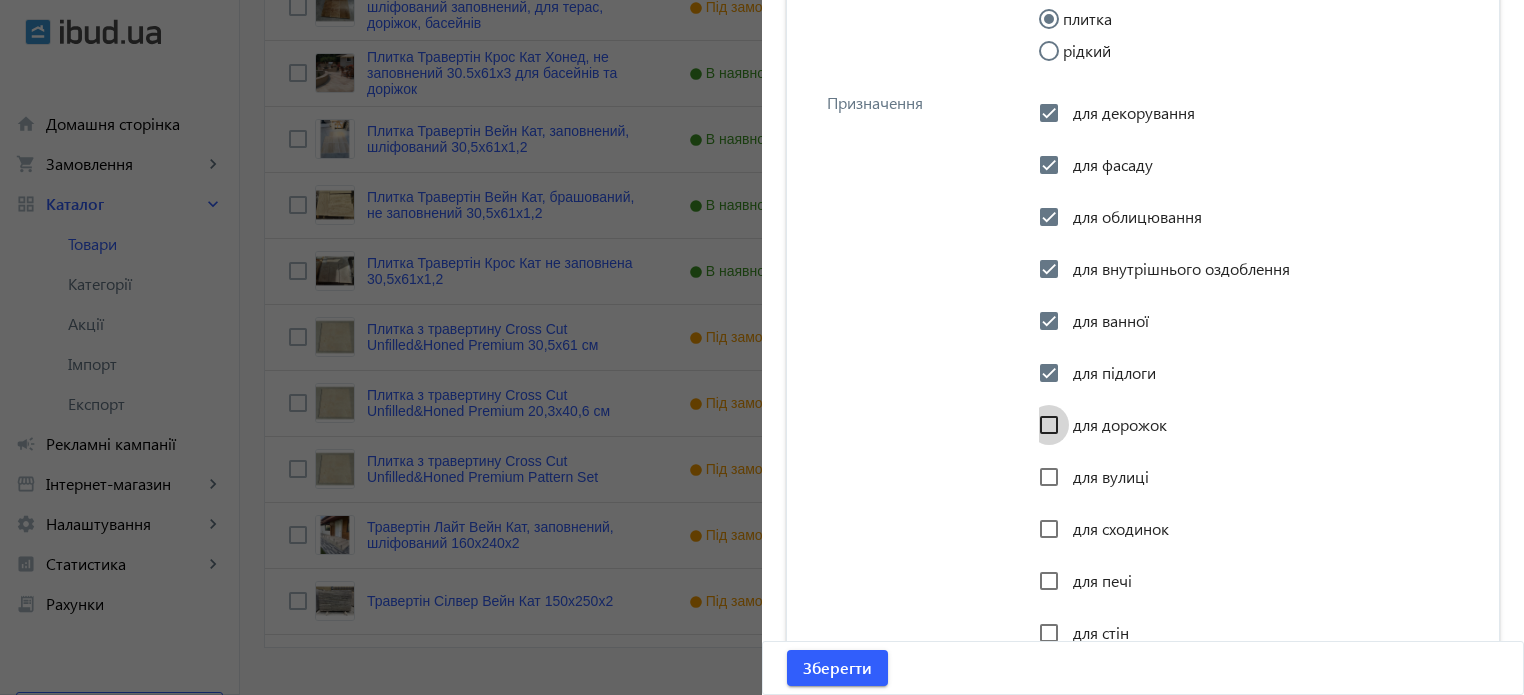 click on "для дорожок" at bounding box center (1049, 425) 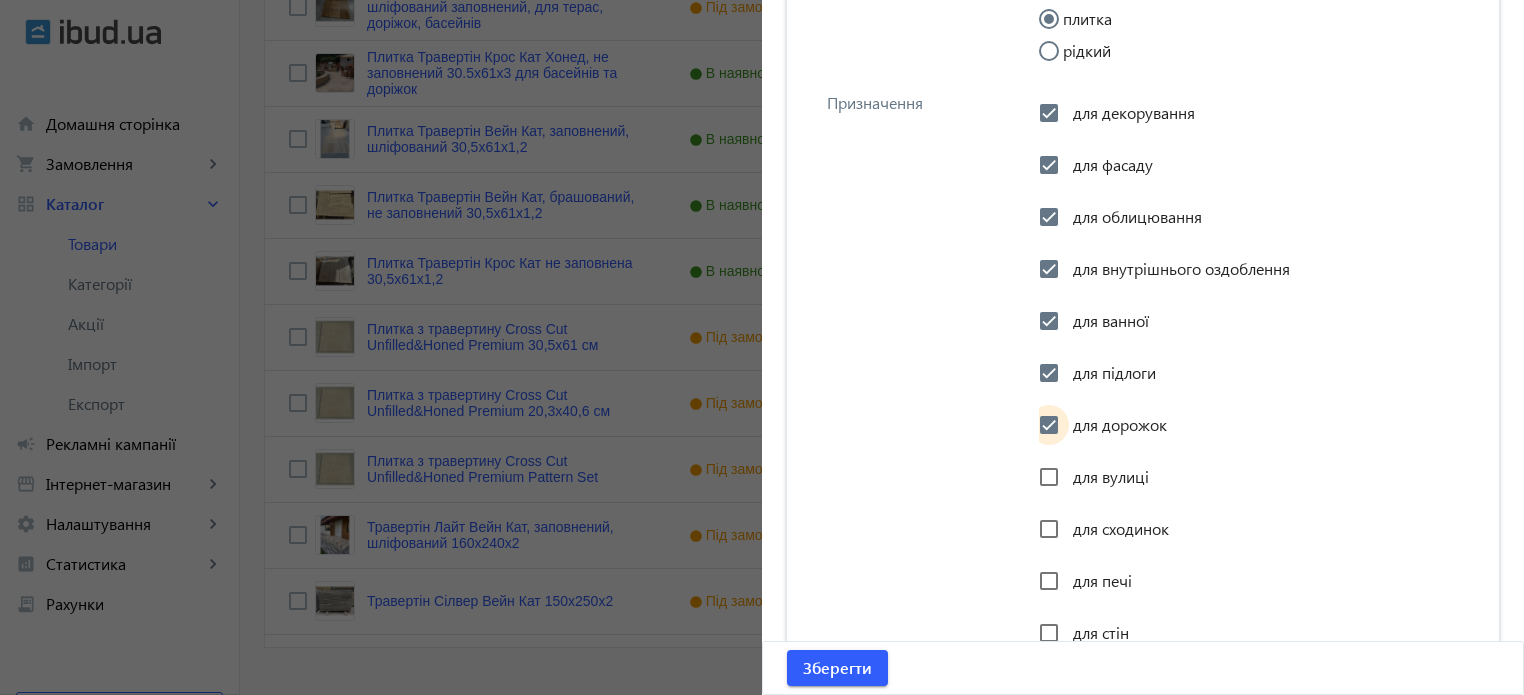 checkbox on "true" 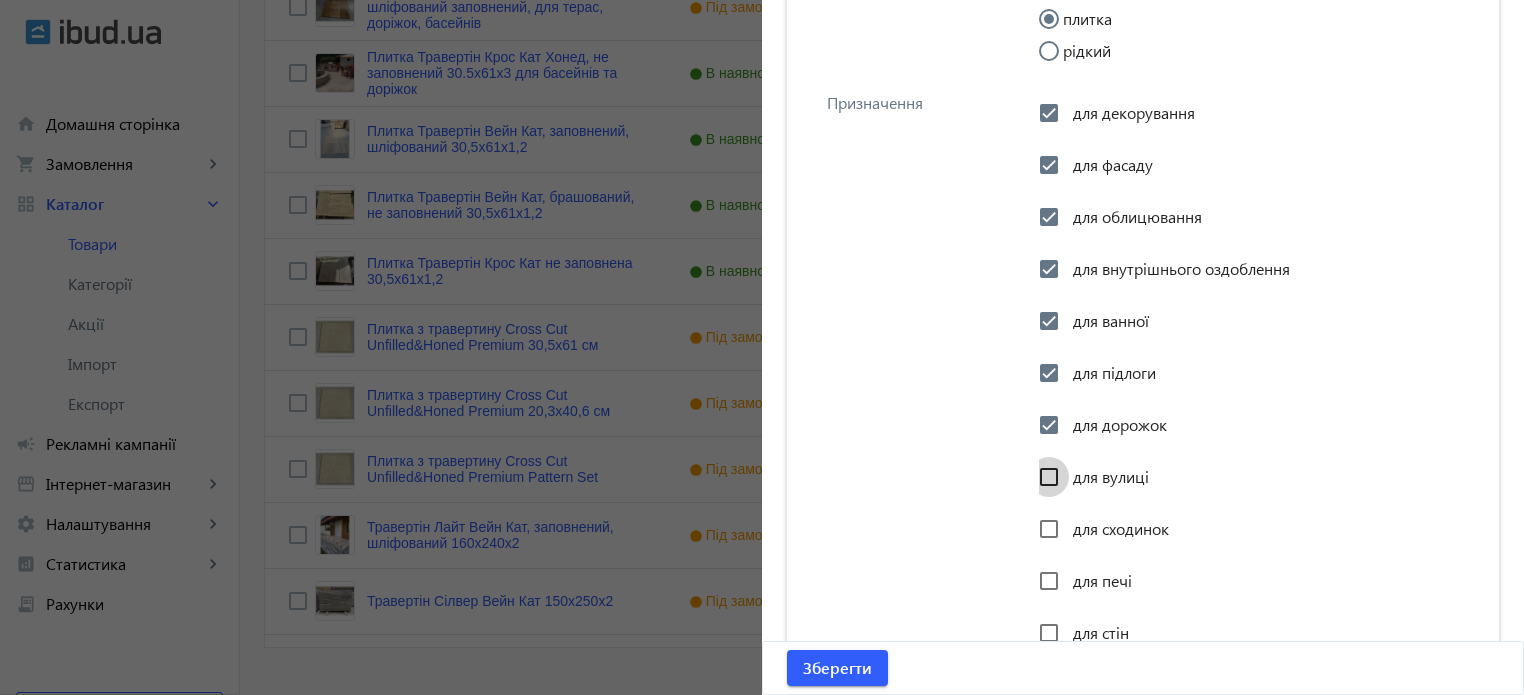 click on "для вулиці" at bounding box center (1049, 477) 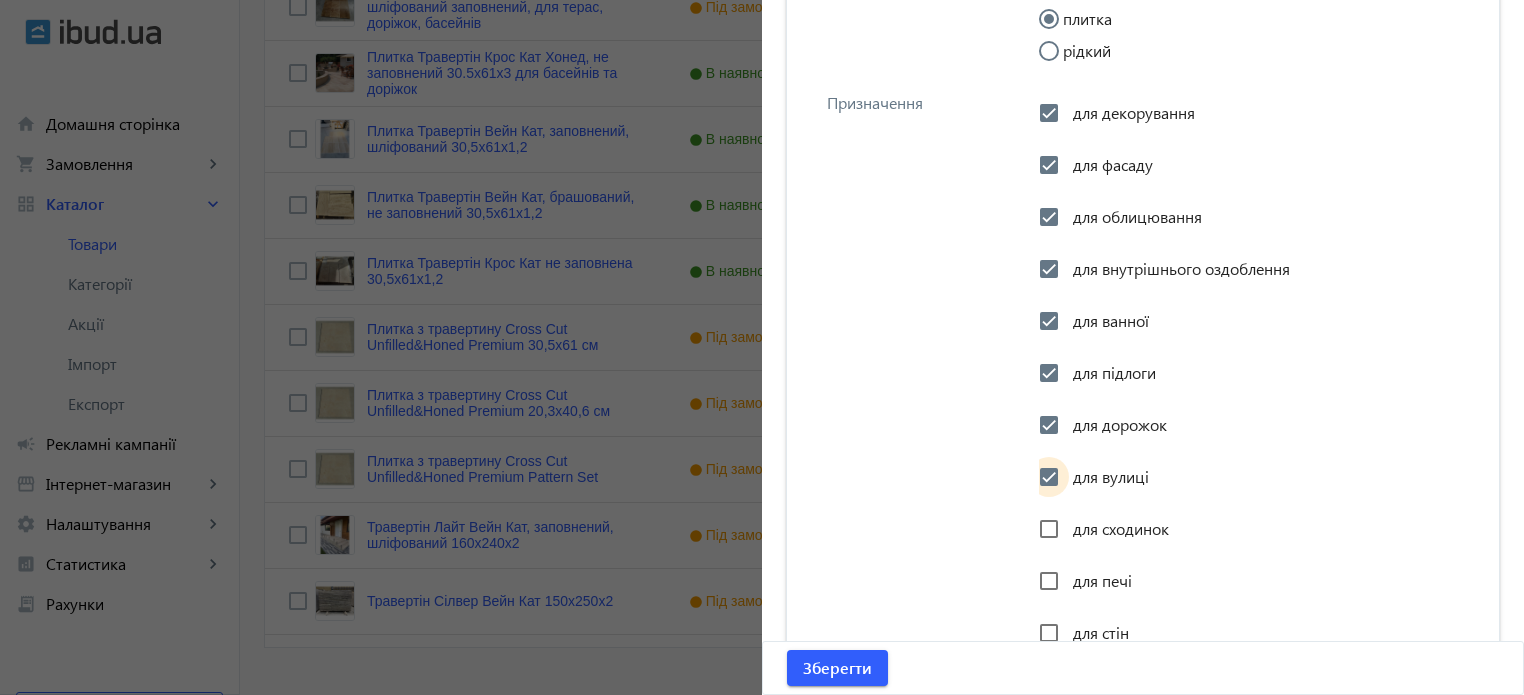 checkbox on "true" 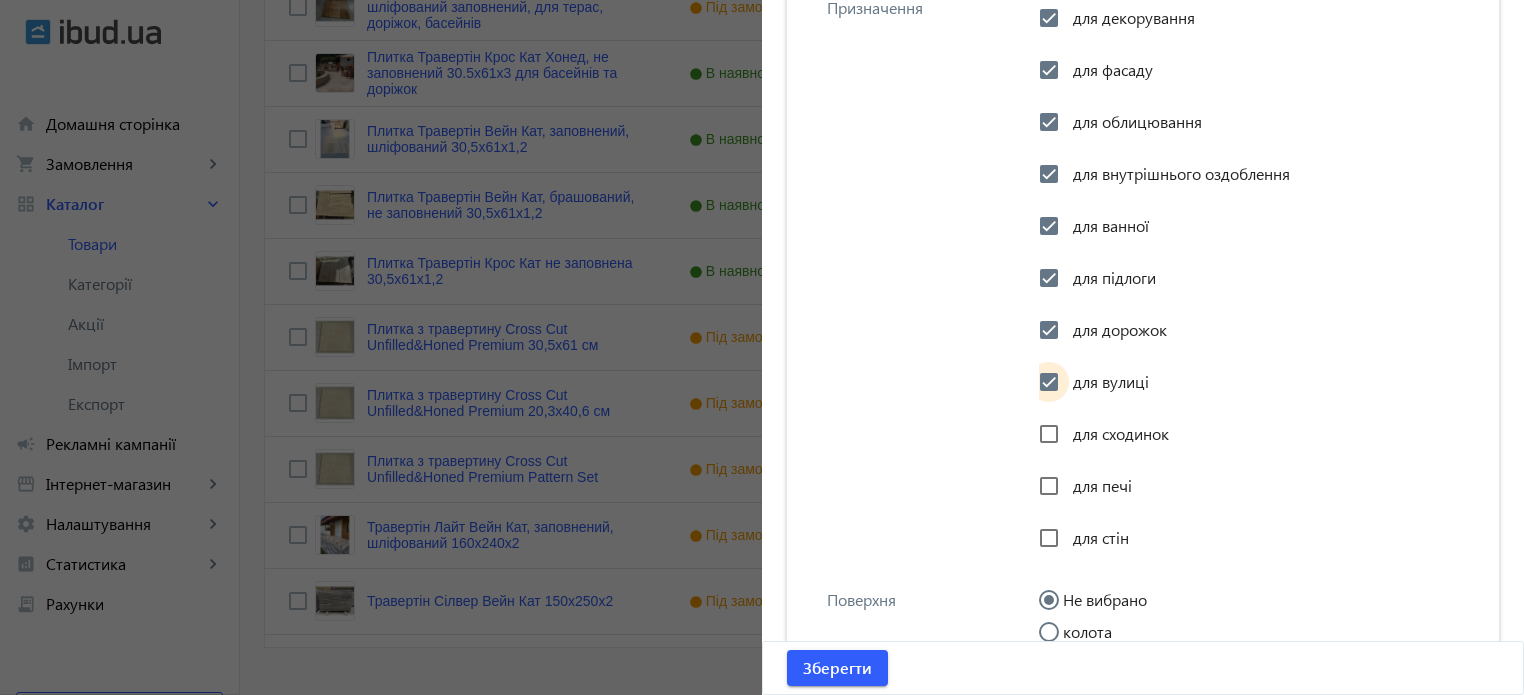 scroll, scrollTop: 2533, scrollLeft: 0, axis: vertical 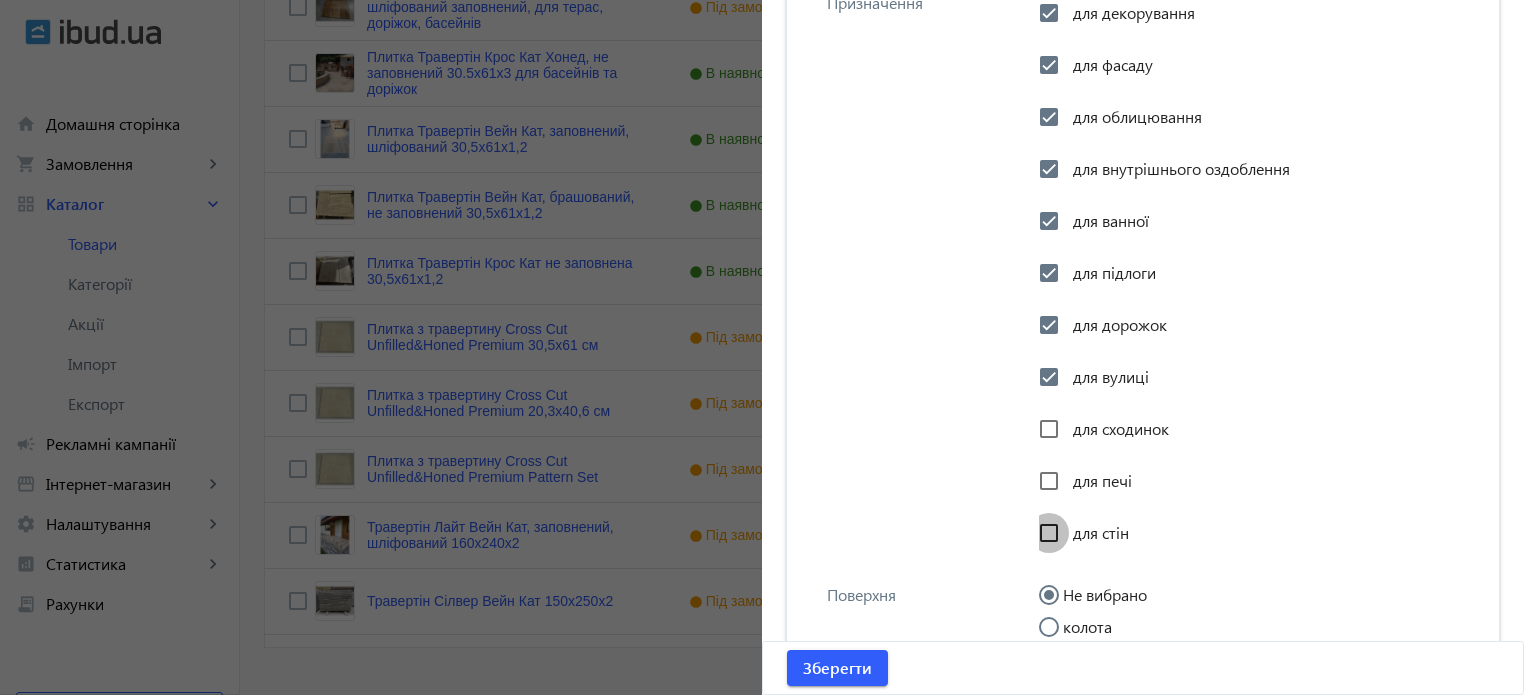 click on "для стін" at bounding box center (1049, 533) 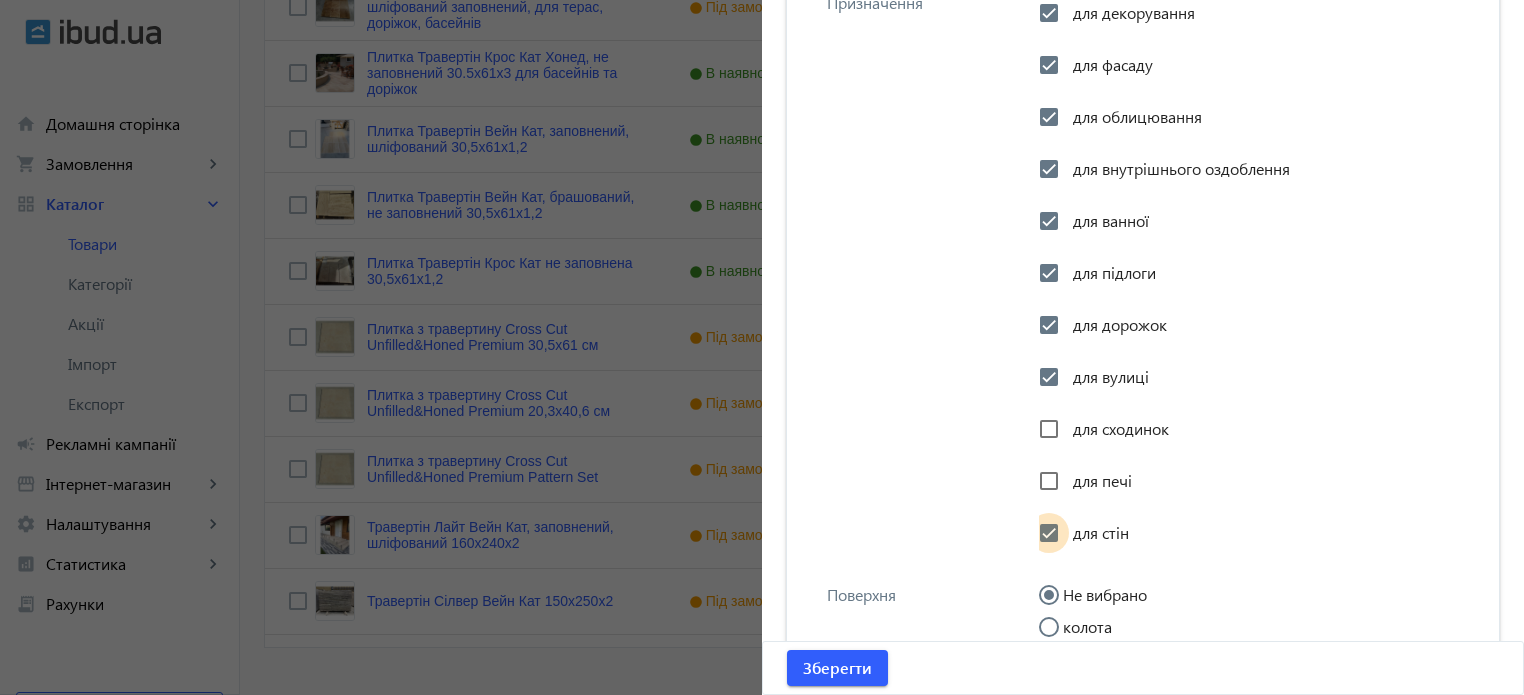 checkbox on "true" 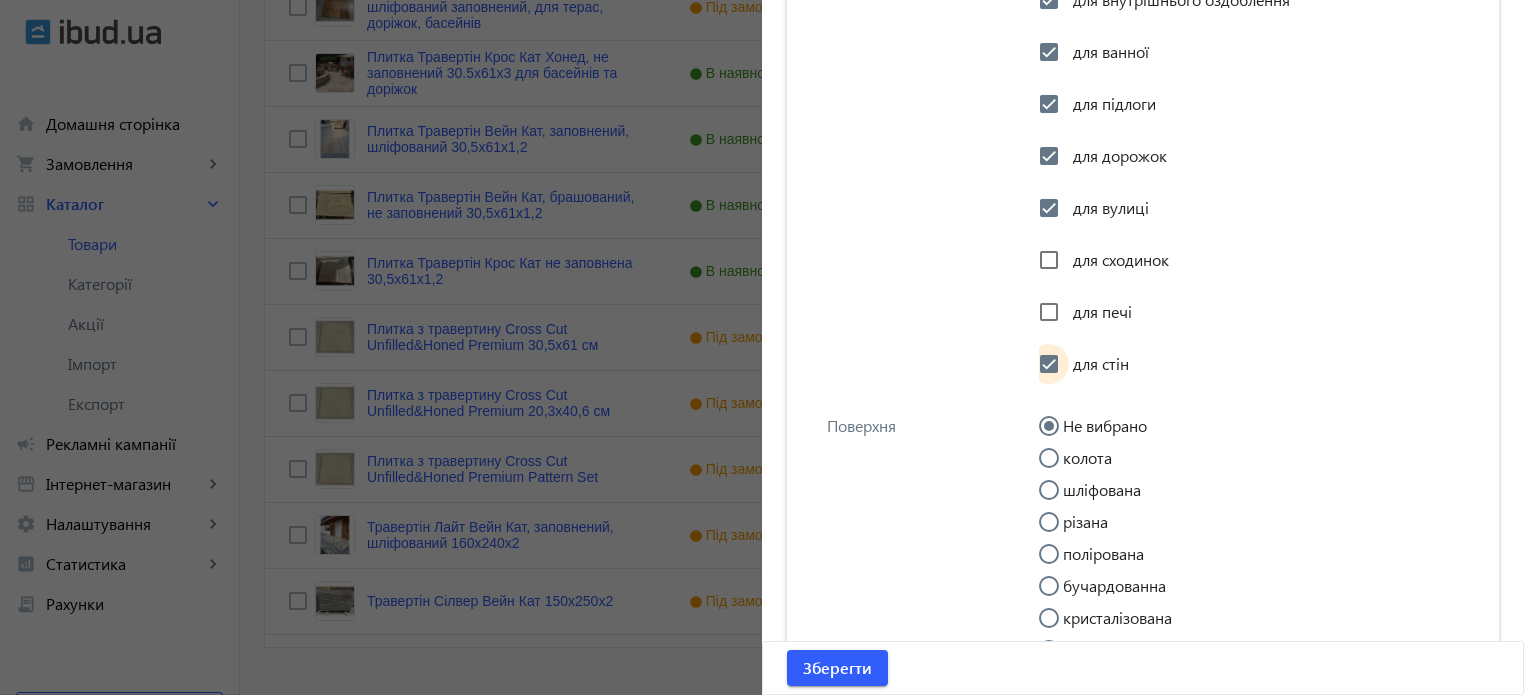 scroll, scrollTop: 2733, scrollLeft: 0, axis: vertical 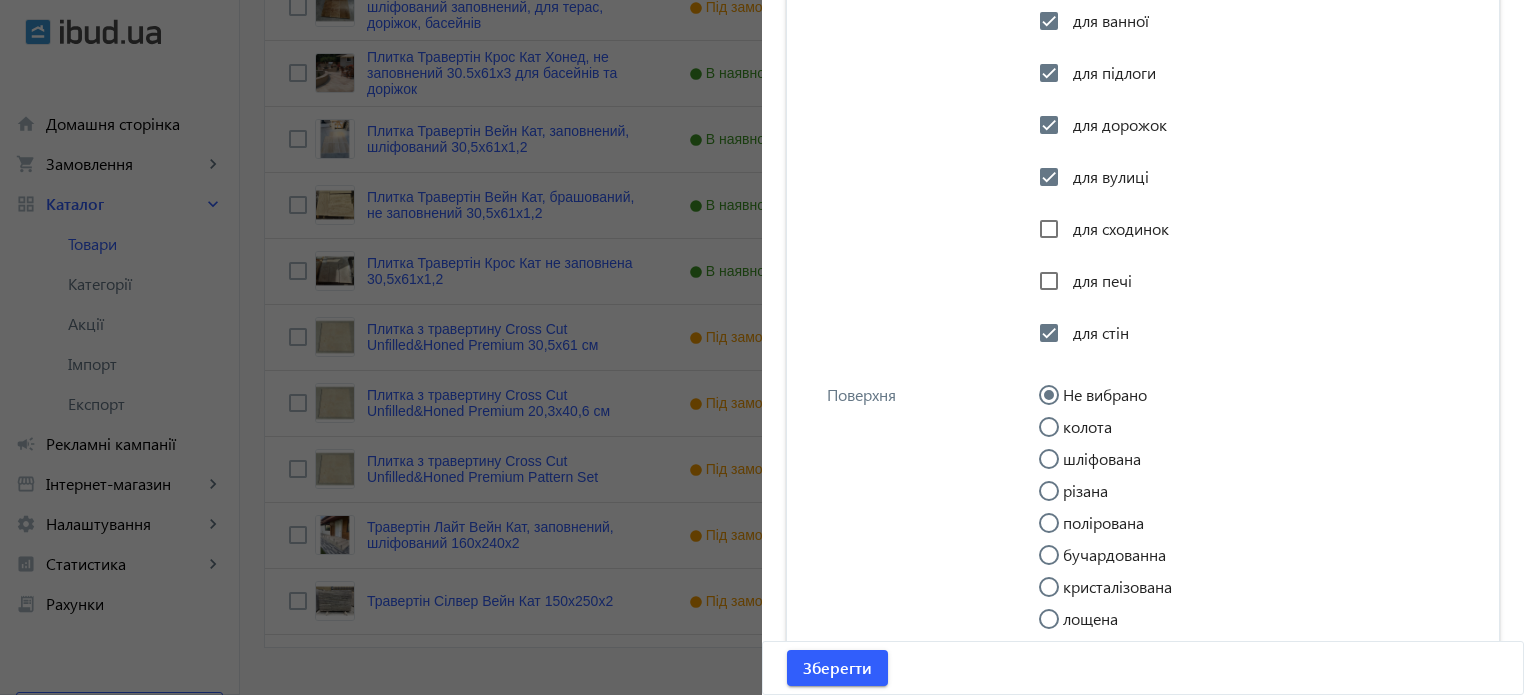 click on "шліфована" at bounding box center [1059, 469] 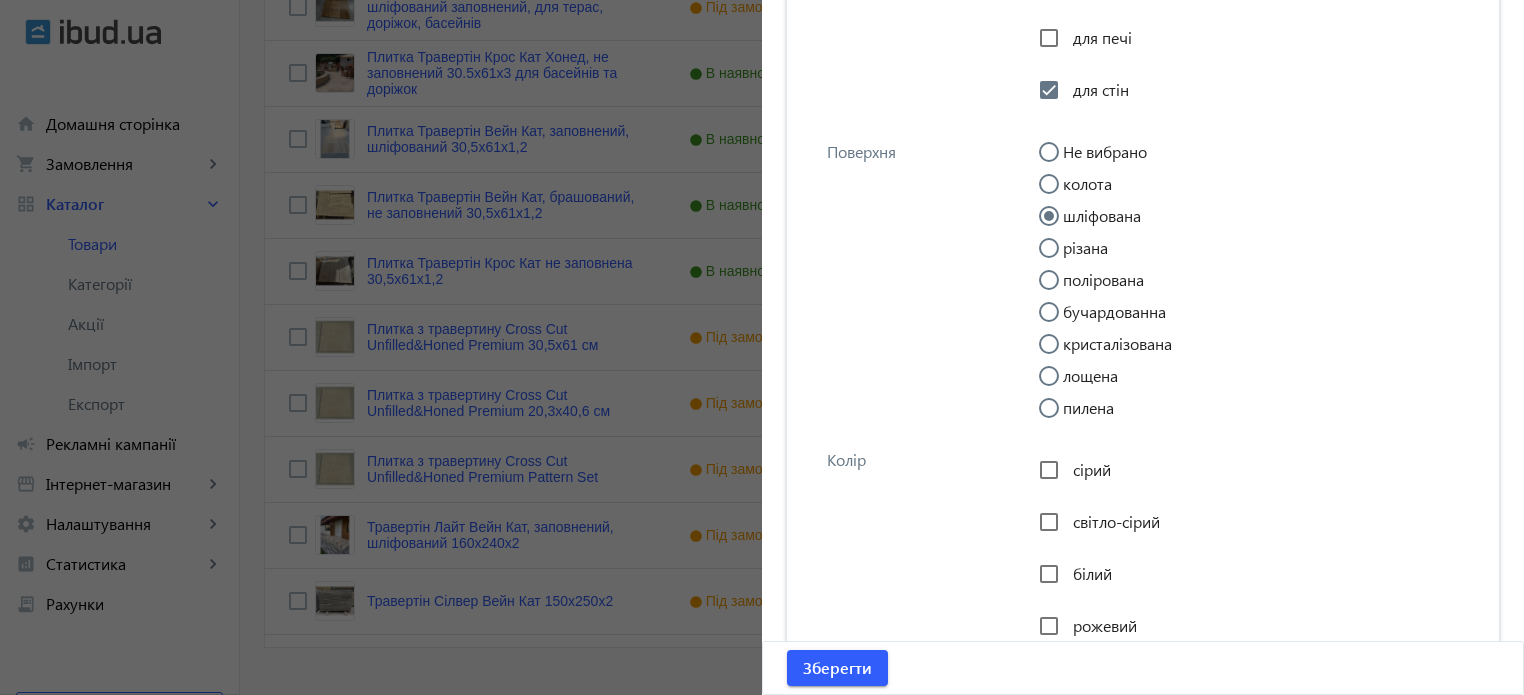 scroll, scrollTop: 3033, scrollLeft: 0, axis: vertical 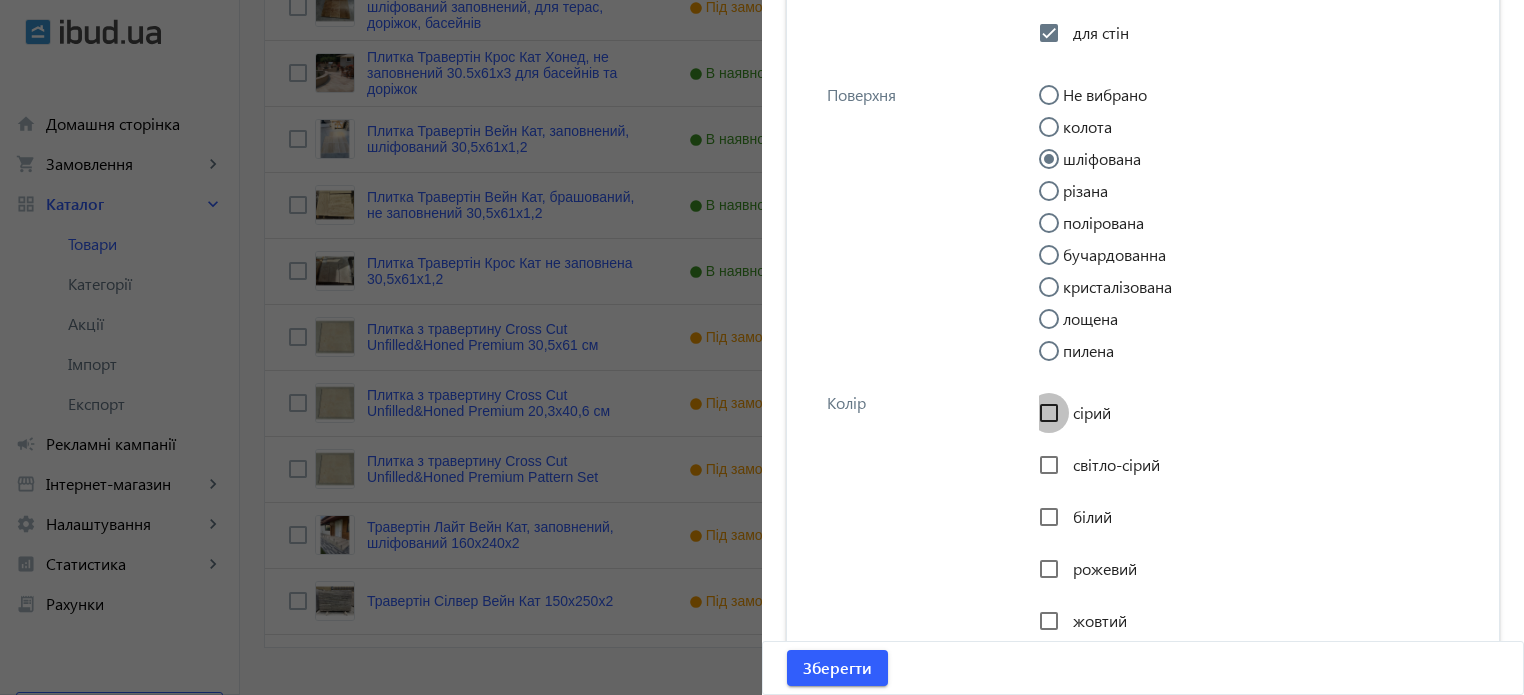 click on "сірий" at bounding box center [1049, 413] 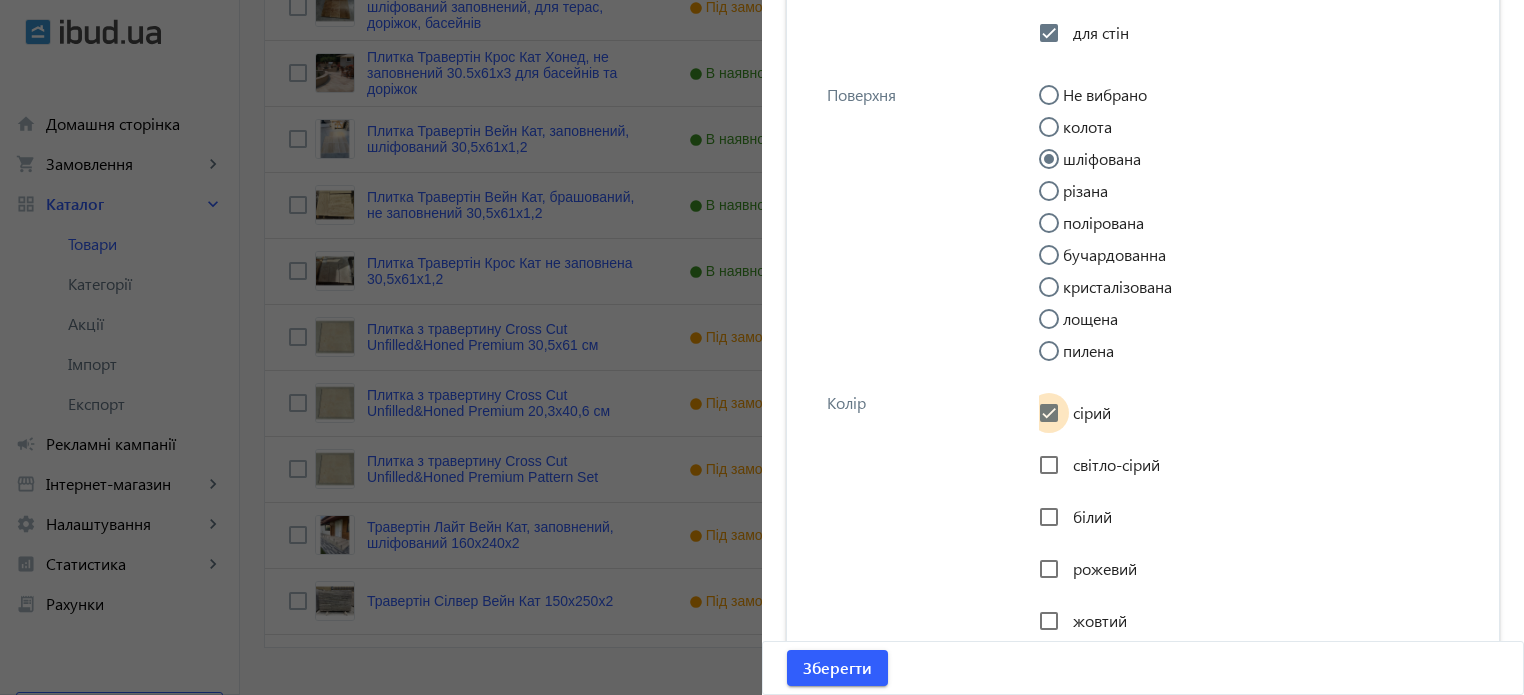 checkbox on "true" 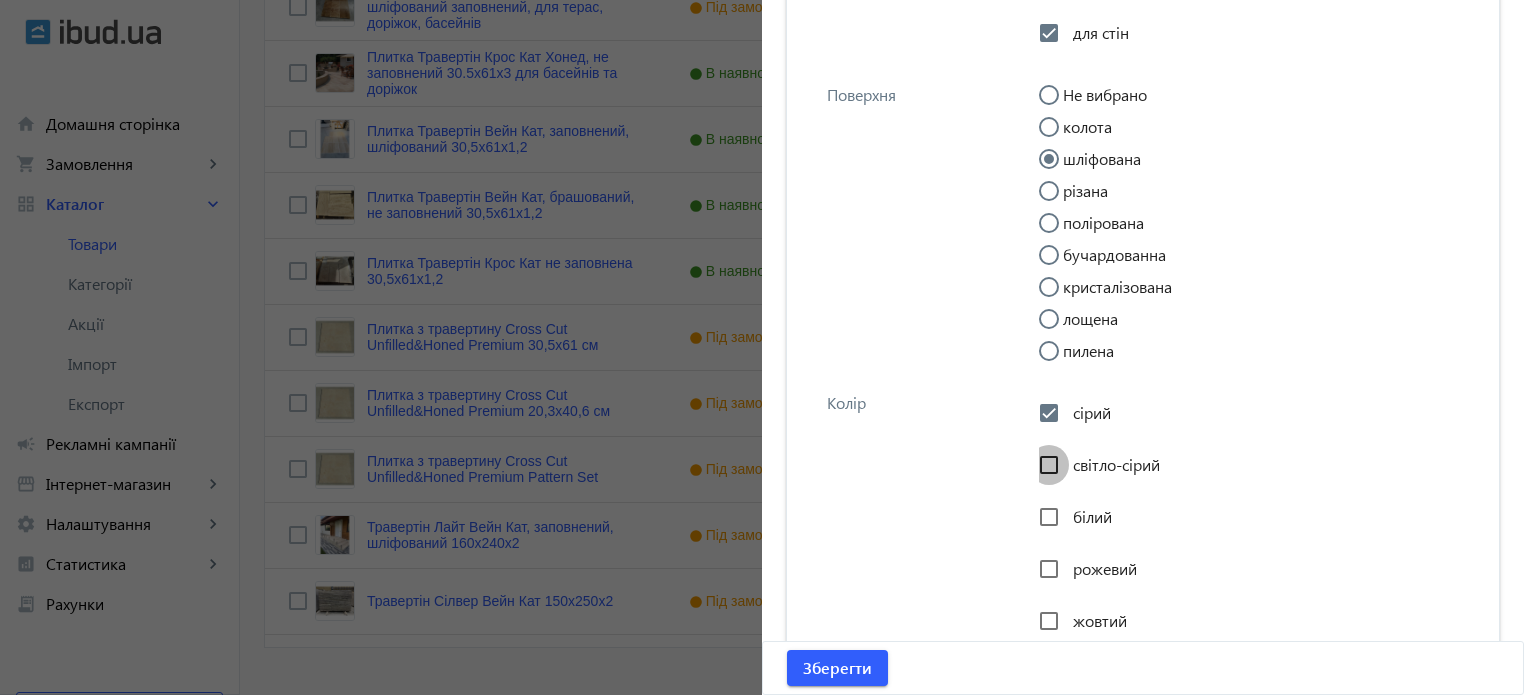 click on "світло-сірий" at bounding box center [1049, 465] 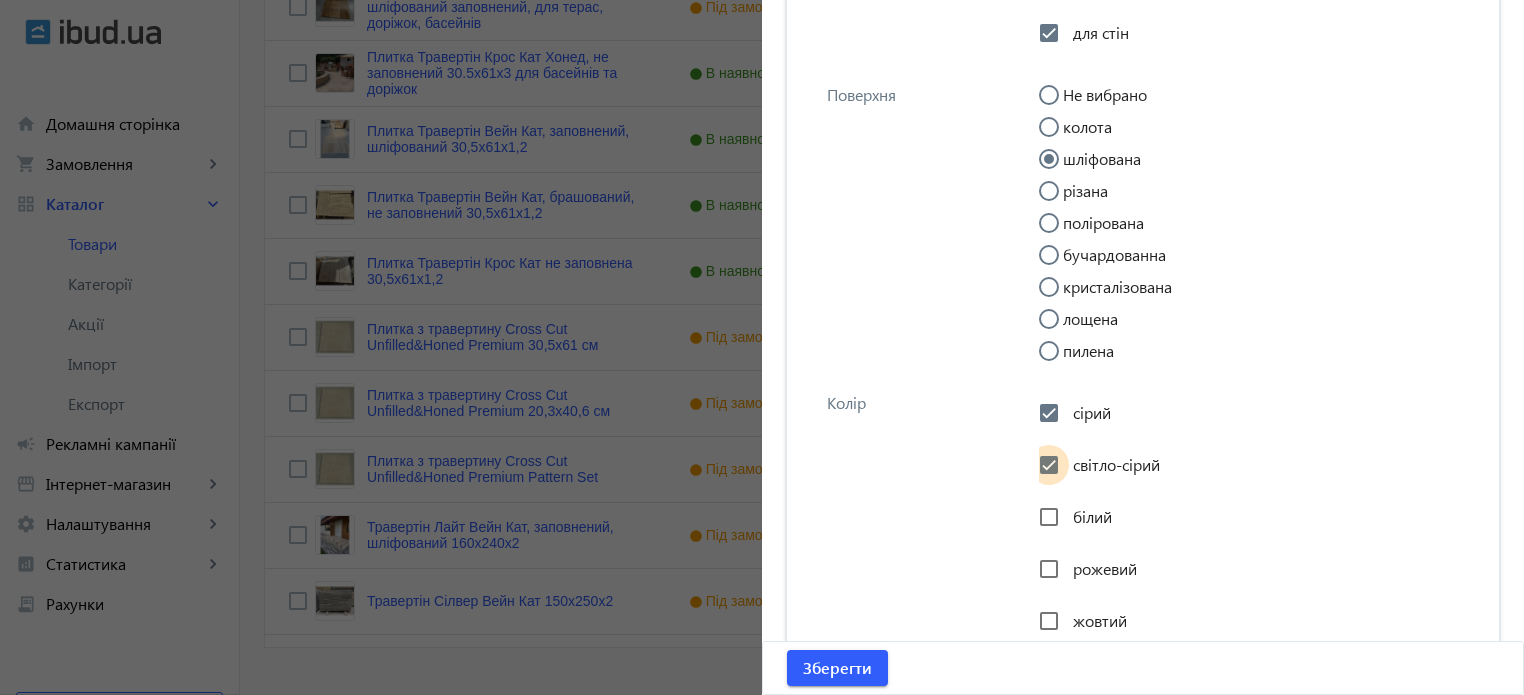 checkbox on "true" 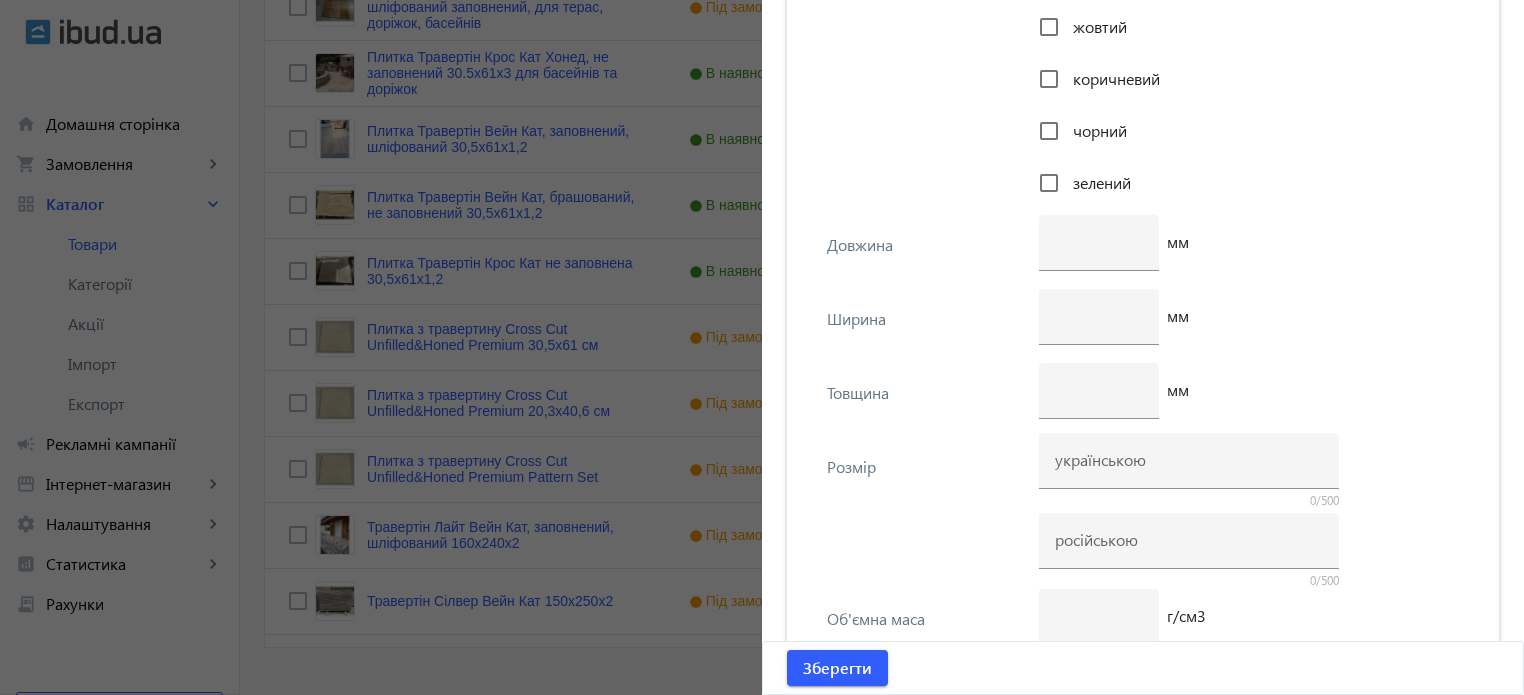 scroll, scrollTop: 3733, scrollLeft: 0, axis: vertical 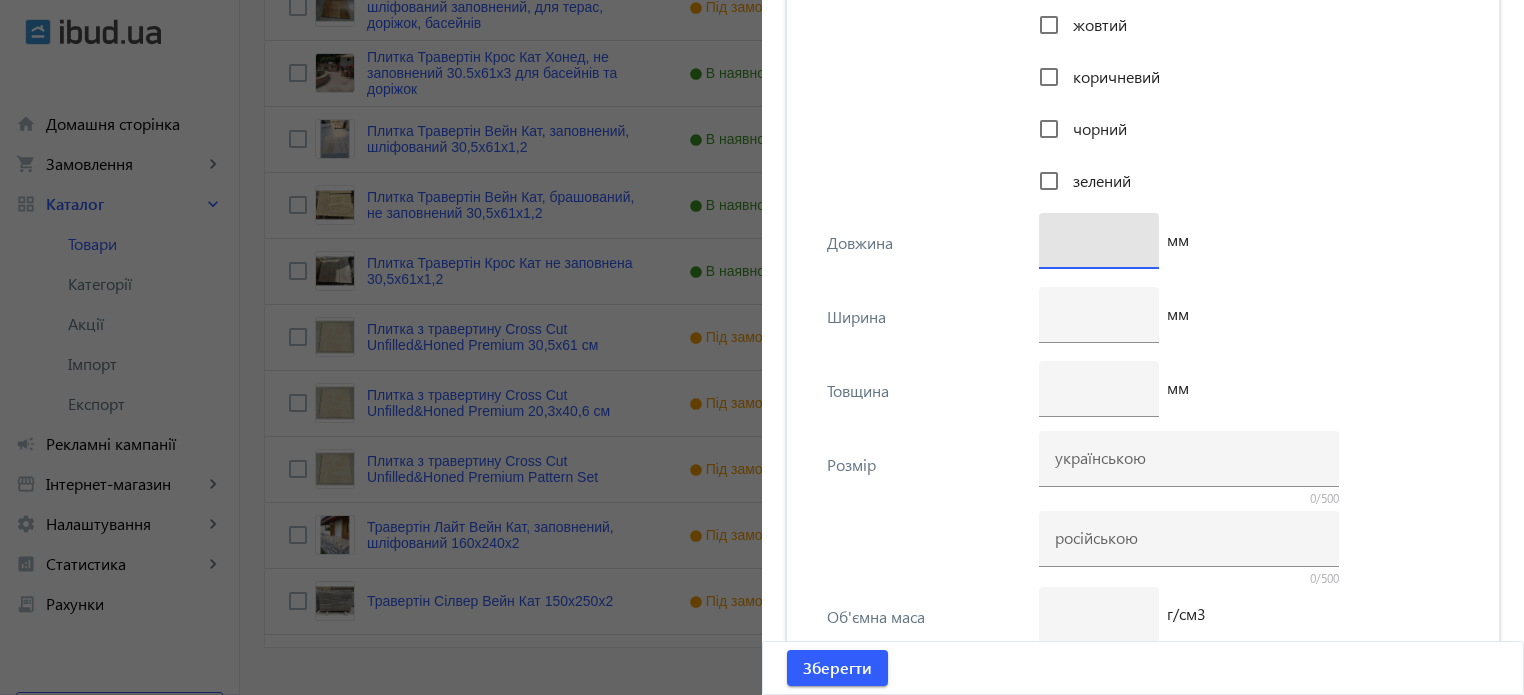 click at bounding box center [1099, 239] 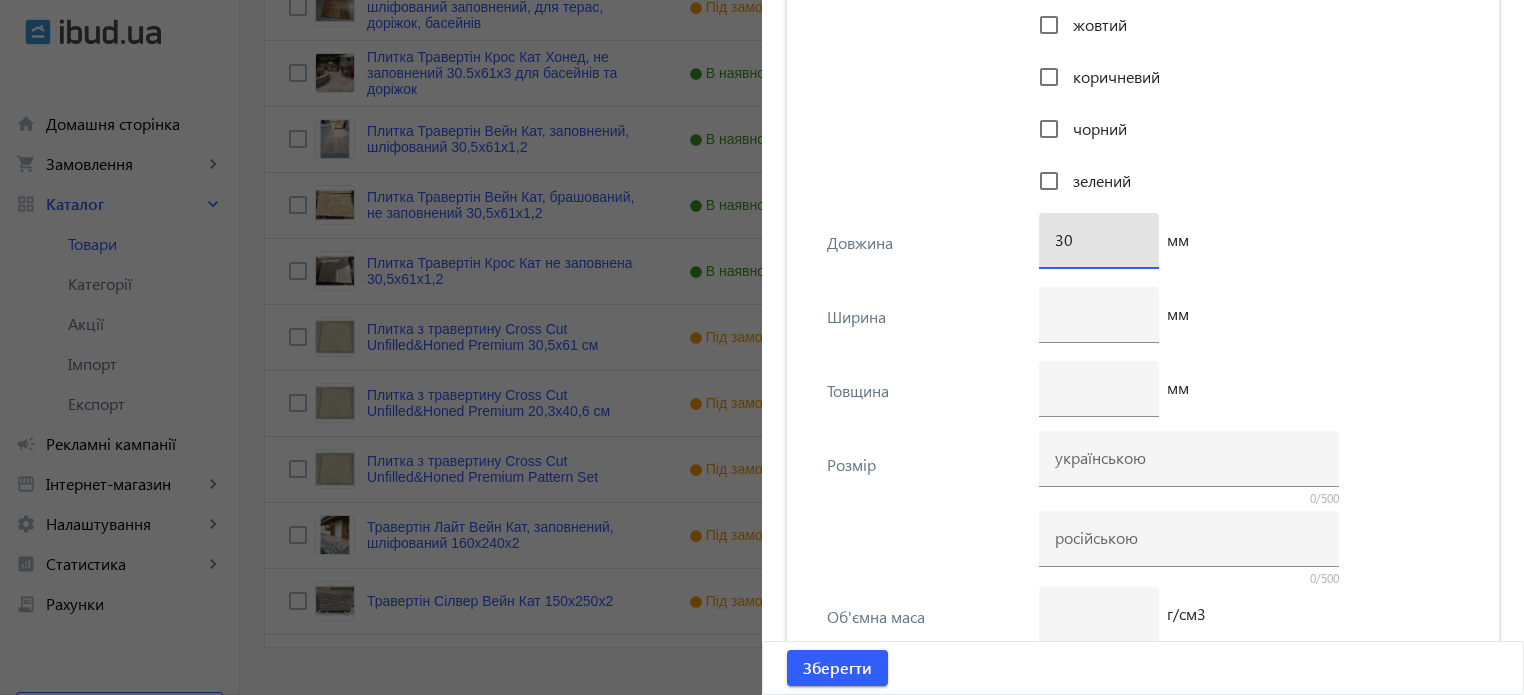 type on "3" 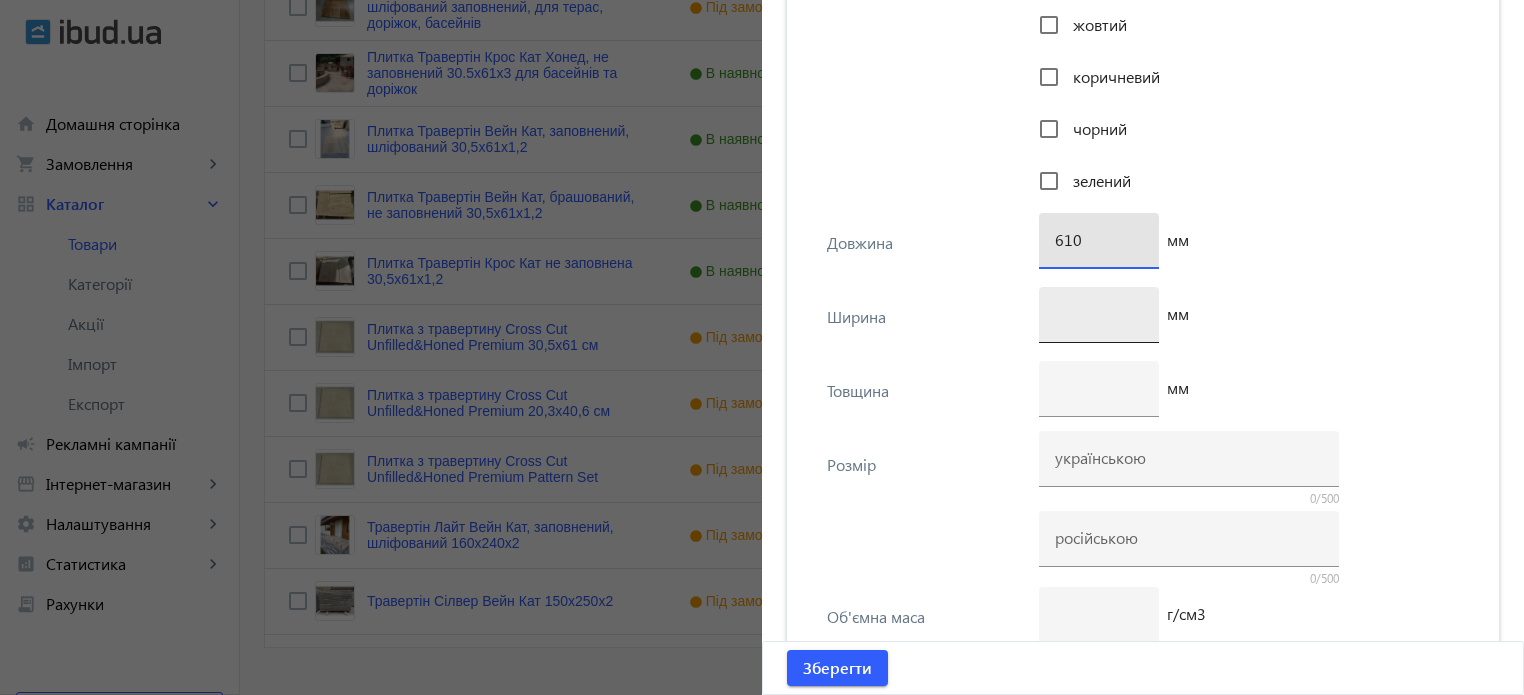 type on "610" 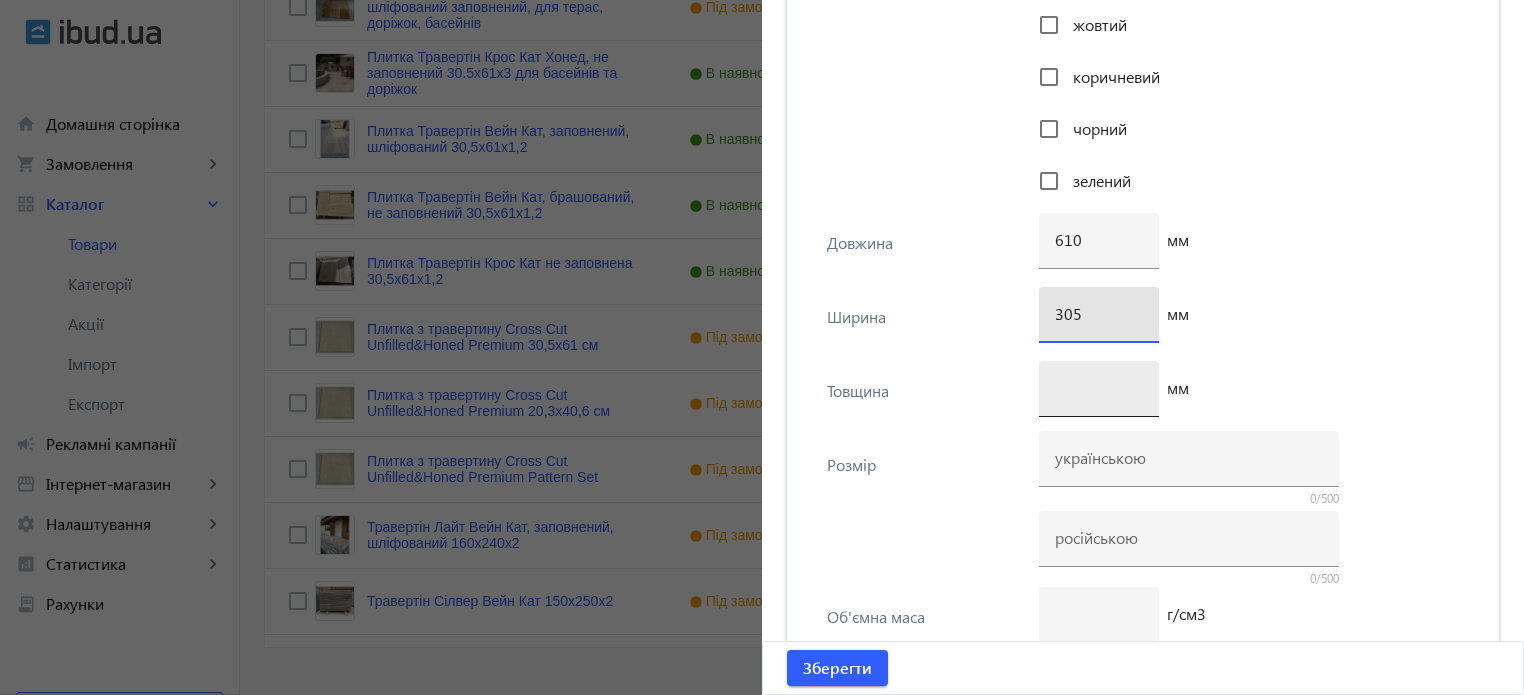 type on "305" 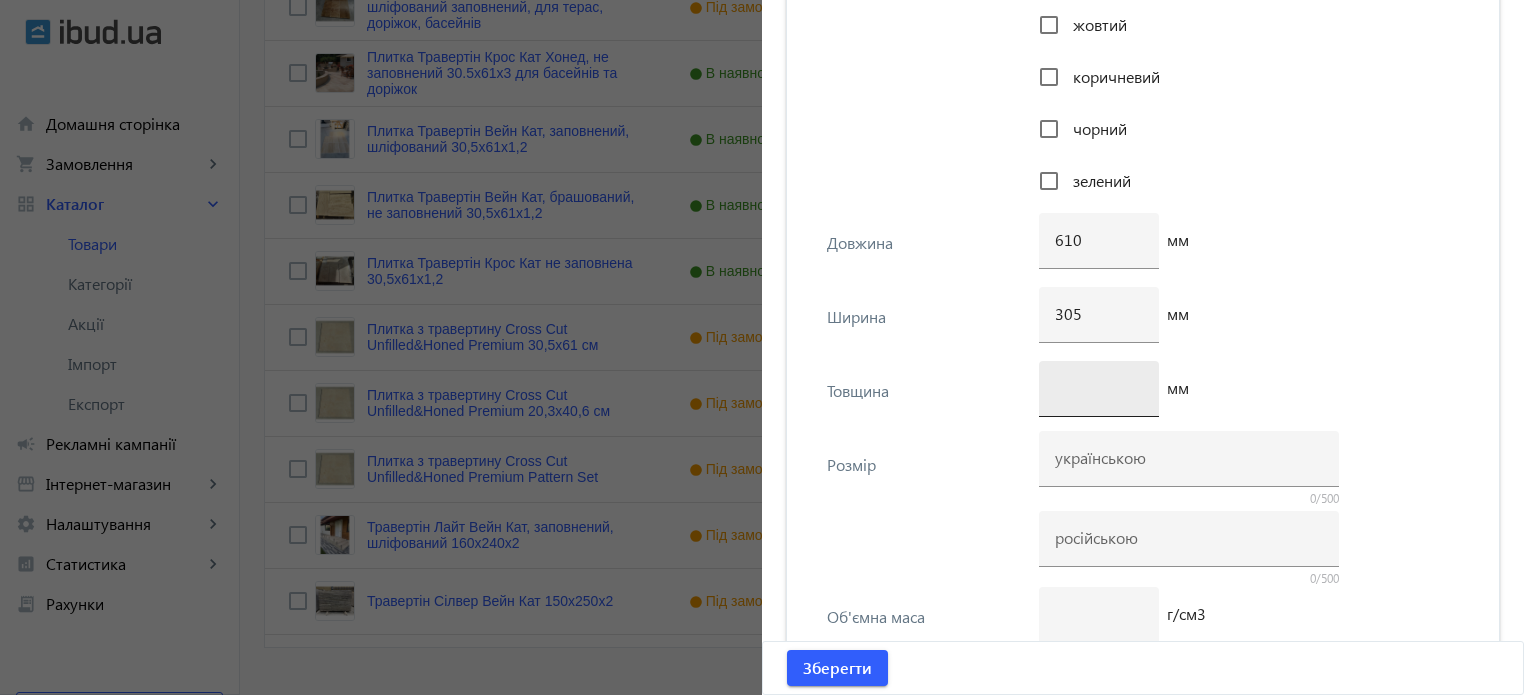 click 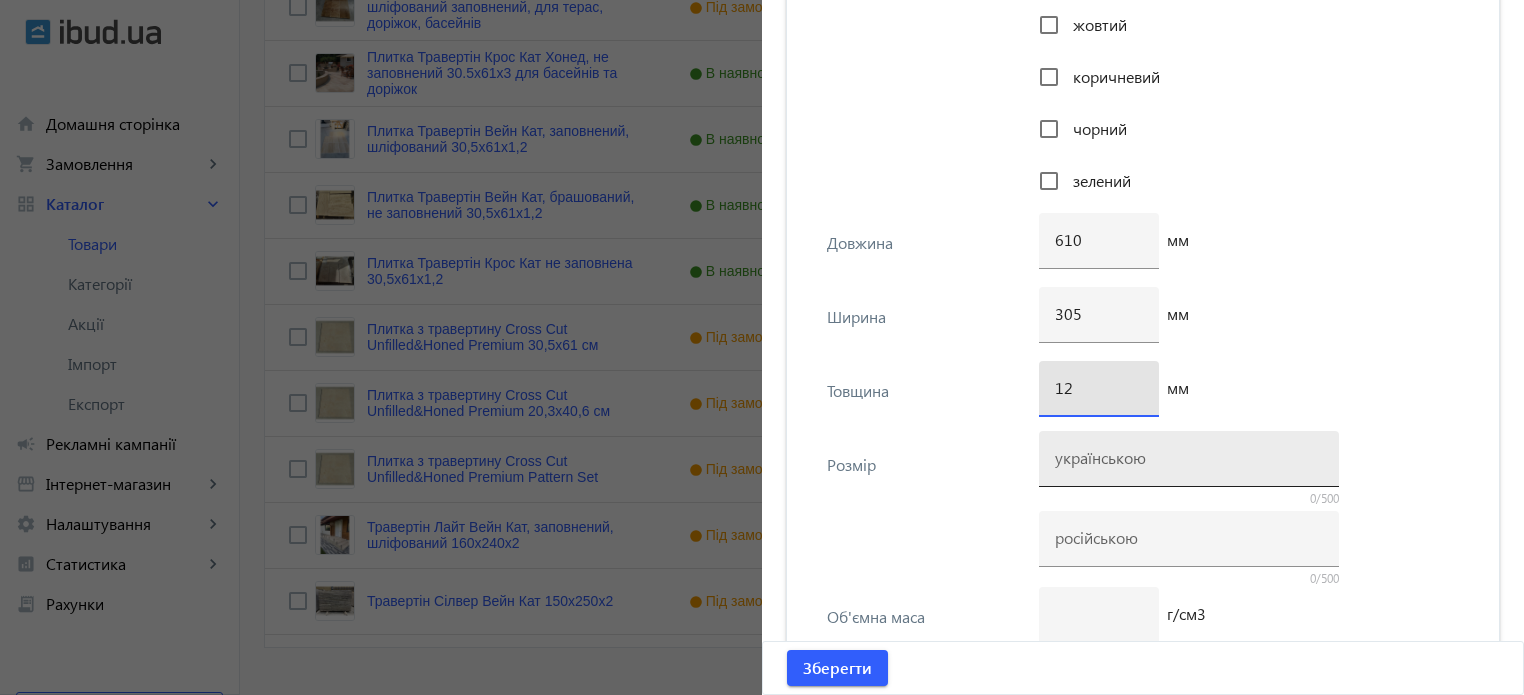 type on "12" 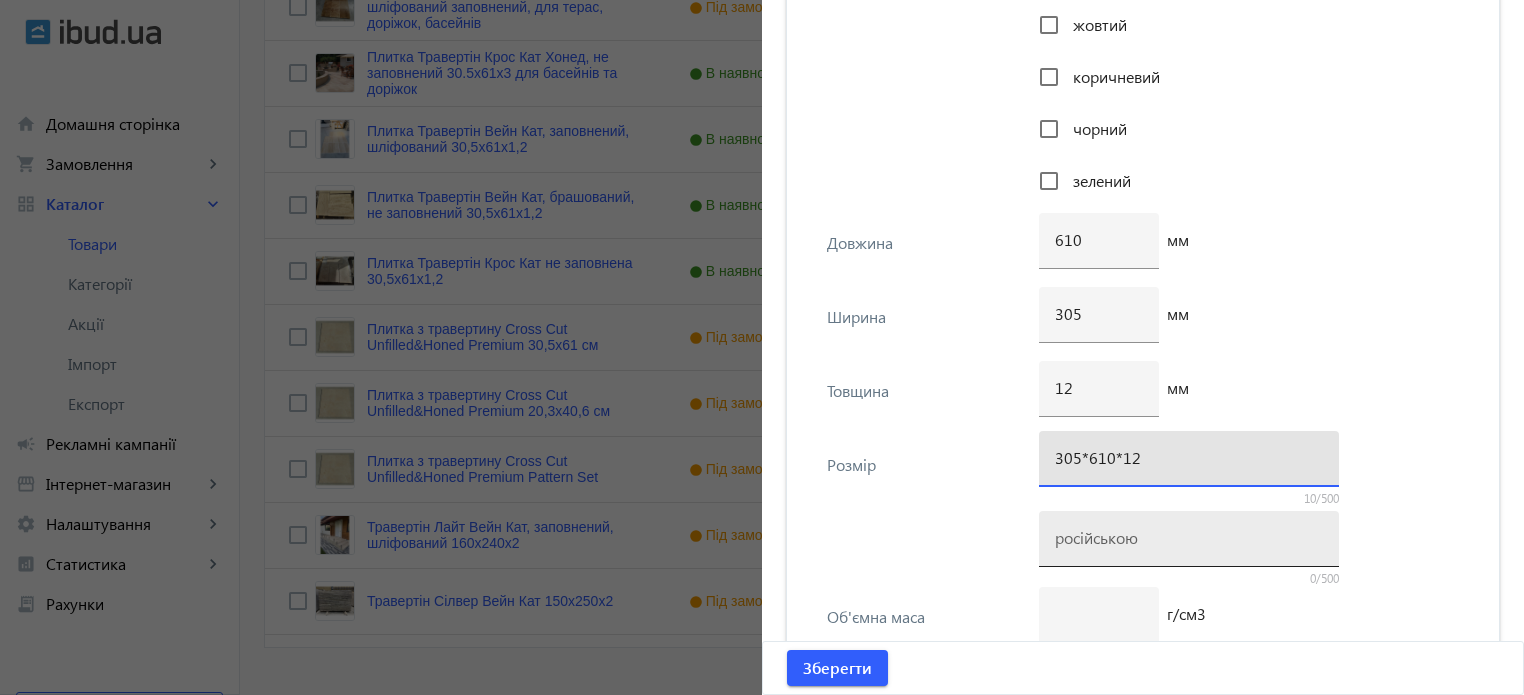 type on "305*610*12" 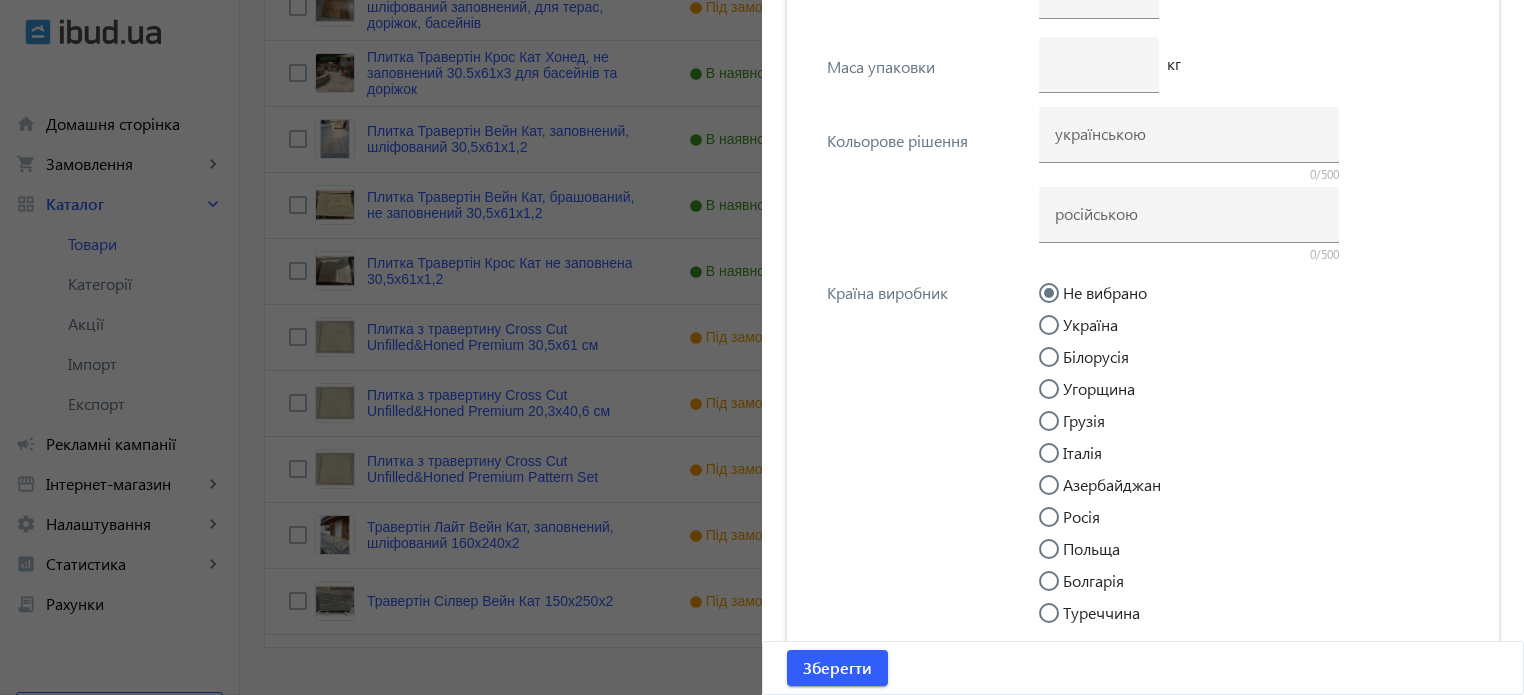 scroll, scrollTop: 5333, scrollLeft: 0, axis: vertical 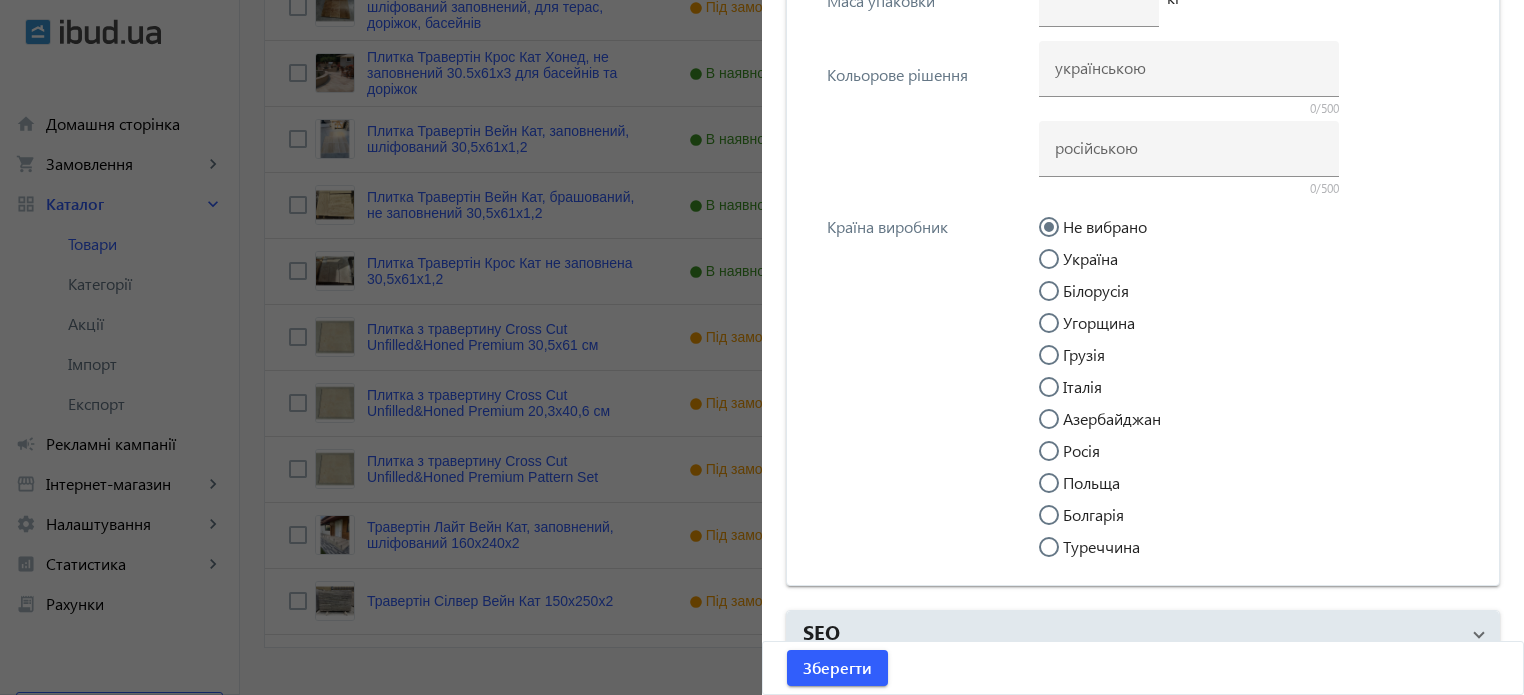 type on "305*610*12" 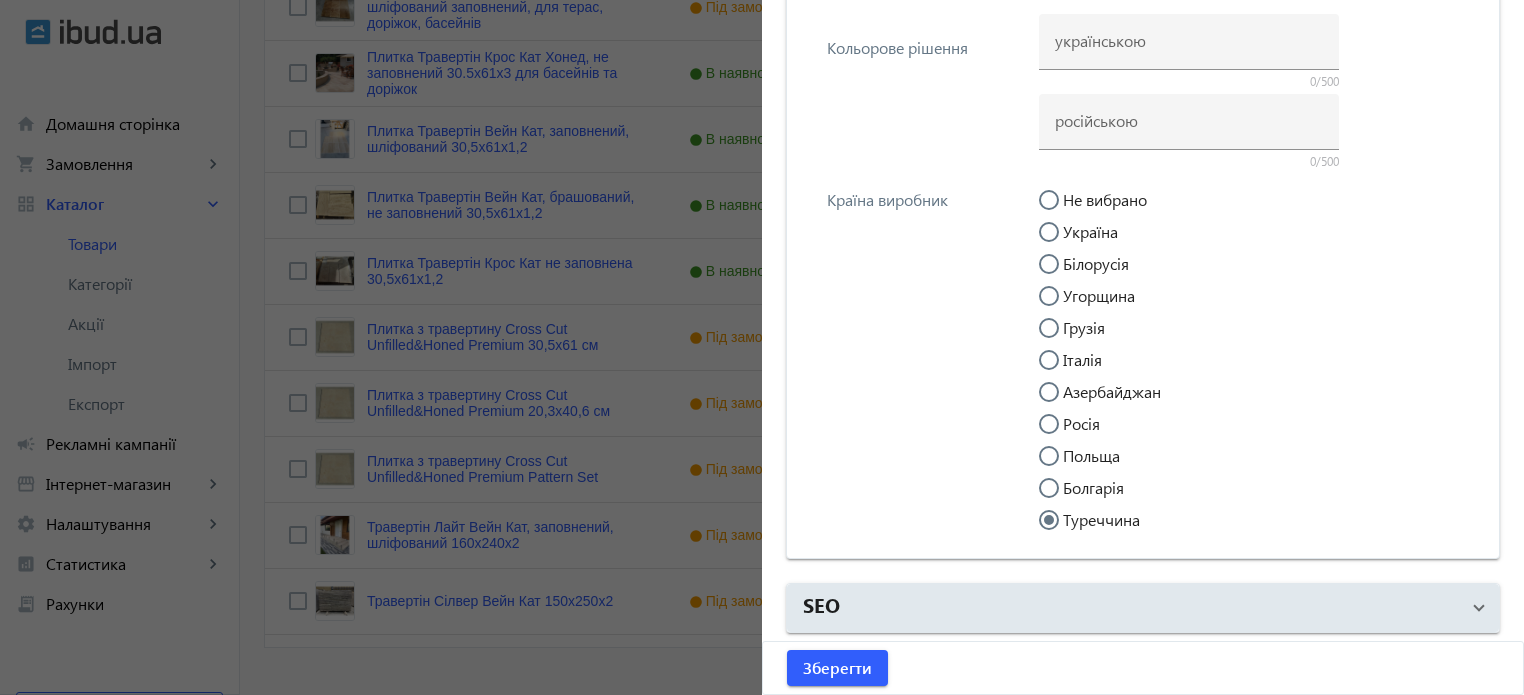 scroll, scrollTop: 5360, scrollLeft: 0, axis: vertical 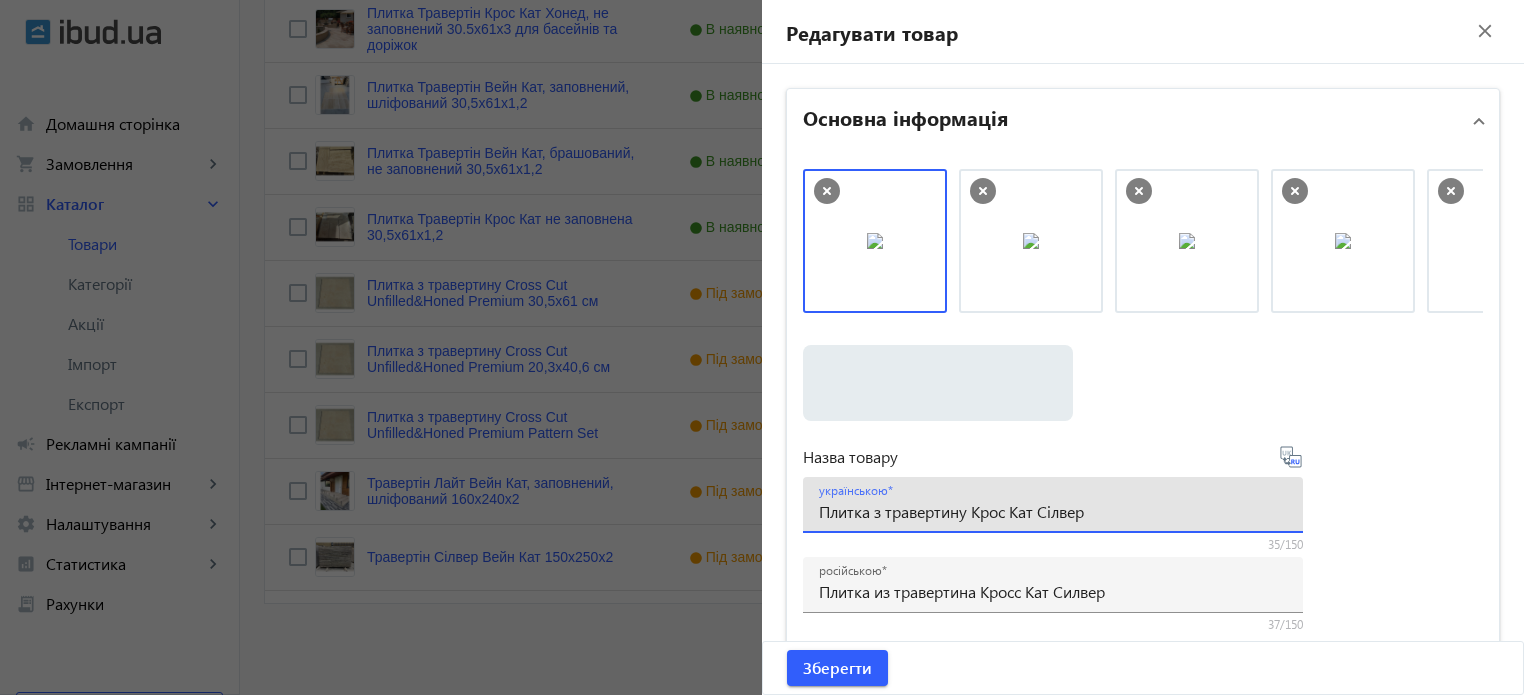 drag, startPoint x: 1098, startPoint y: 515, endPoint x: 804, endPoint y: 515, distance: 294 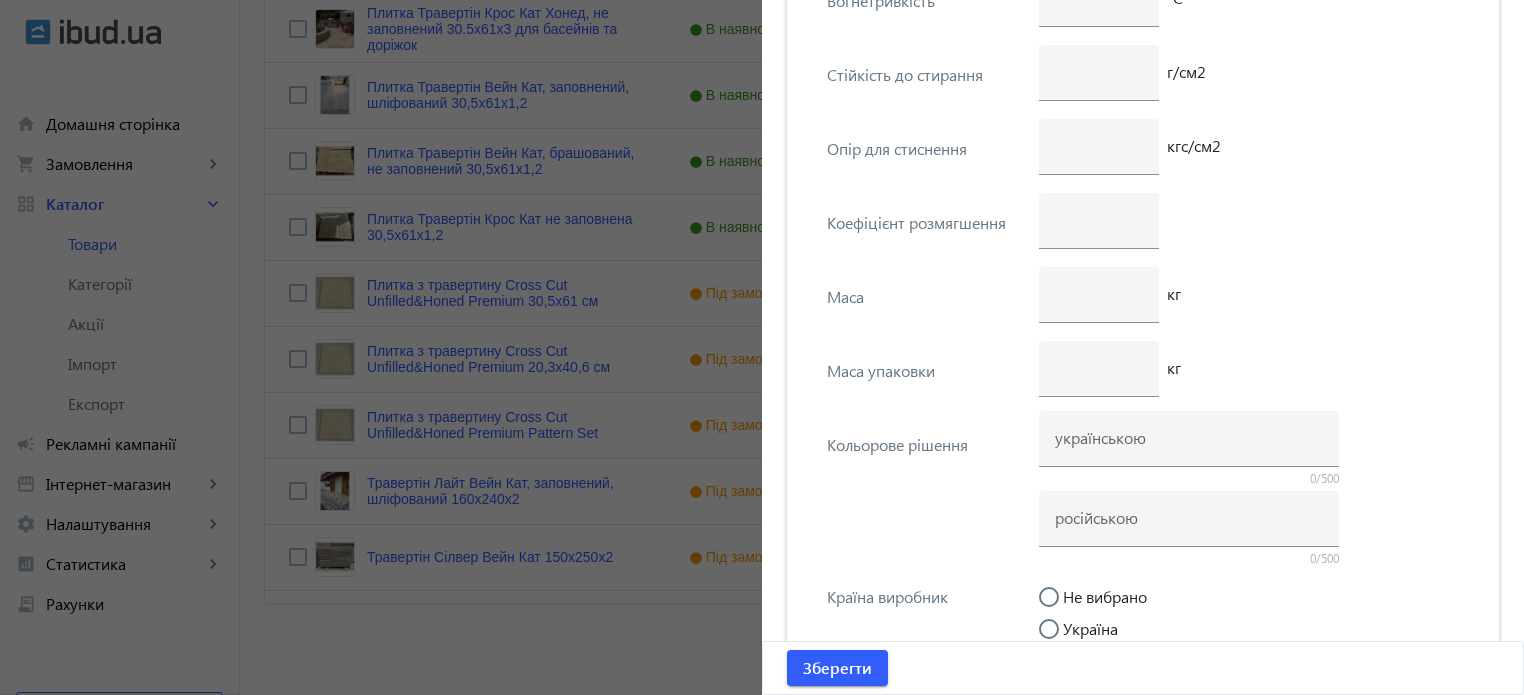 scroll, scrollTop: 5360, scrollLeft: 0, axis: vertical 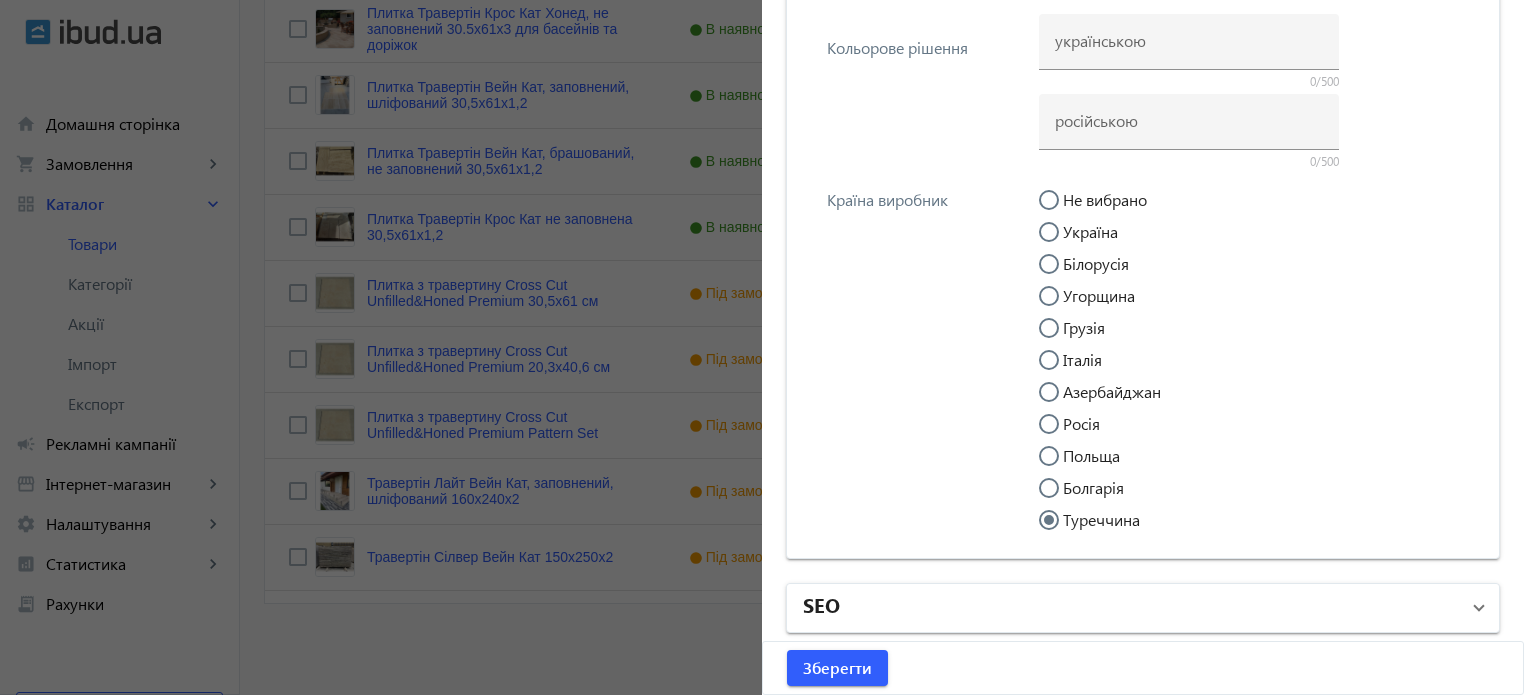 click on "SEO" at bounding box center (1131, 608) 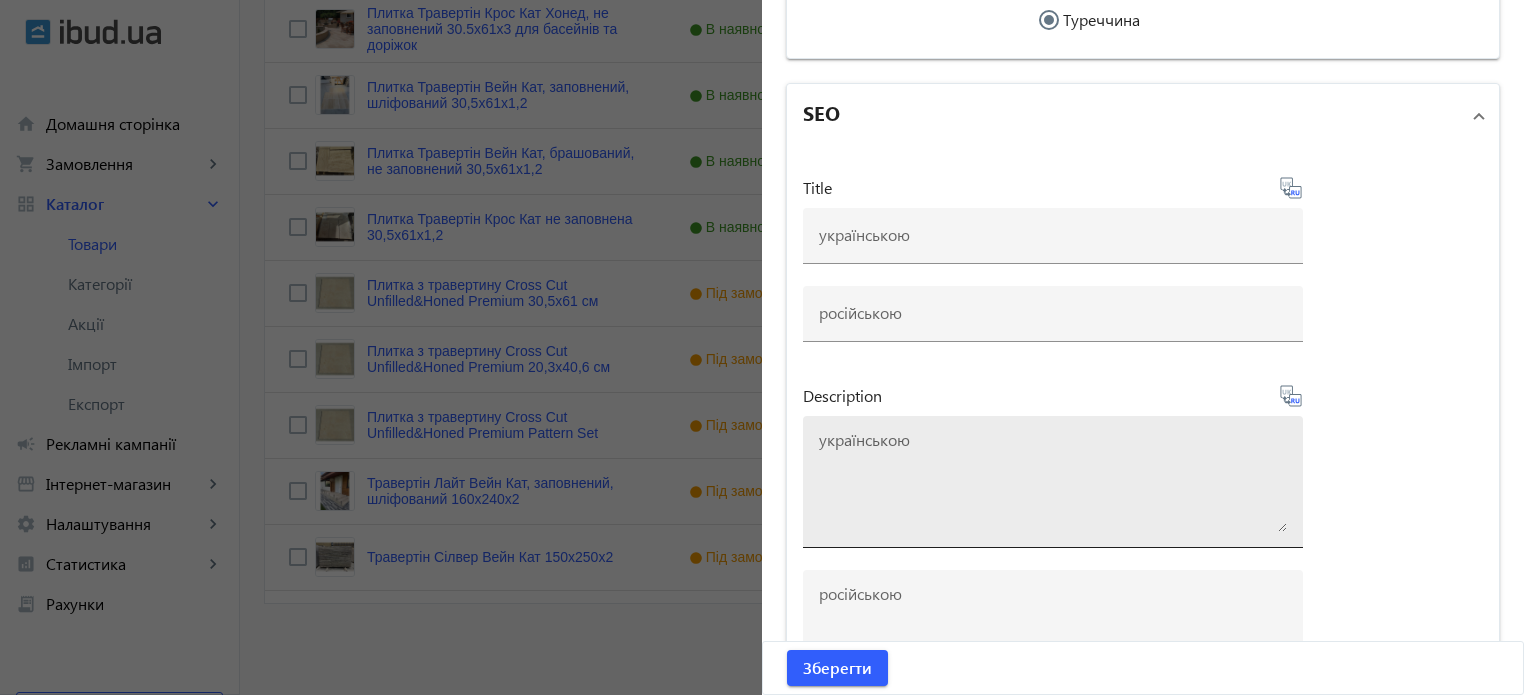 scroll, scrollTop: 5860, scrollLeft: 0, axis: vertical 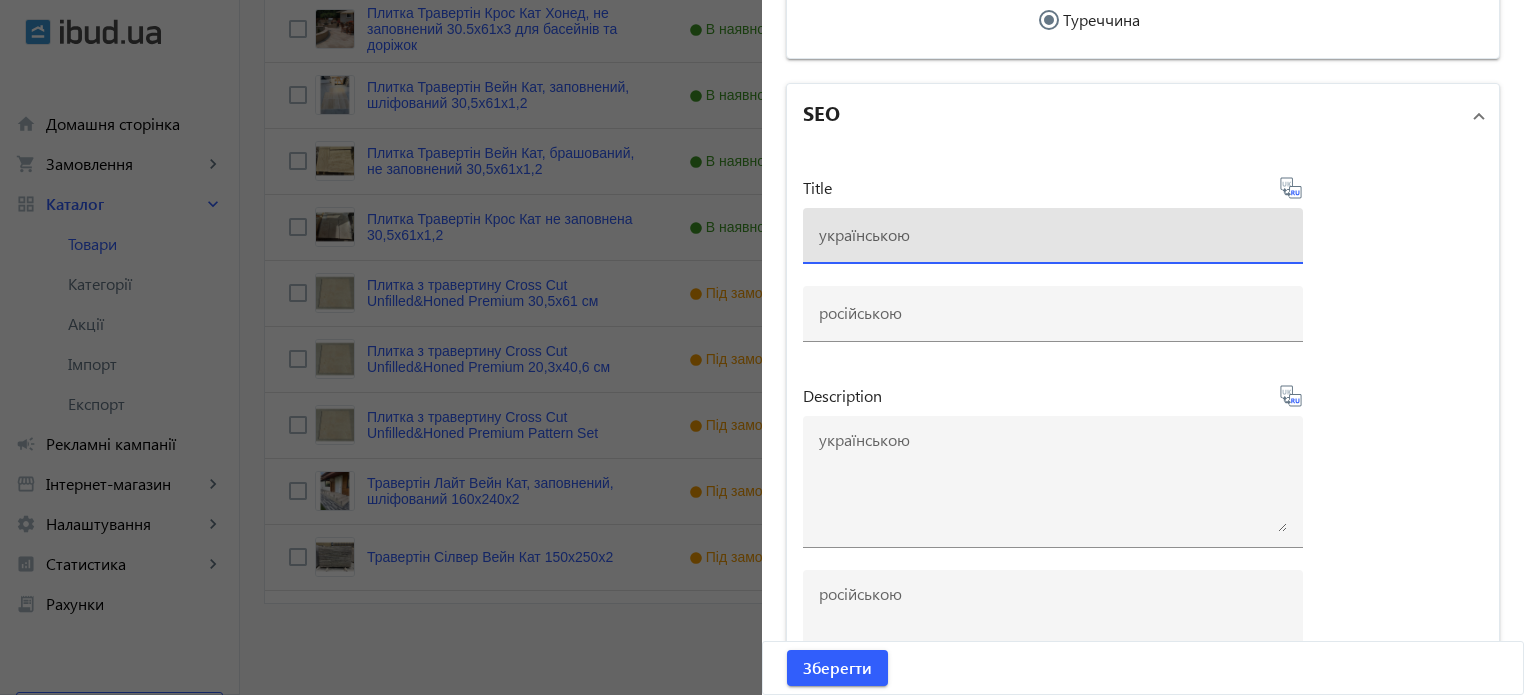 paste on "Плитка з травертину Крос Кат Сілвер" 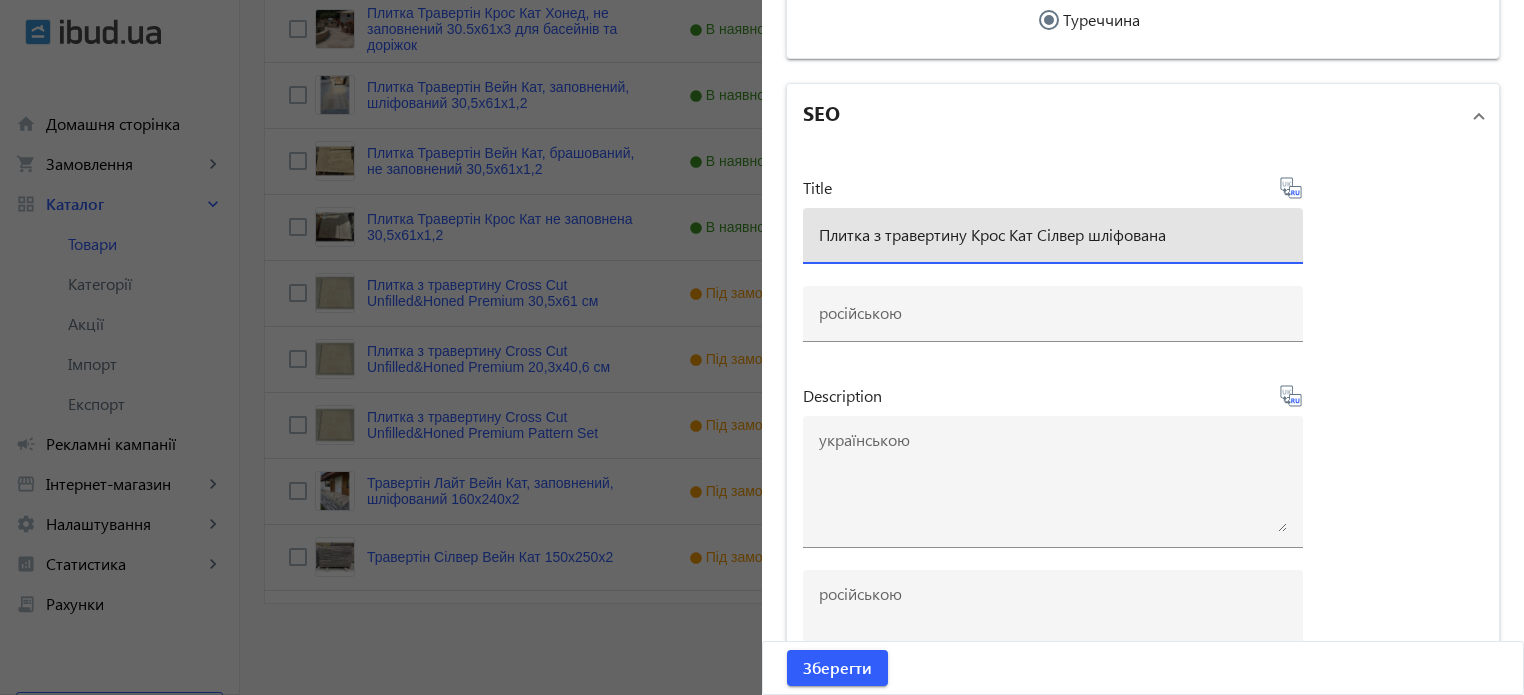 drag, startPoint x: 1163, startPoint y: 238, endPoint x: 1096, endPoint y: 239, distance: 67.00746 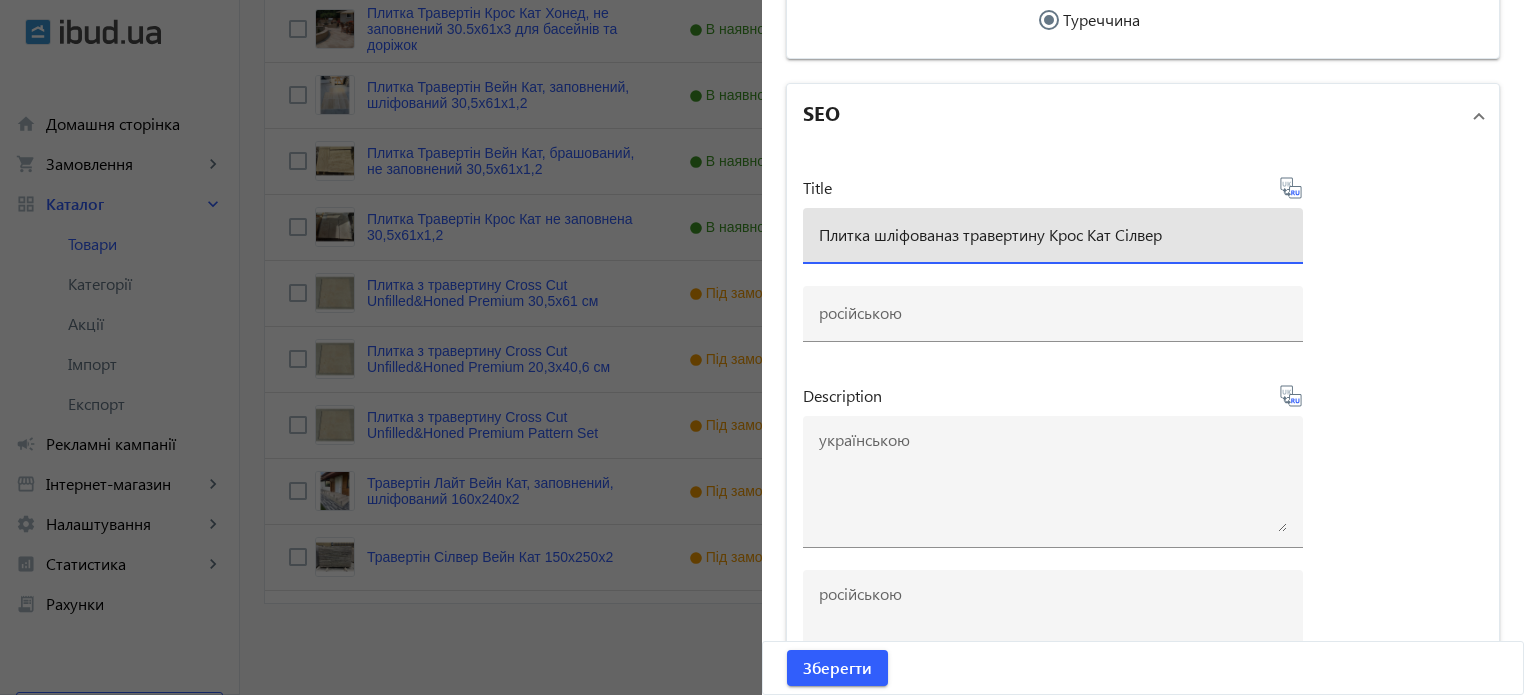 click on "Плитка шліфованаз травертину Крос Кат Сілвер" at bounding box center (1053, 234) 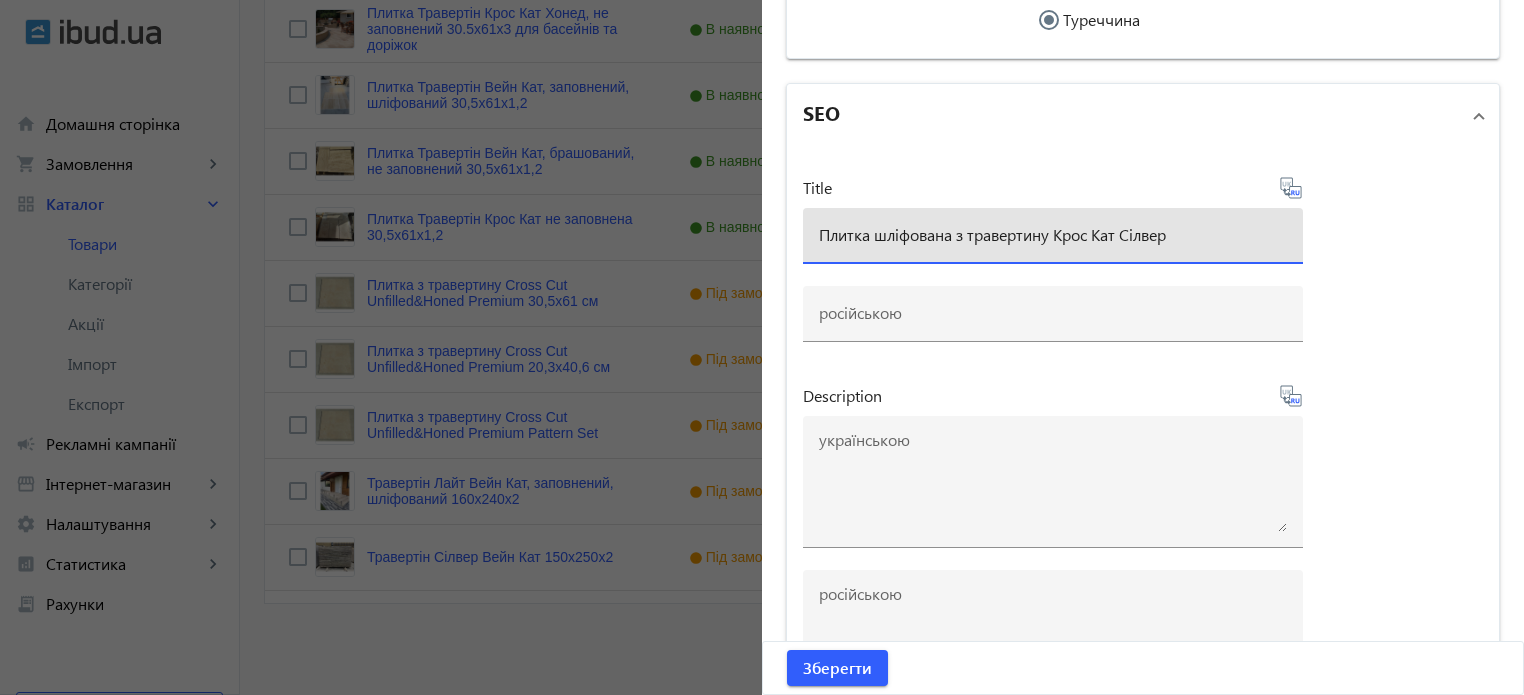 type on "Плитка шліфована з травертину Крос Кат Сілвер" 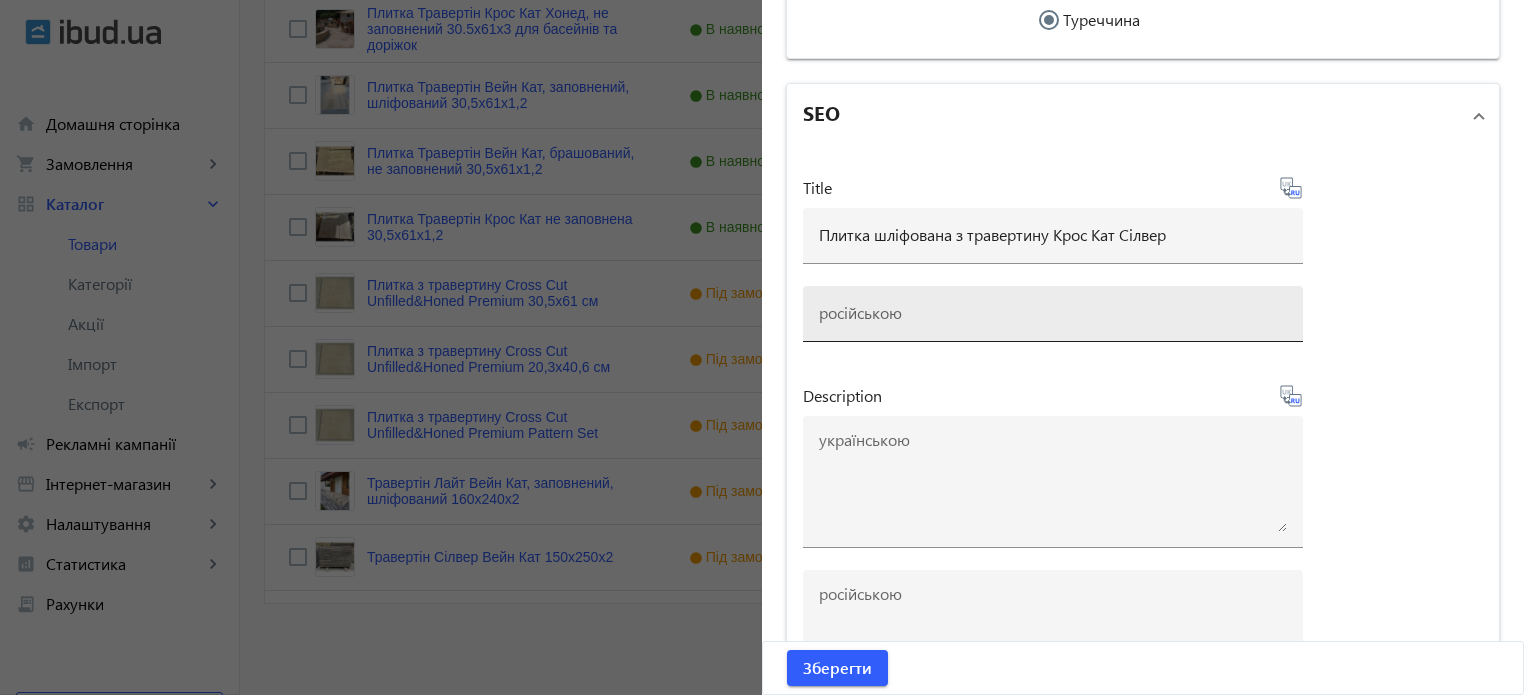 type on "Плитка шлифованная из травертина Кросс Кат Силвер" 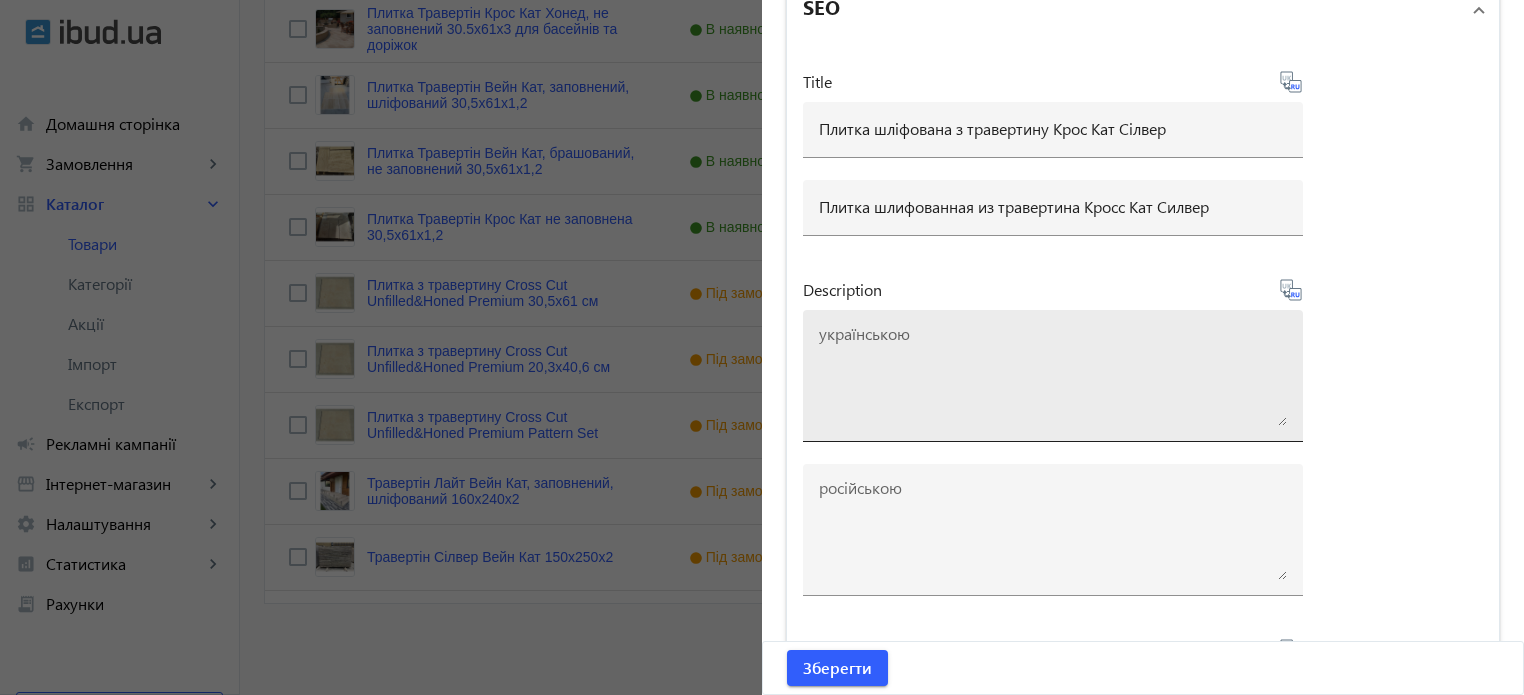 scroll, scrollTop: 5960, scrollLeft: 0, axis: vertical 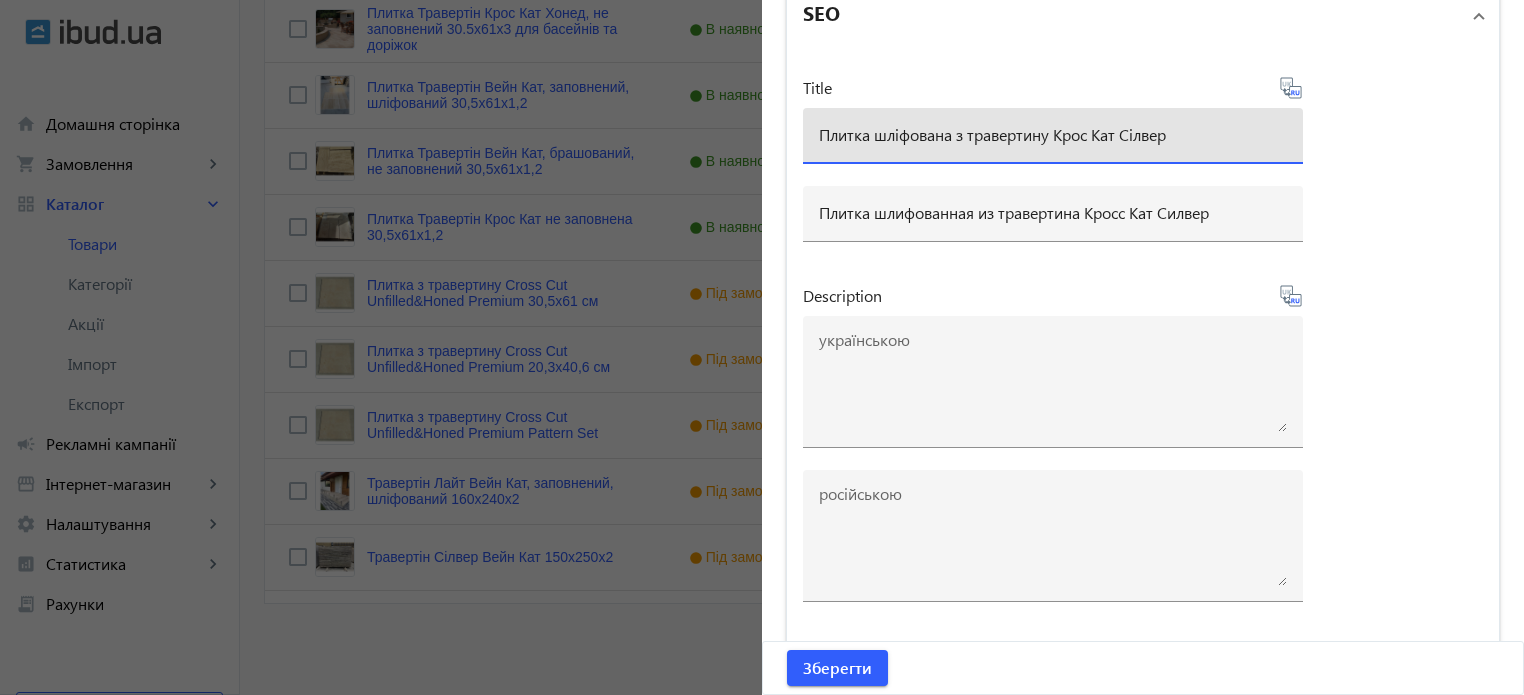 drag, startPoint x: 1210, startPoint y: 135, endPoint x: 818, endPoint y: 127, distance: 392.08163 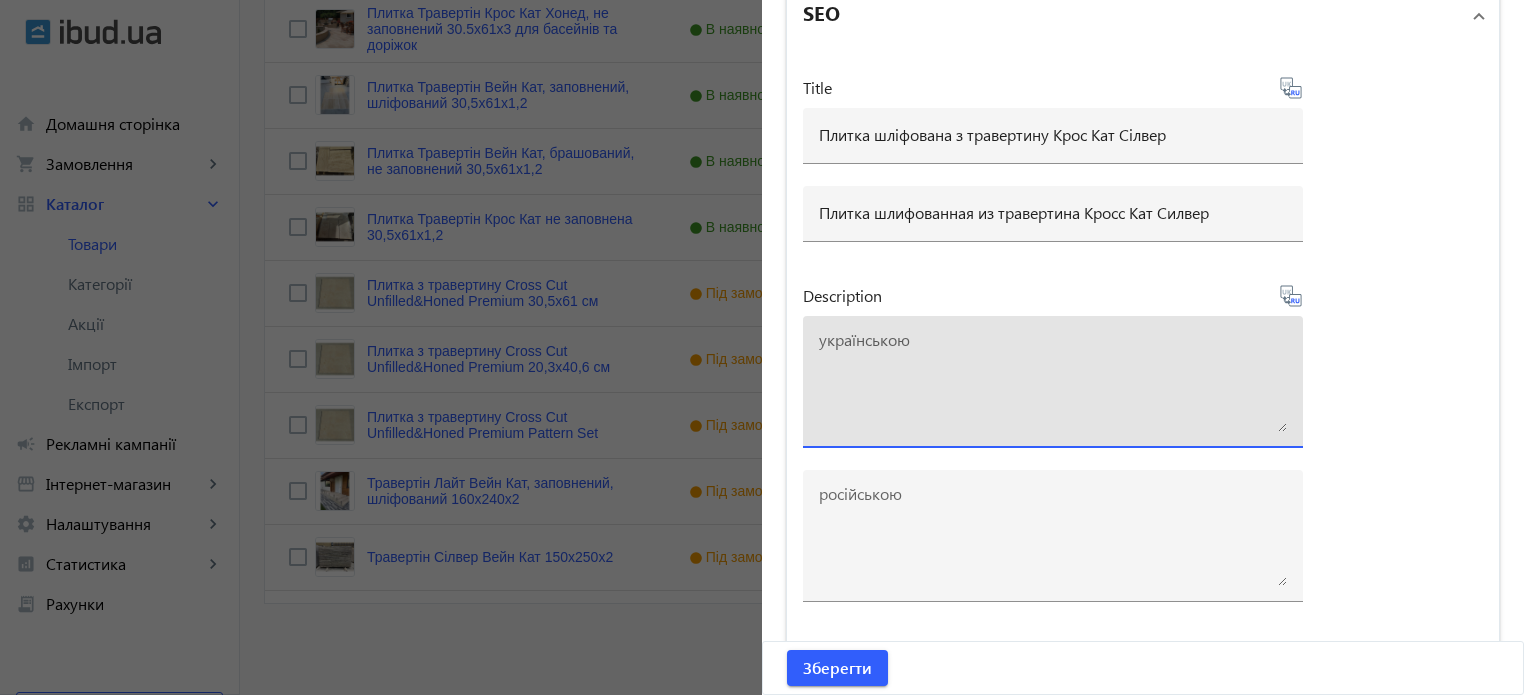 click at bounding box center (1053, 382) 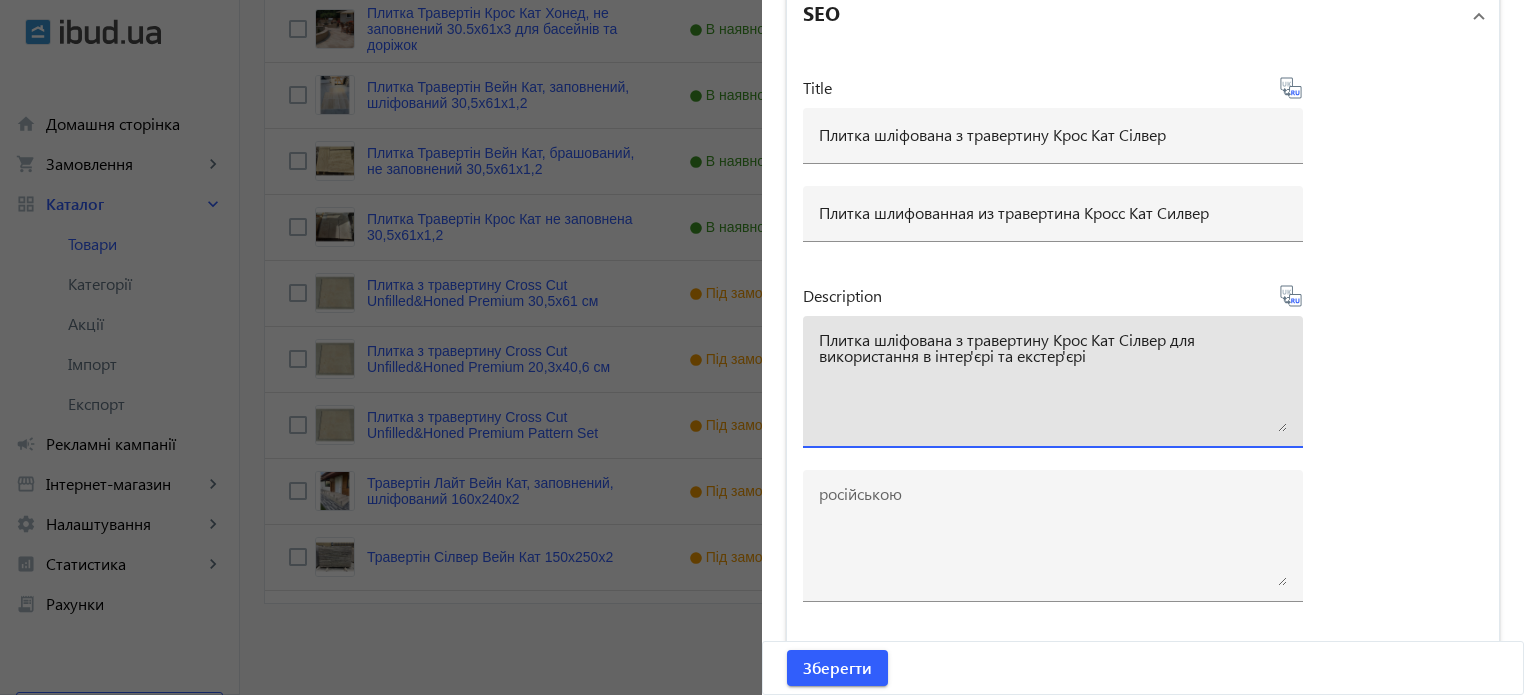 type on "Плитка шліфована з травертину Крос Кат Сілвер для використання в інтер'єрі та екстер'єрі" 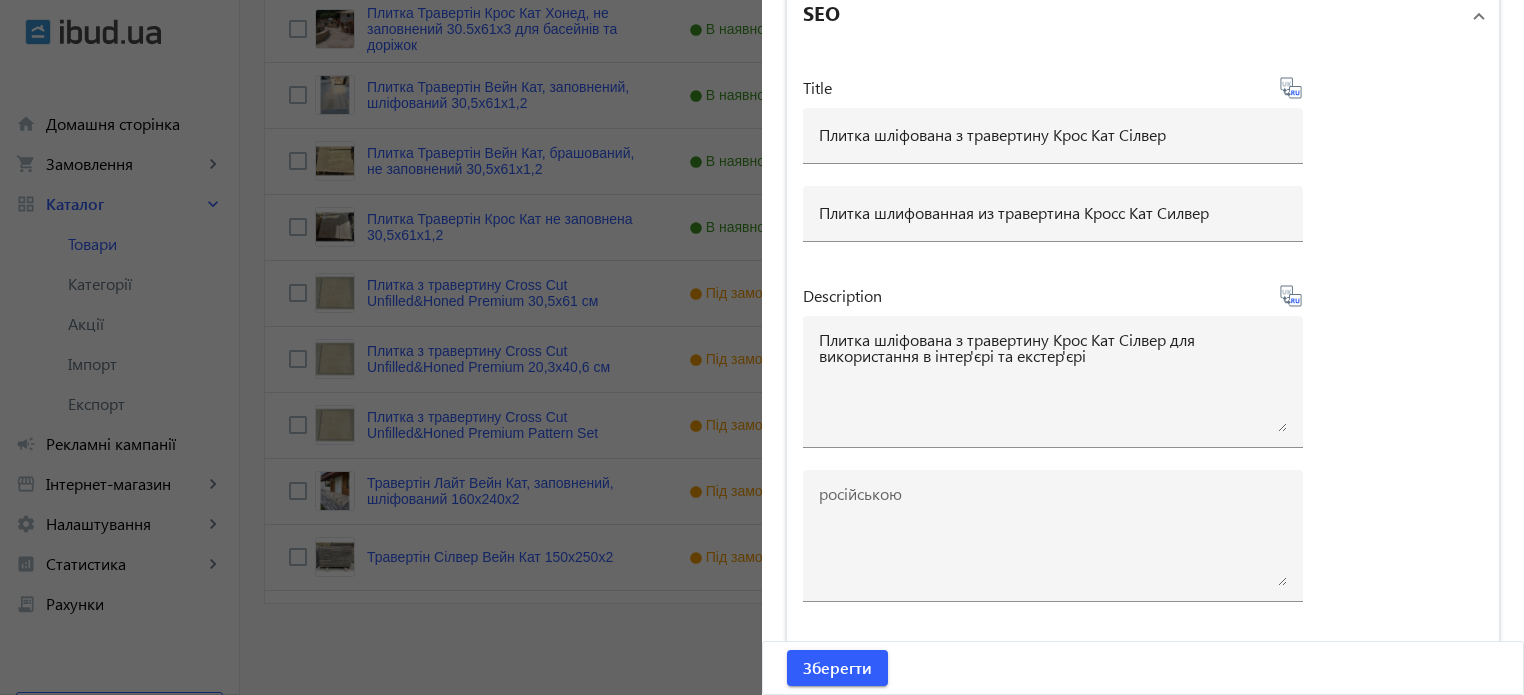 click 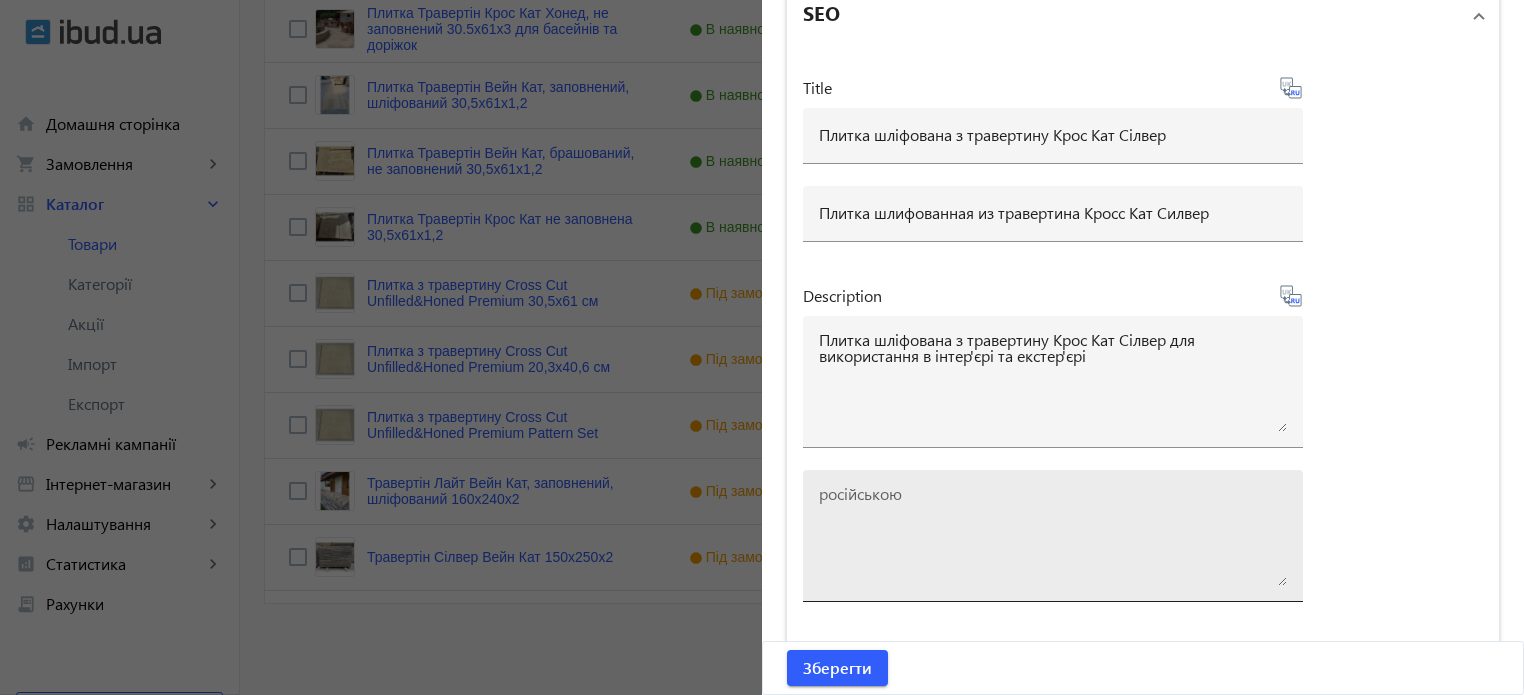 type on "Плитка шлифованная из травертина Кросс Кат Силвер для использования в интерьере и экстерьере." 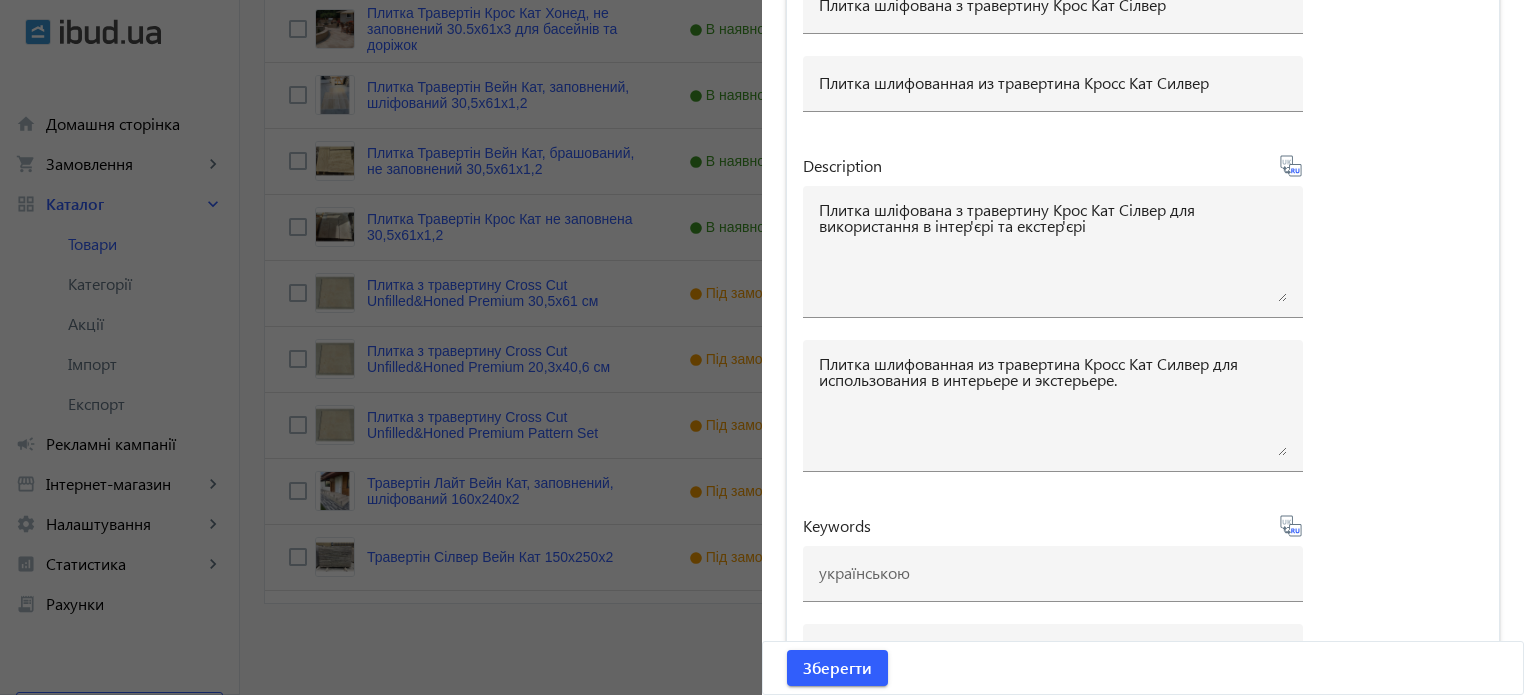 scroll, scrollTop: 6158, scrollLeft: 0, axis: vertical 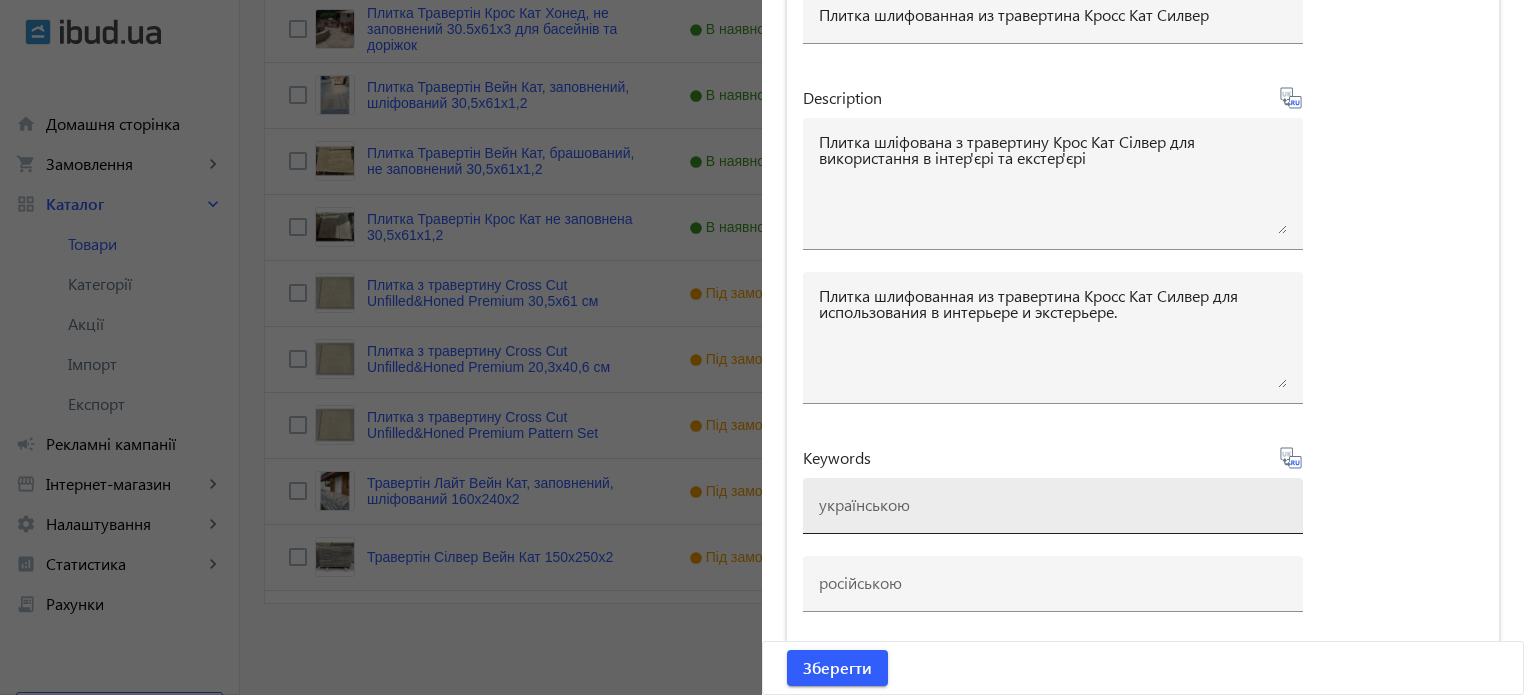 click at bounding box center (1053, 504) 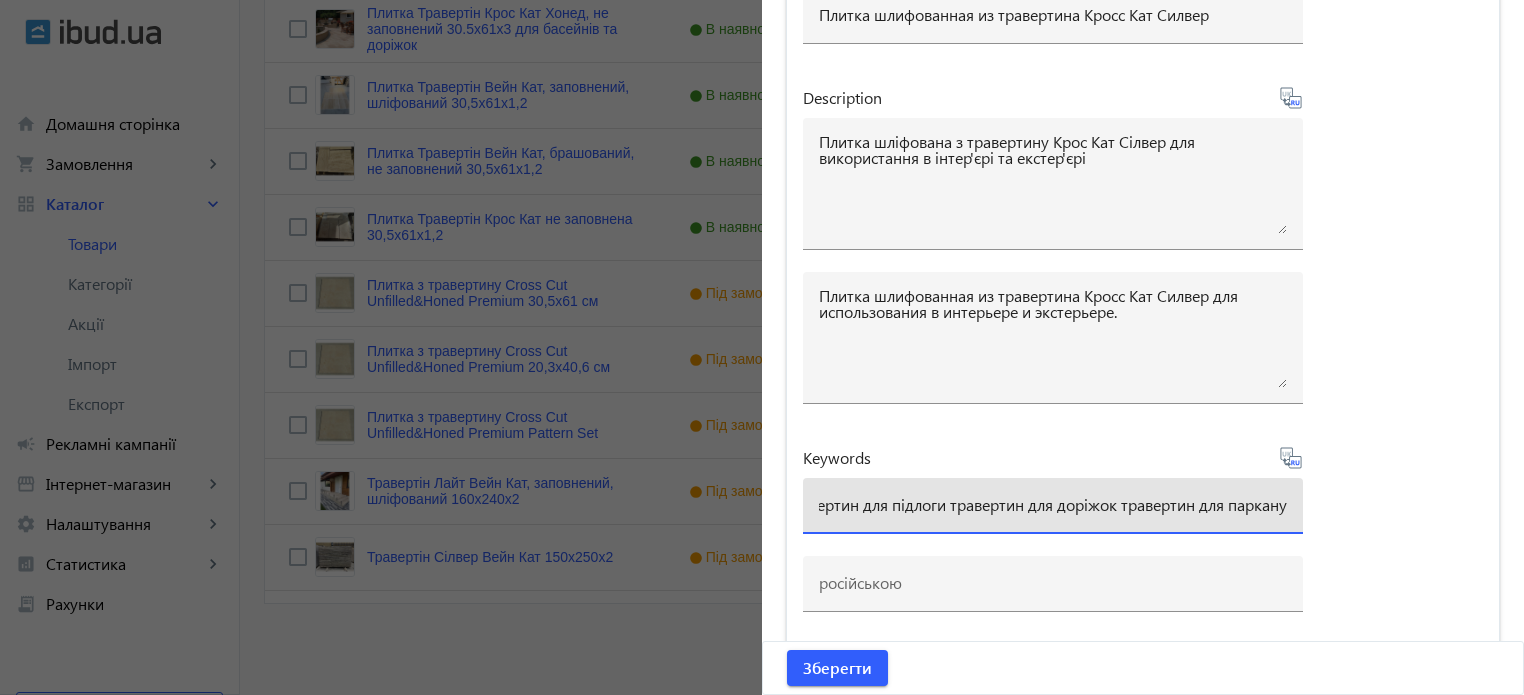 scroll, scrollTop: 0, scrollLeft: 348, axis: horizontal 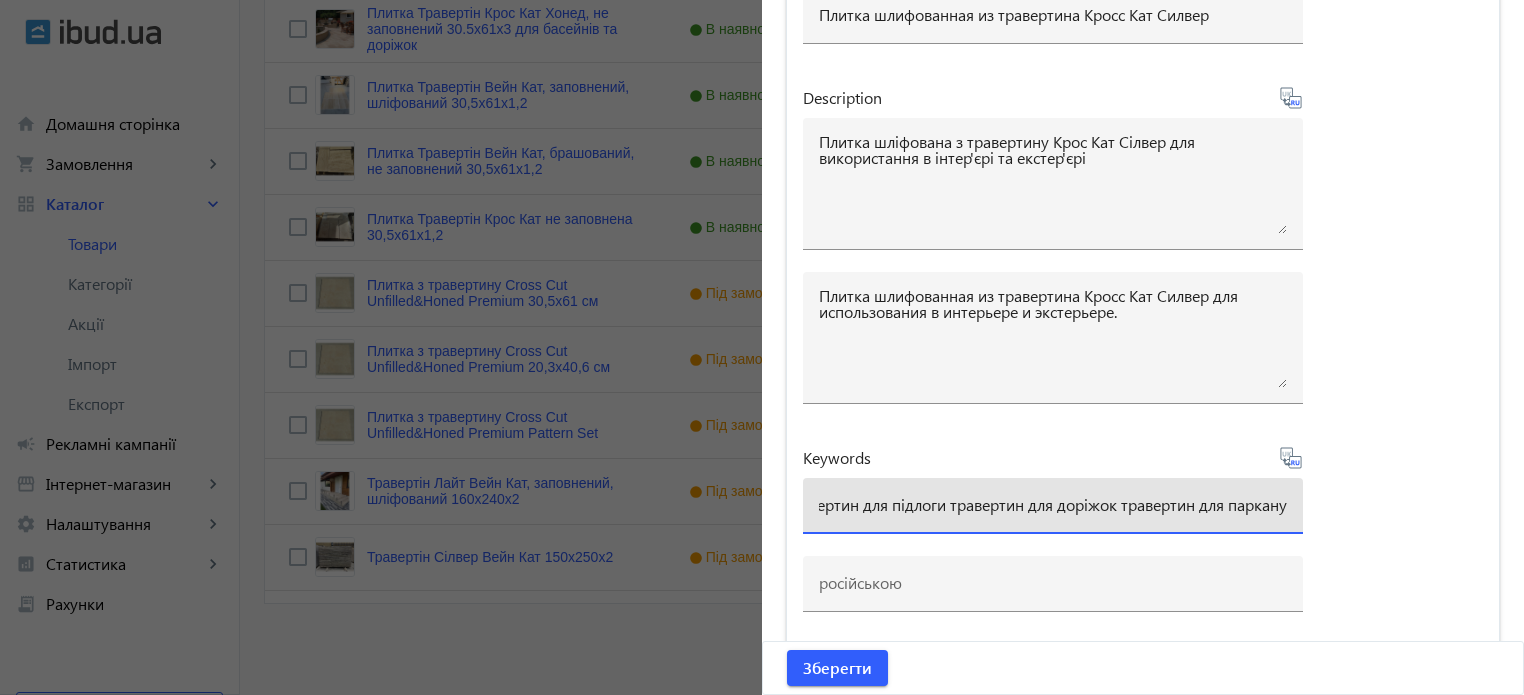 type on "травертин для стін травертин для фасаду травертин для підлоги травертин для доріжок травертин для паркану" 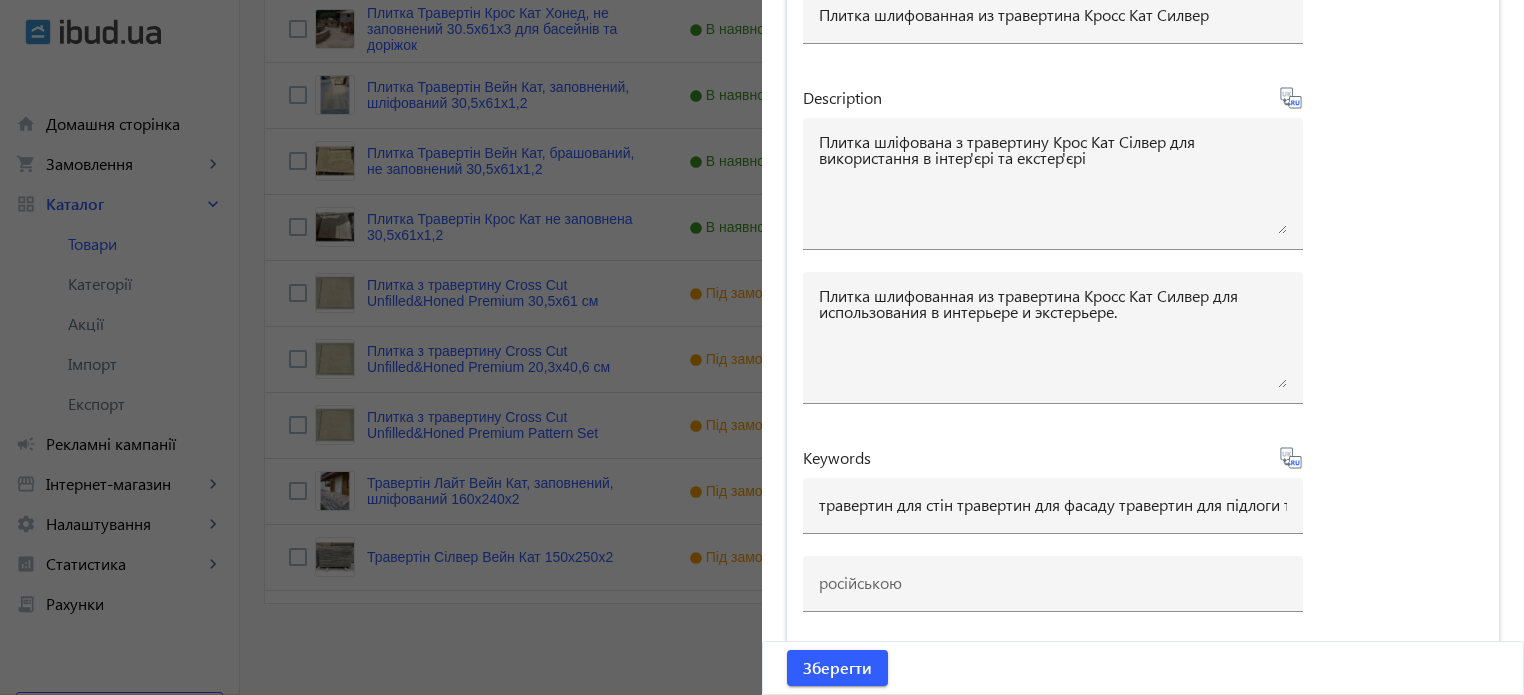 type on "травертин для стен травертин для фасада травертин для пола травертин для дорожек травертин для забора" 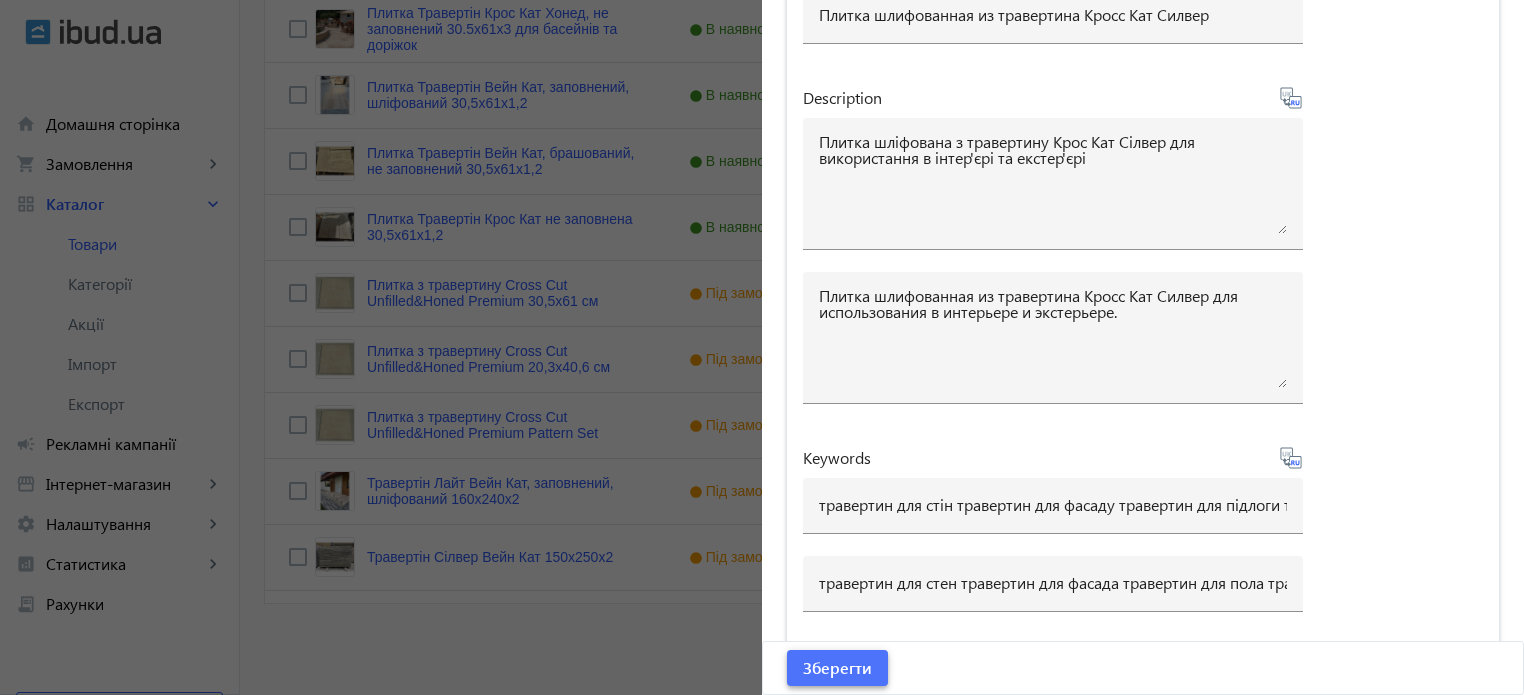 click on "Зберегти" 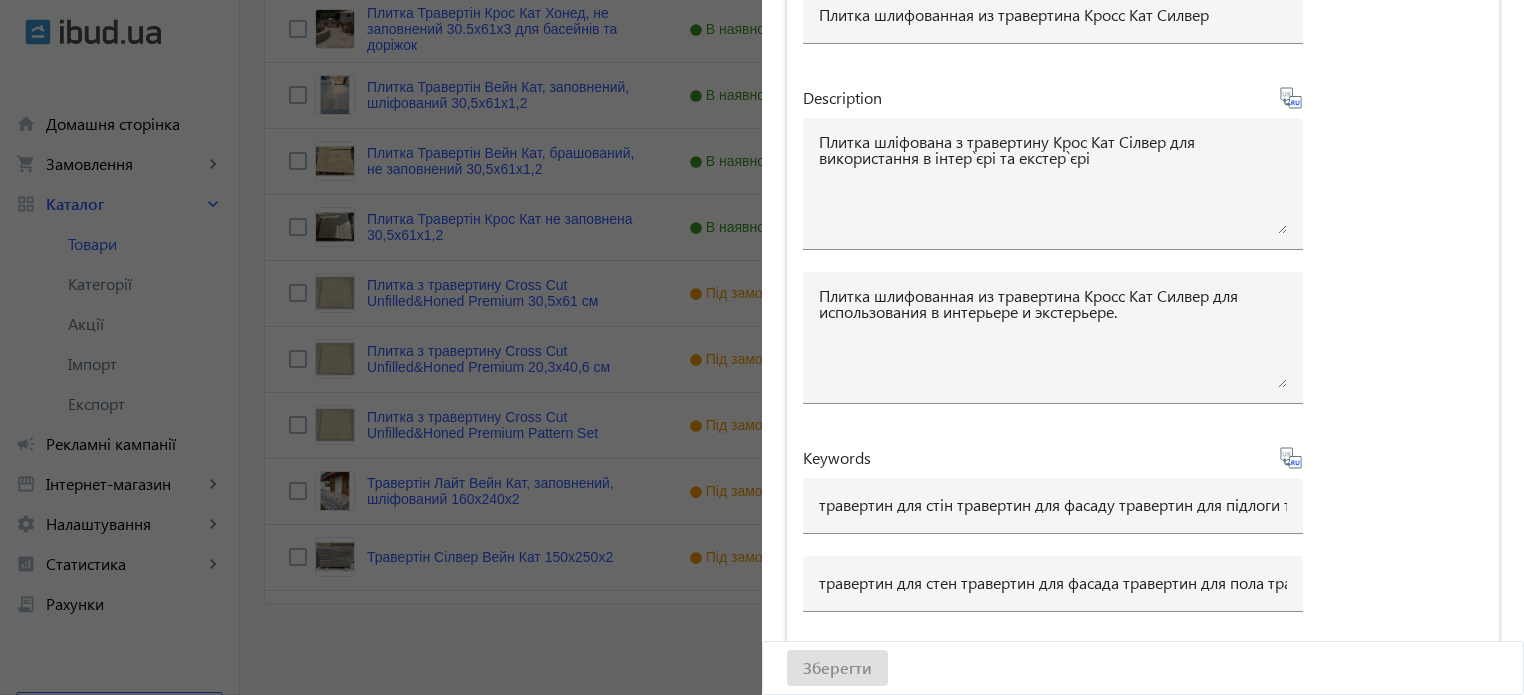 scroll, scrollTop: 0, scrollLeft: 0, axis: both 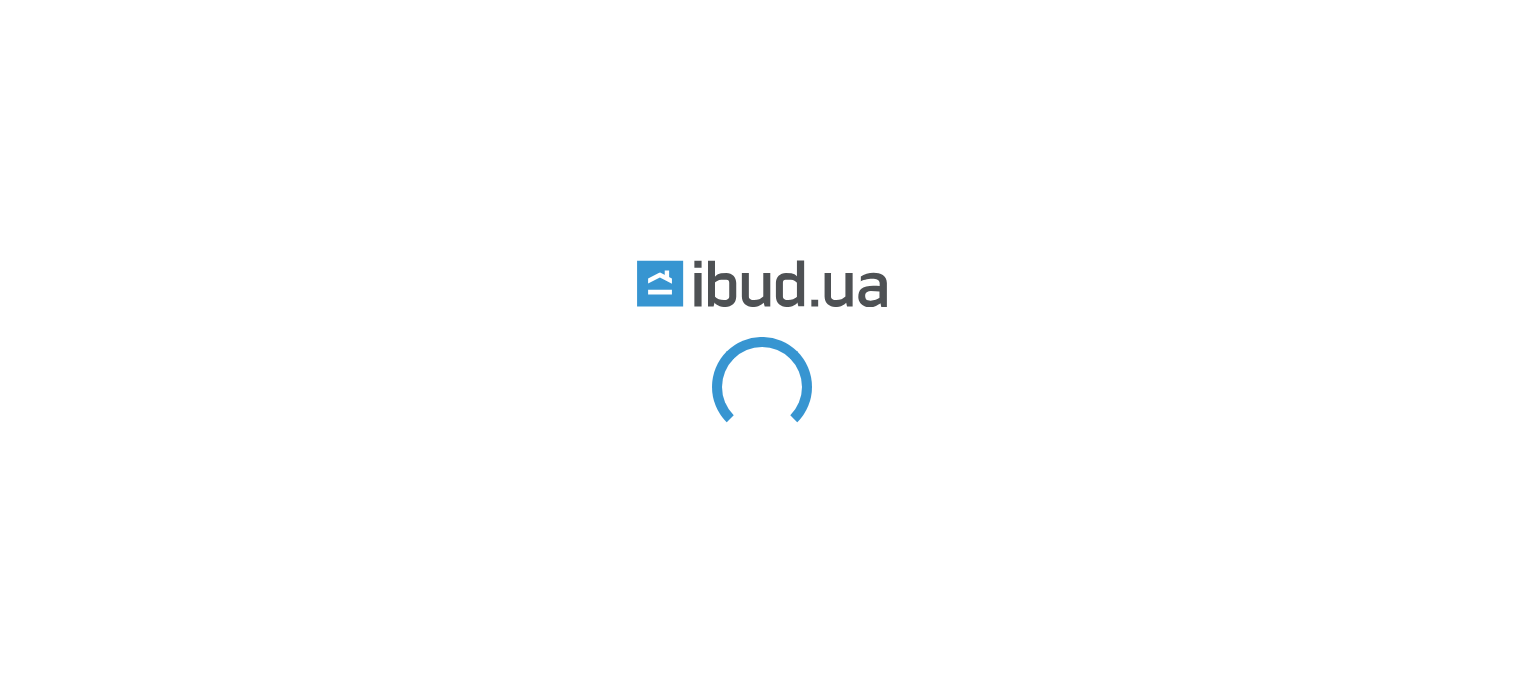 type 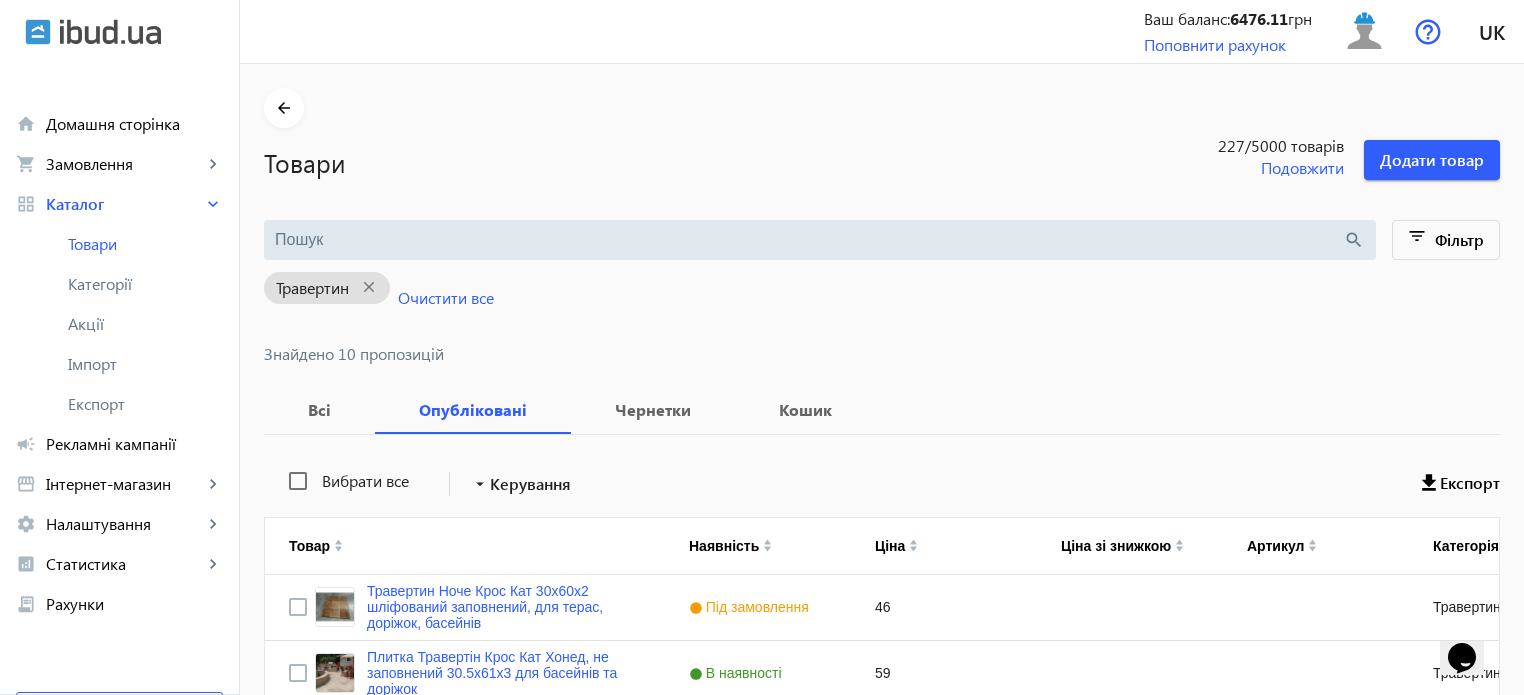 scroll, scrollTop: 0, scrollLeft: 0, axis: both 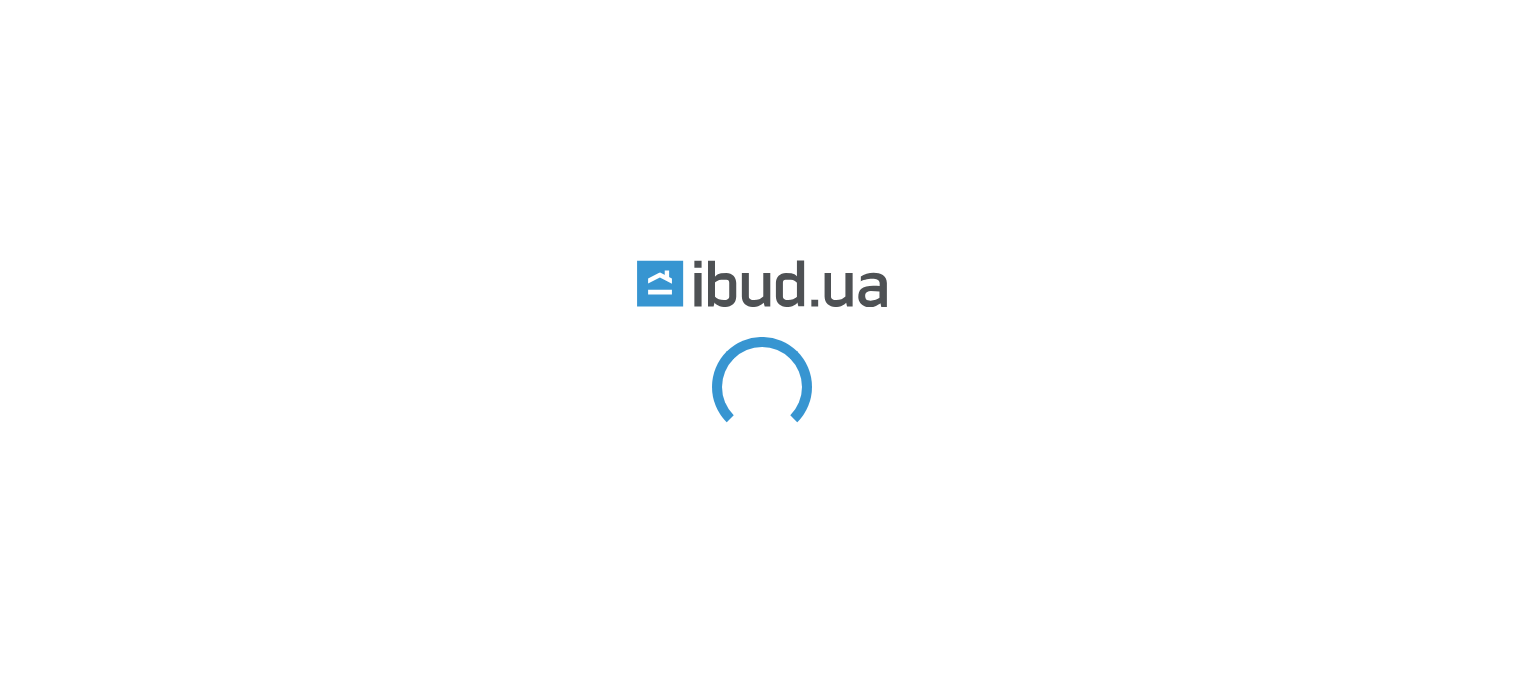 type 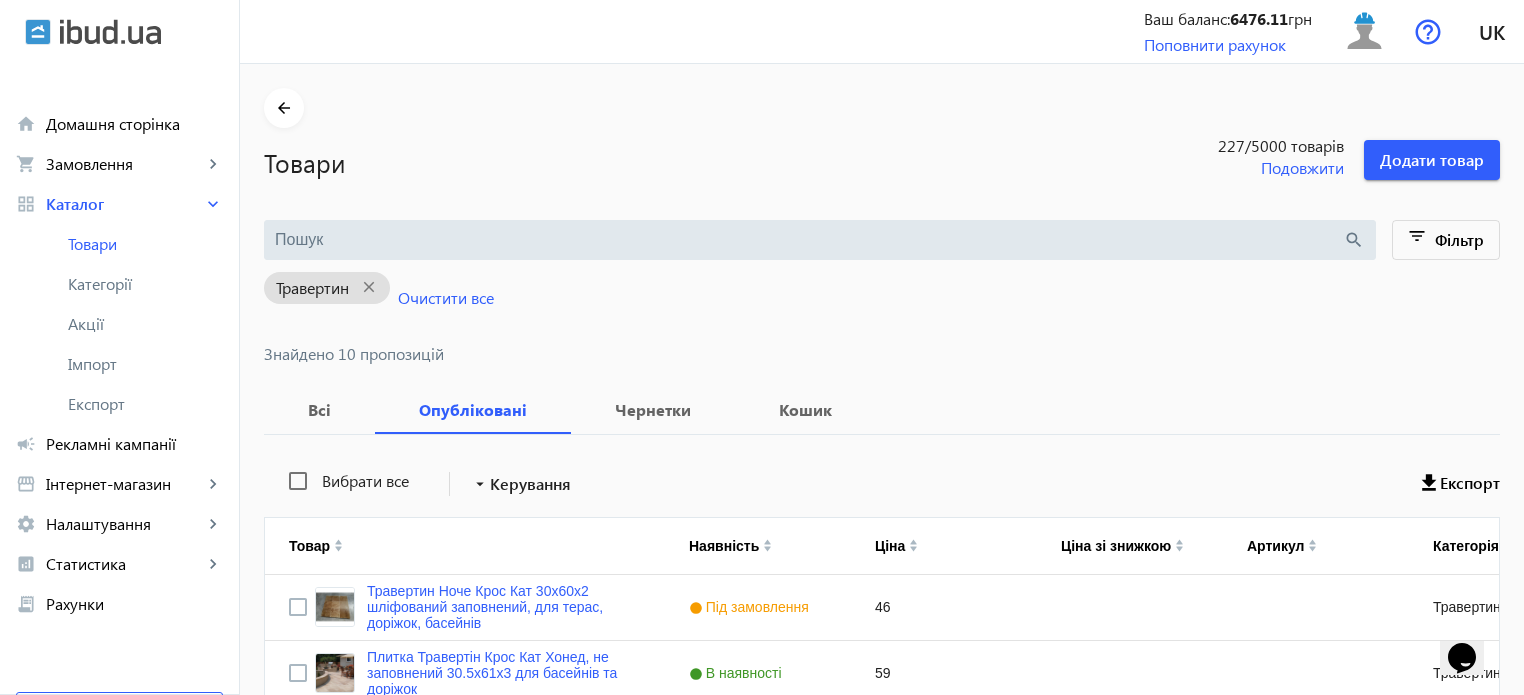 scroll, scrollTop: 0, scrollLeft: 0, axis: both 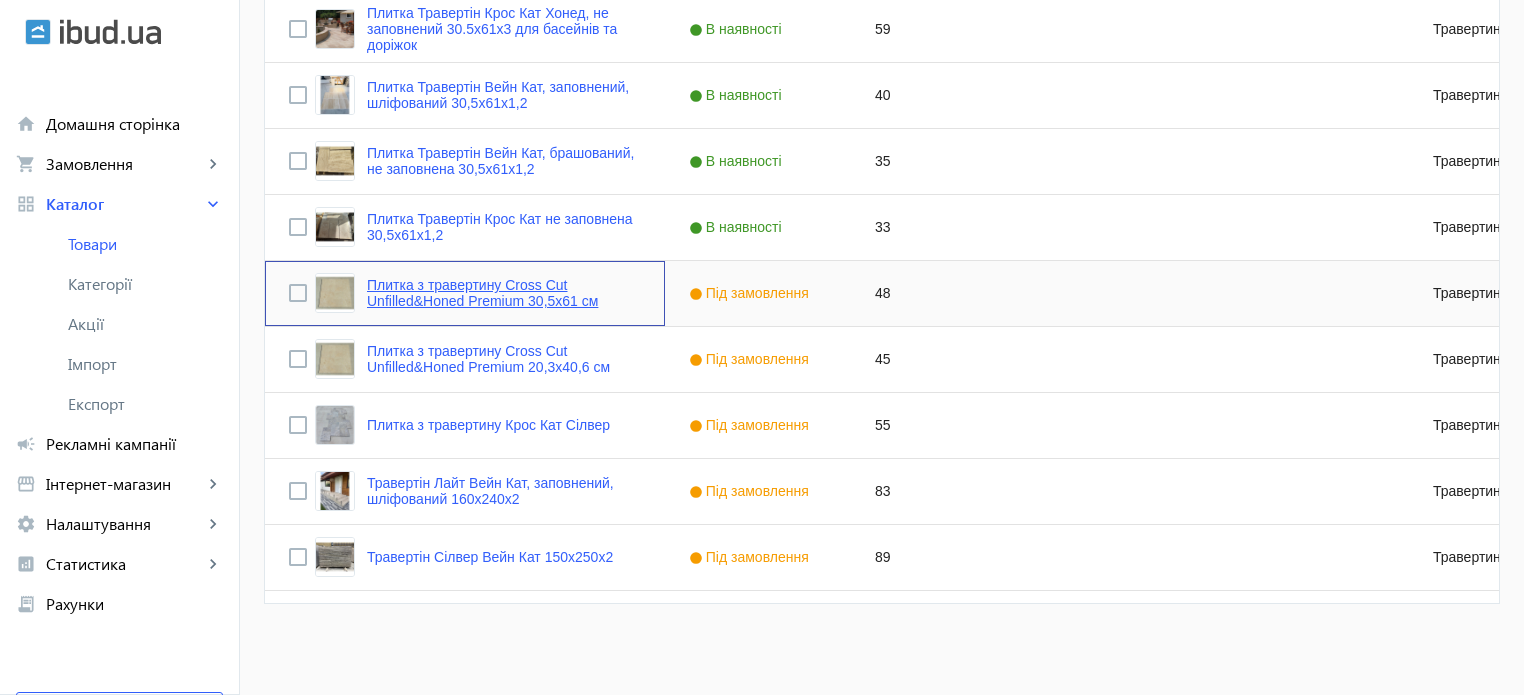 click on "Плитка з травертину Cross Cut Unfilled&Honed Premium 30,5х61 см" 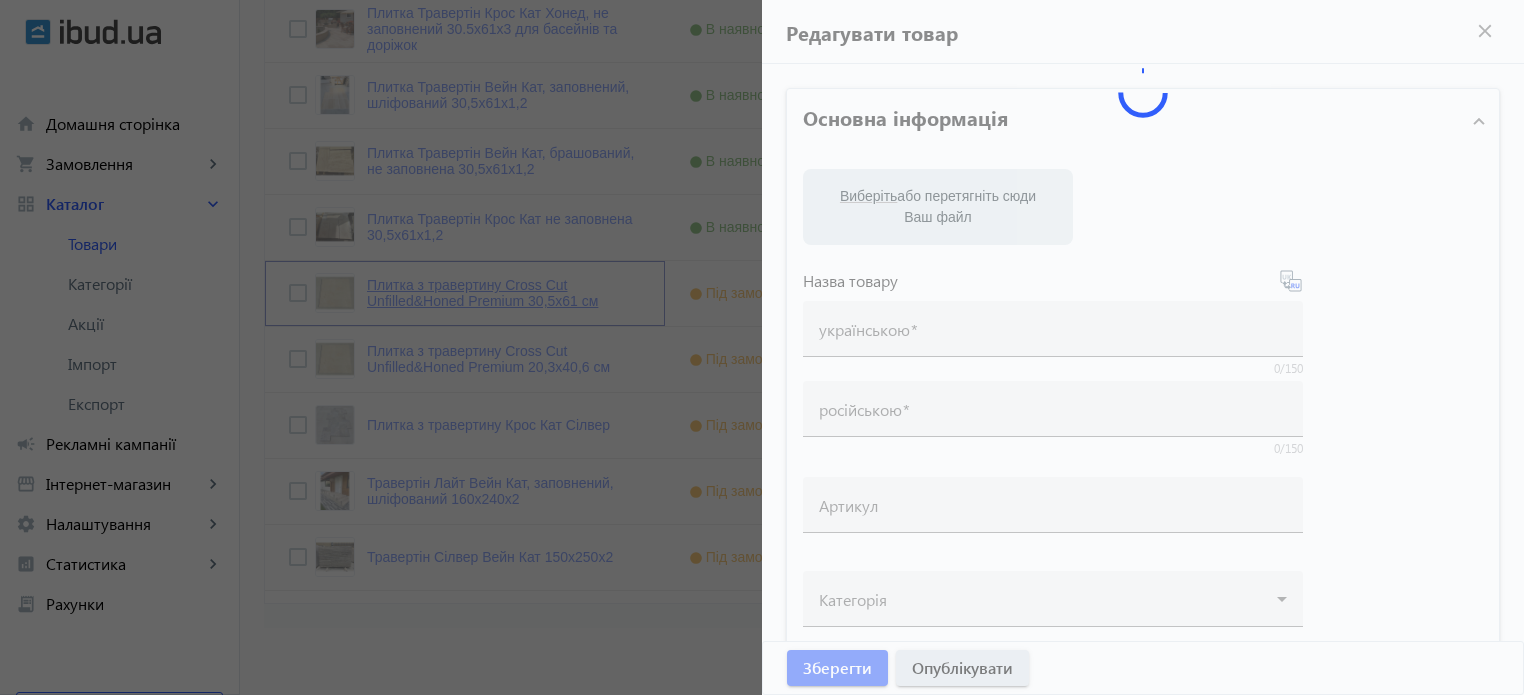 type on "Плитка з травертину Cross Cut Unfilled&Honed Premium 30,5х61 см" 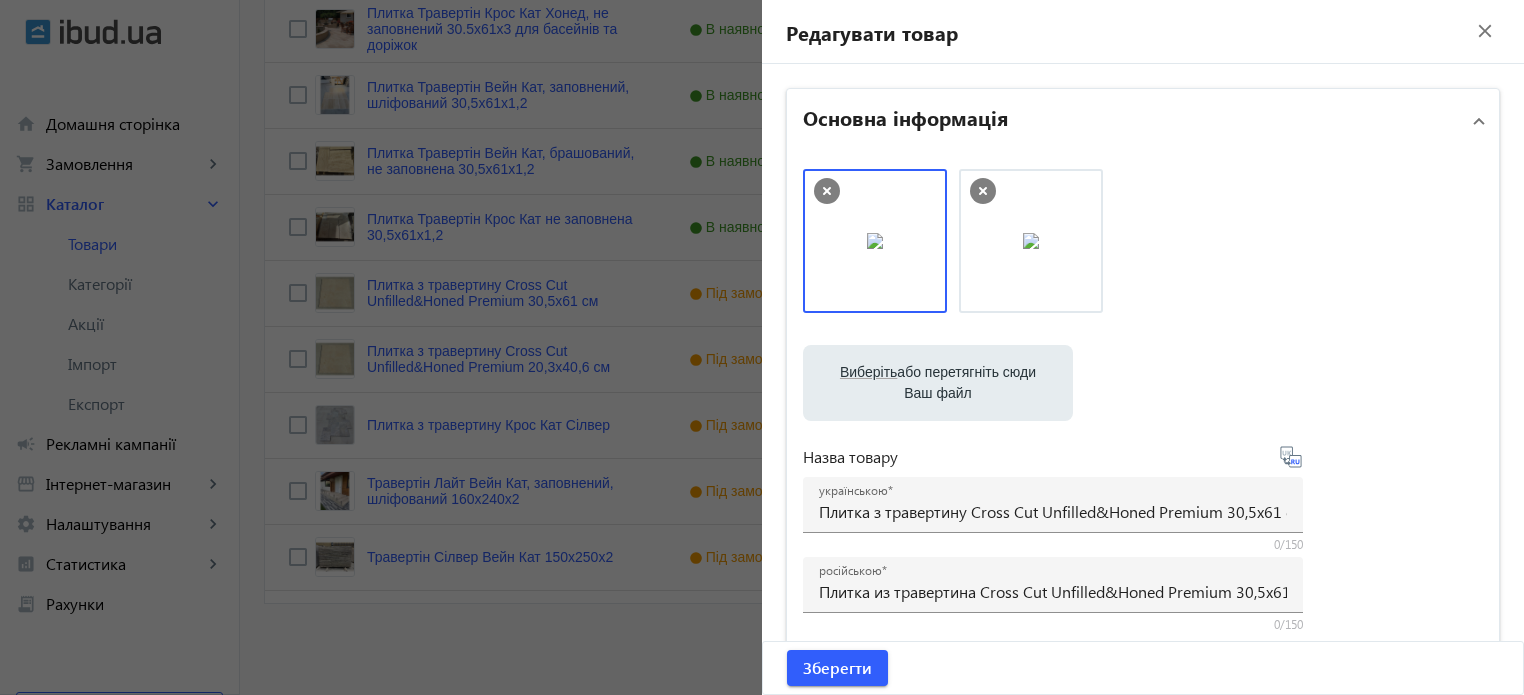 click 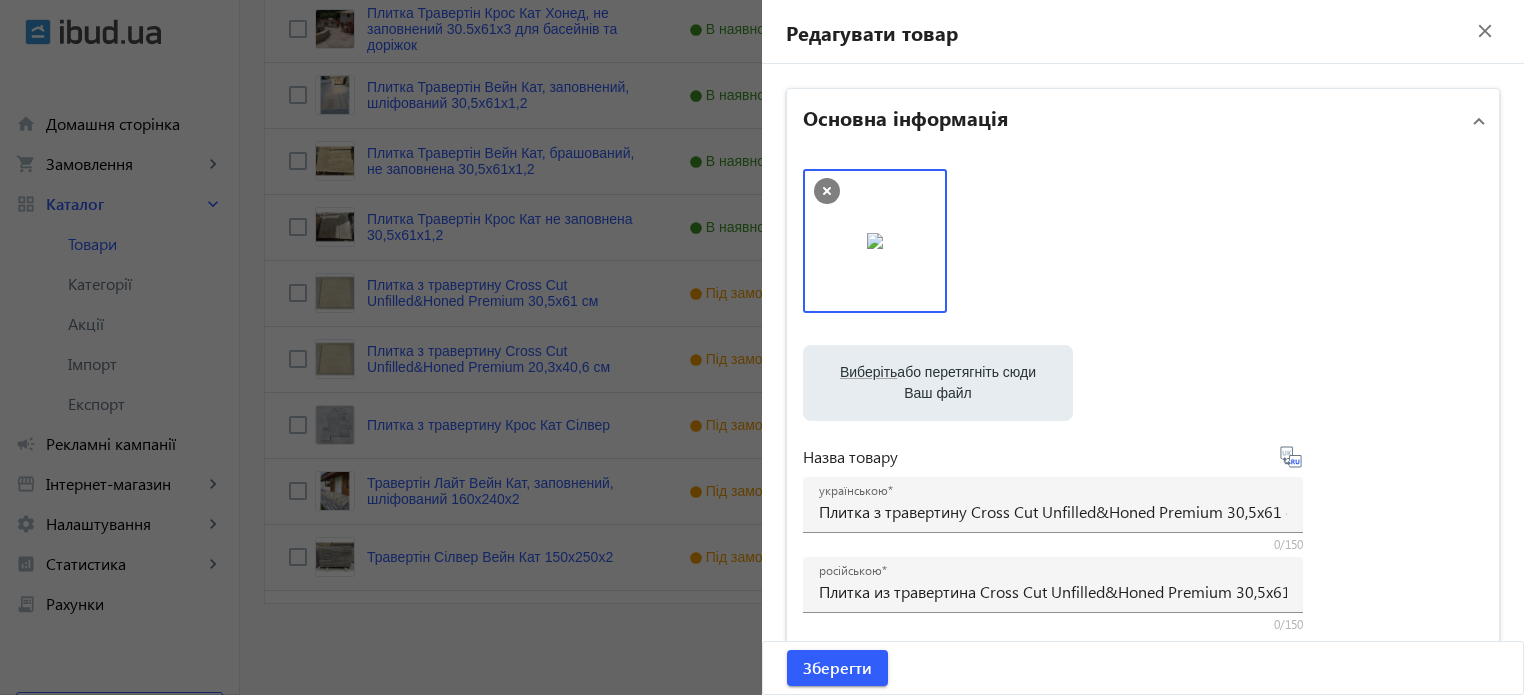 click 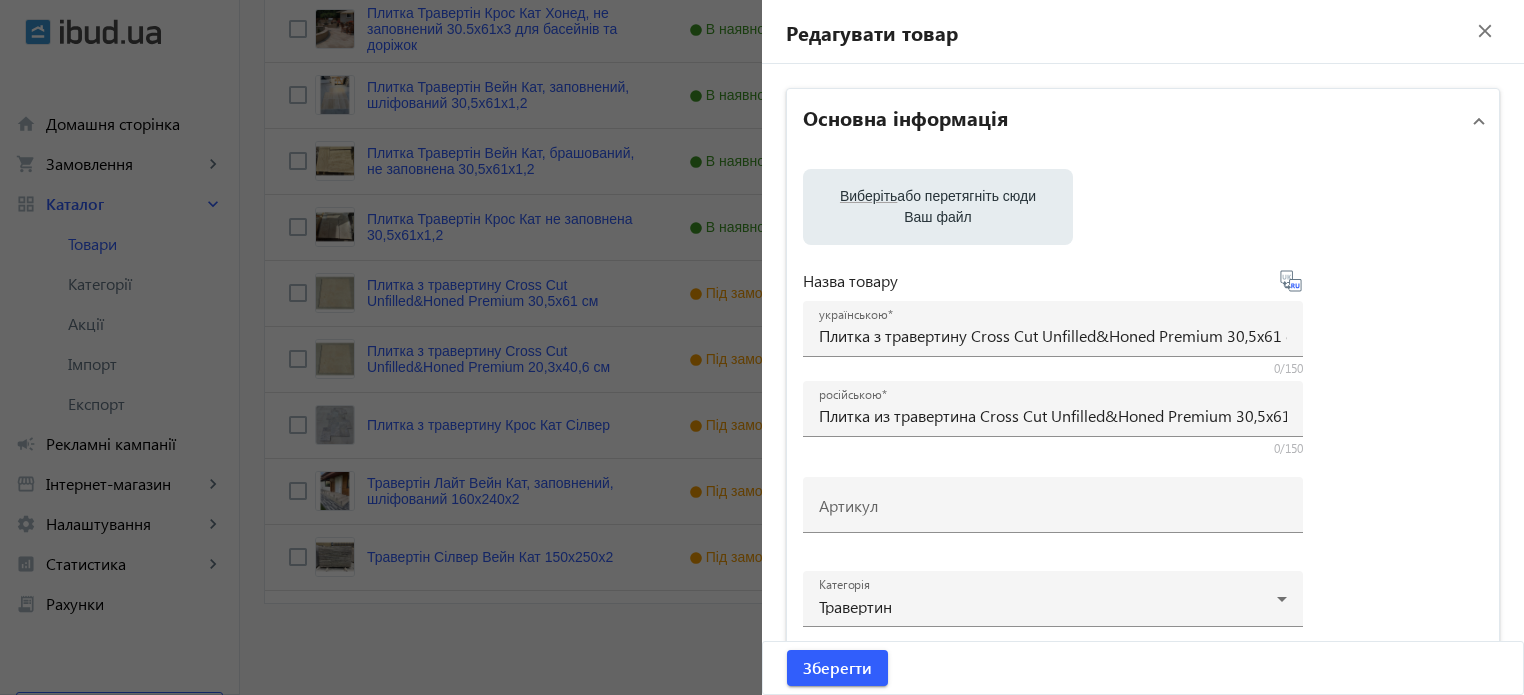 click on "Виберіть  або перетягніть сюди Ваш файл" at bounding box center (938, 207) 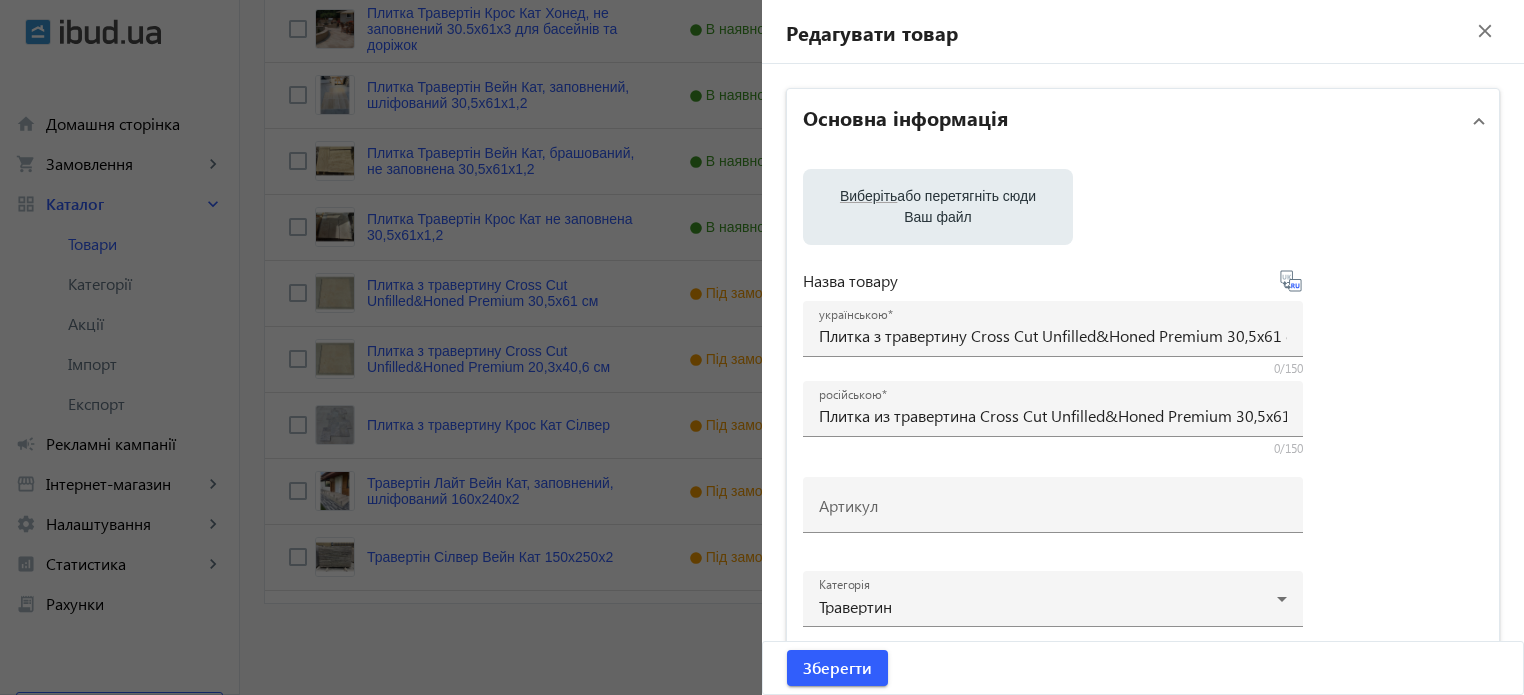 type on "C:\fakepath\photo_2025-07-31_07-04-01.jpg" 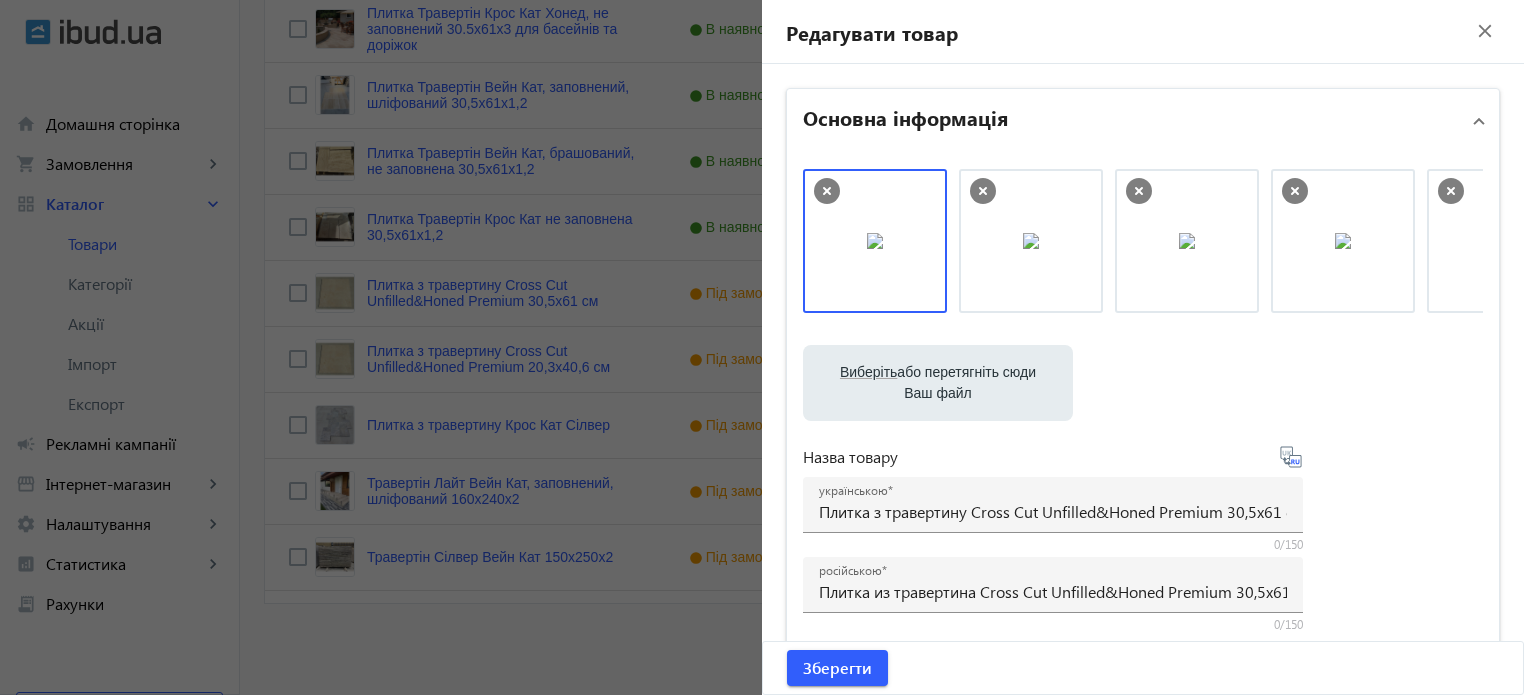 click 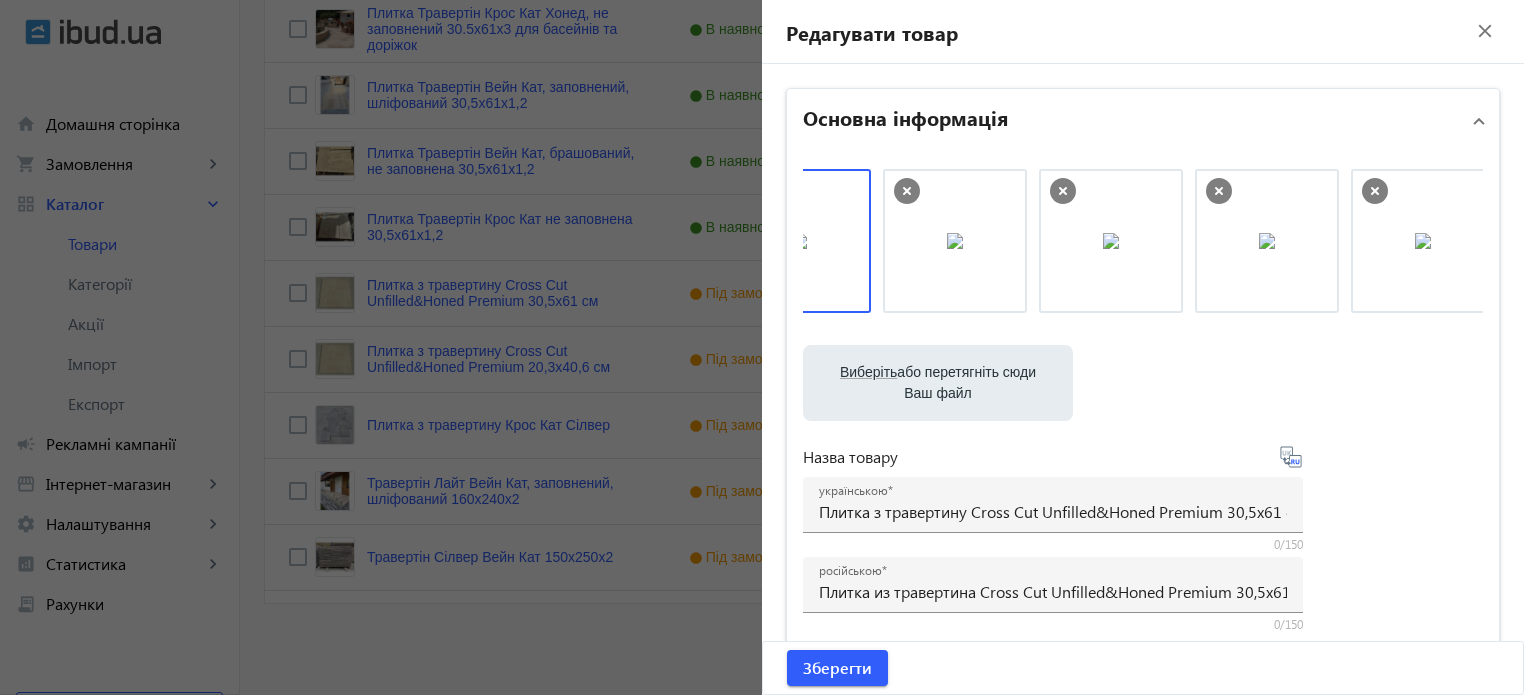 scroll, scrollTop: 0, scrollLeft: 0, axis: both 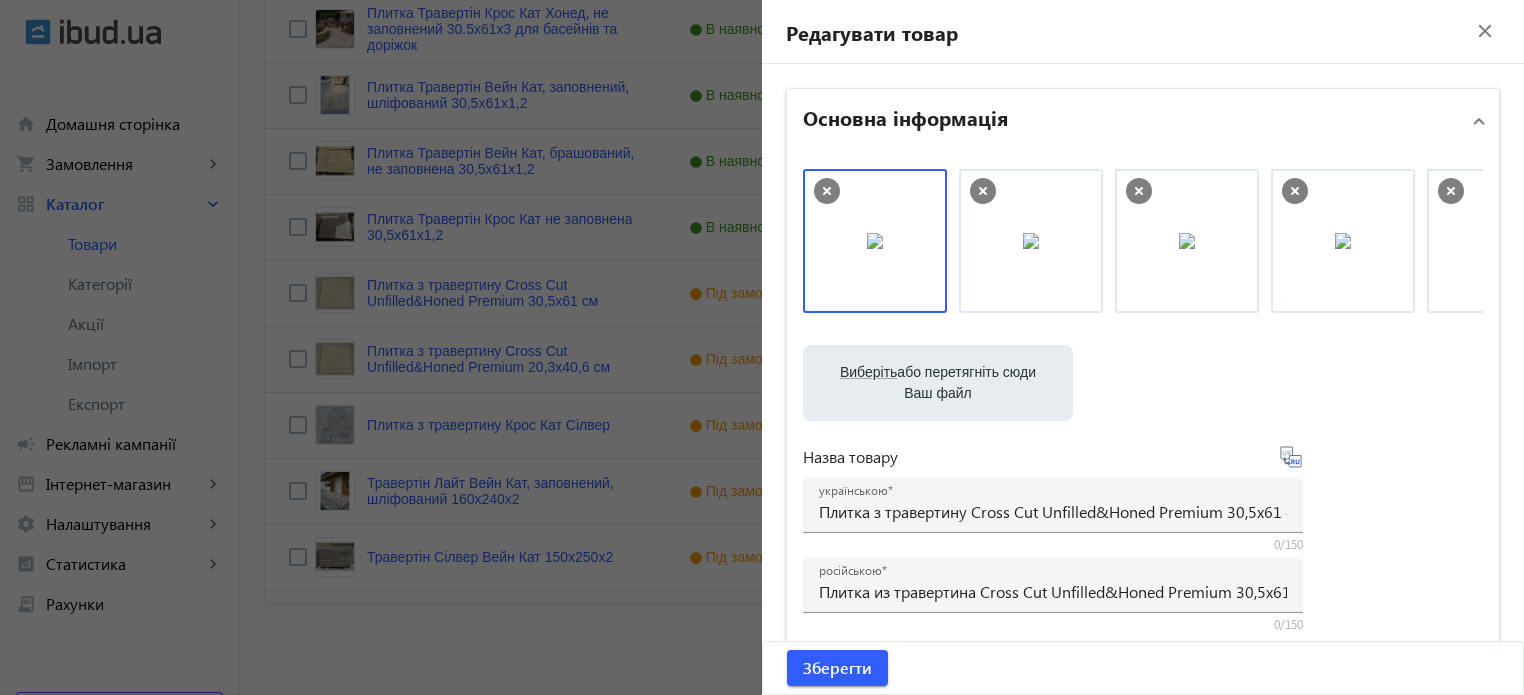 click 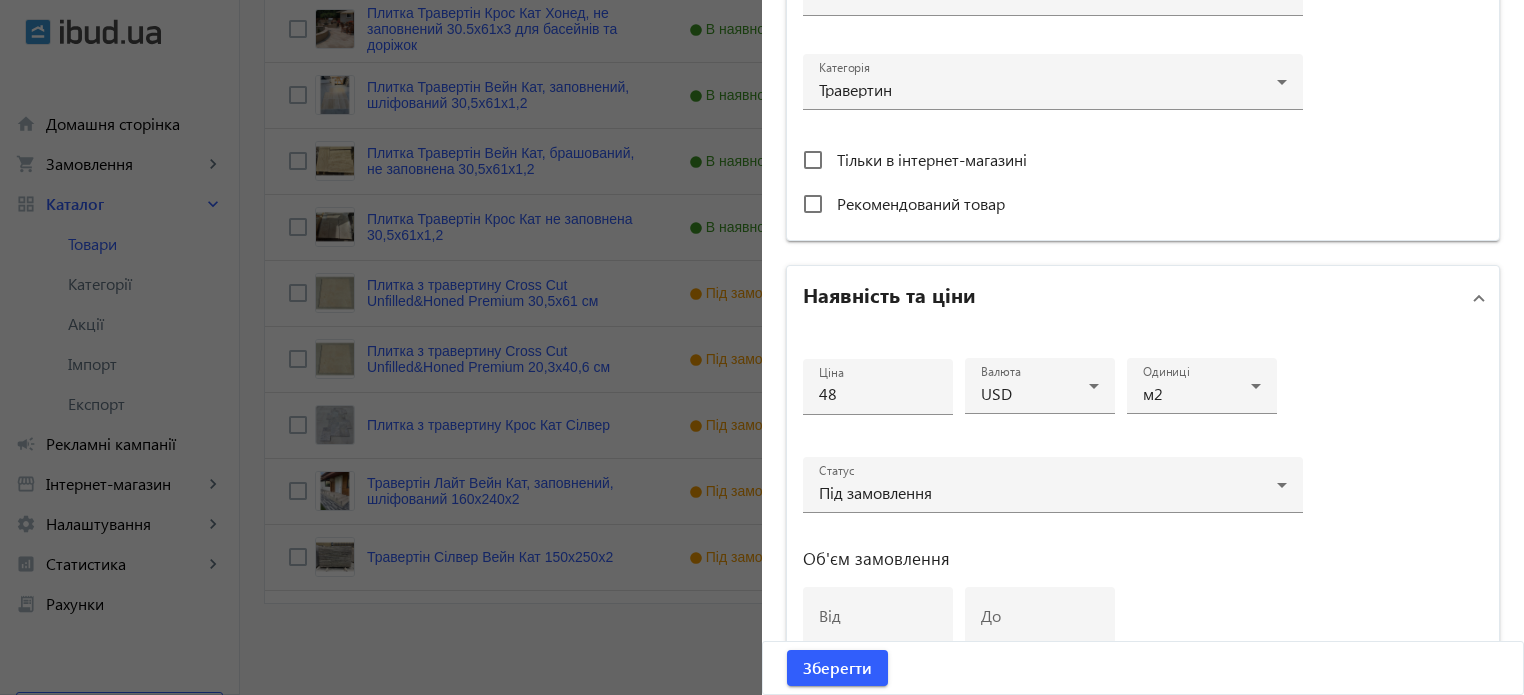 scroll, scrollTop: 700, scrollLeft: 0, axis: vertical 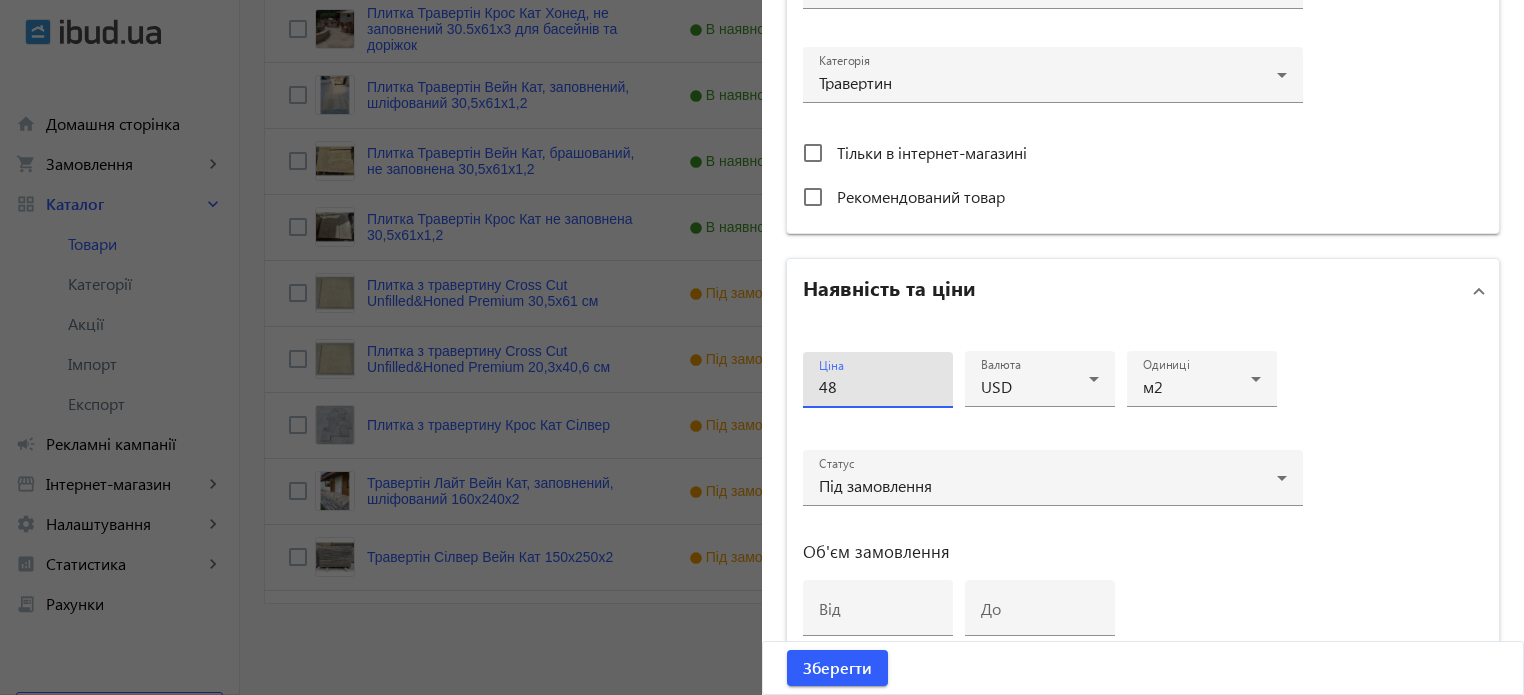 click on "48" at bounding box center (878, 386) 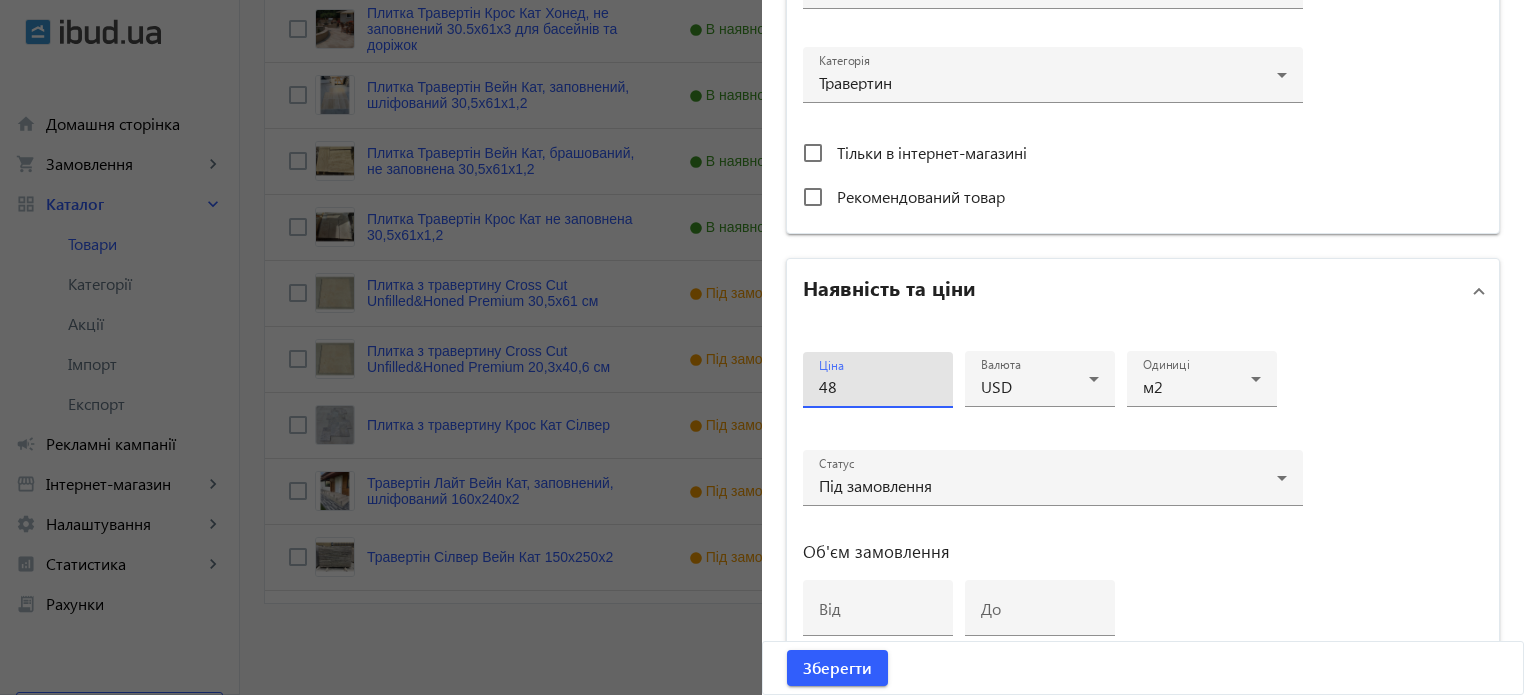 type on "4" 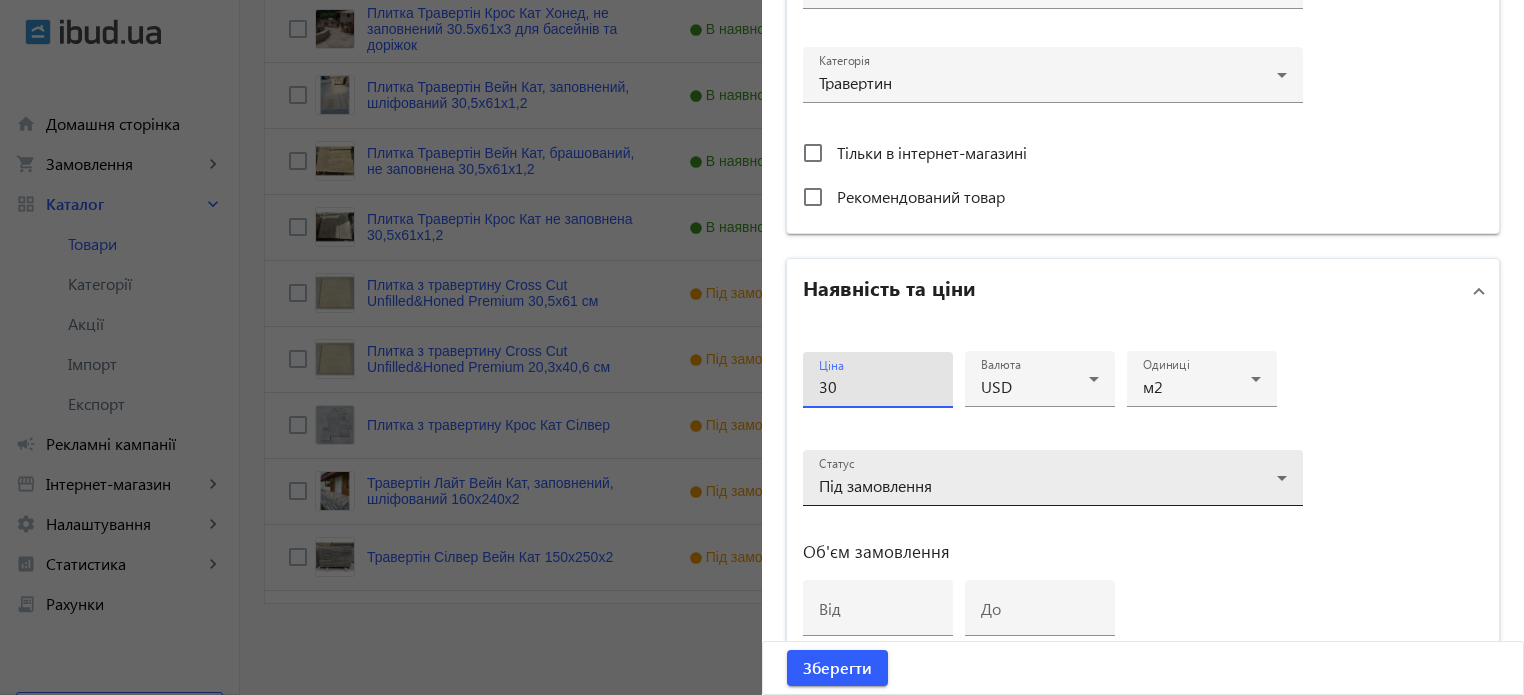type on "3" 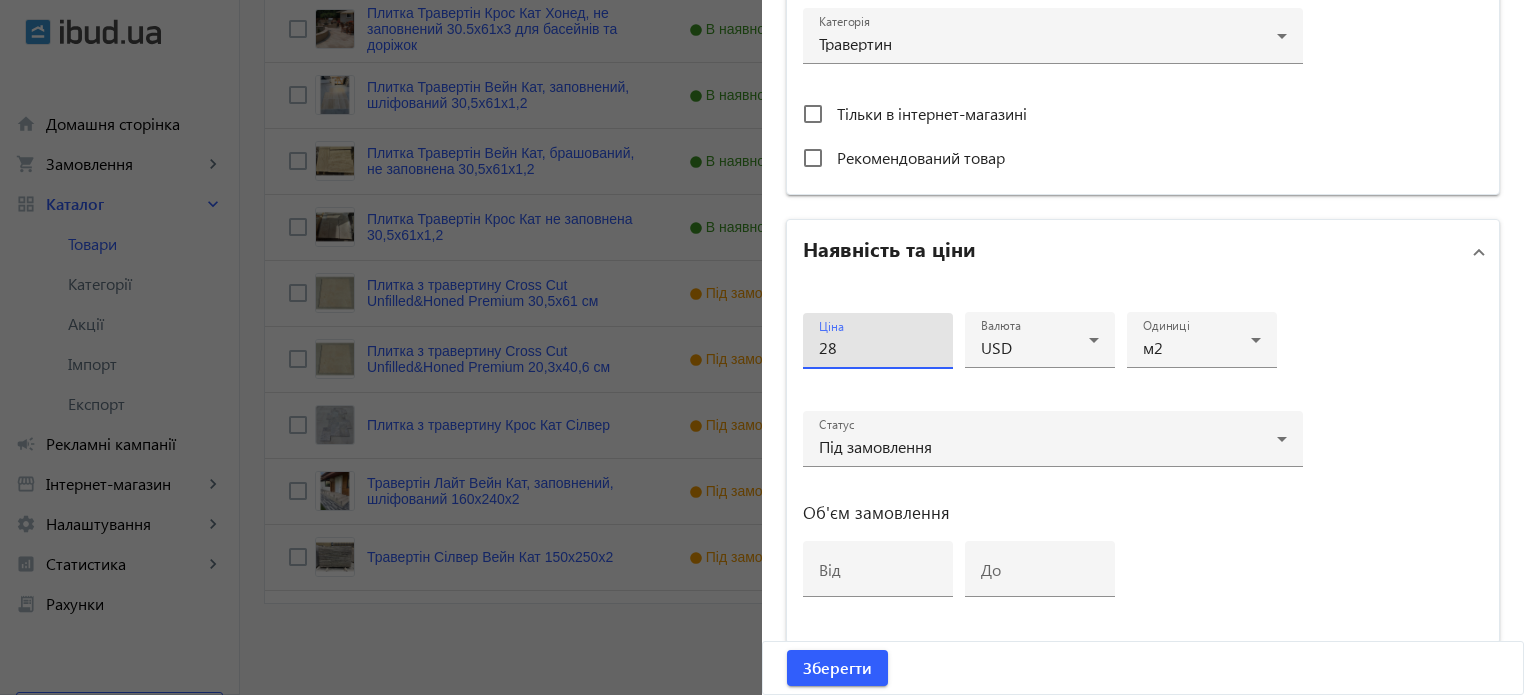 scroll, scrollTop: 968, scrollLeft: 0, axis: vertical 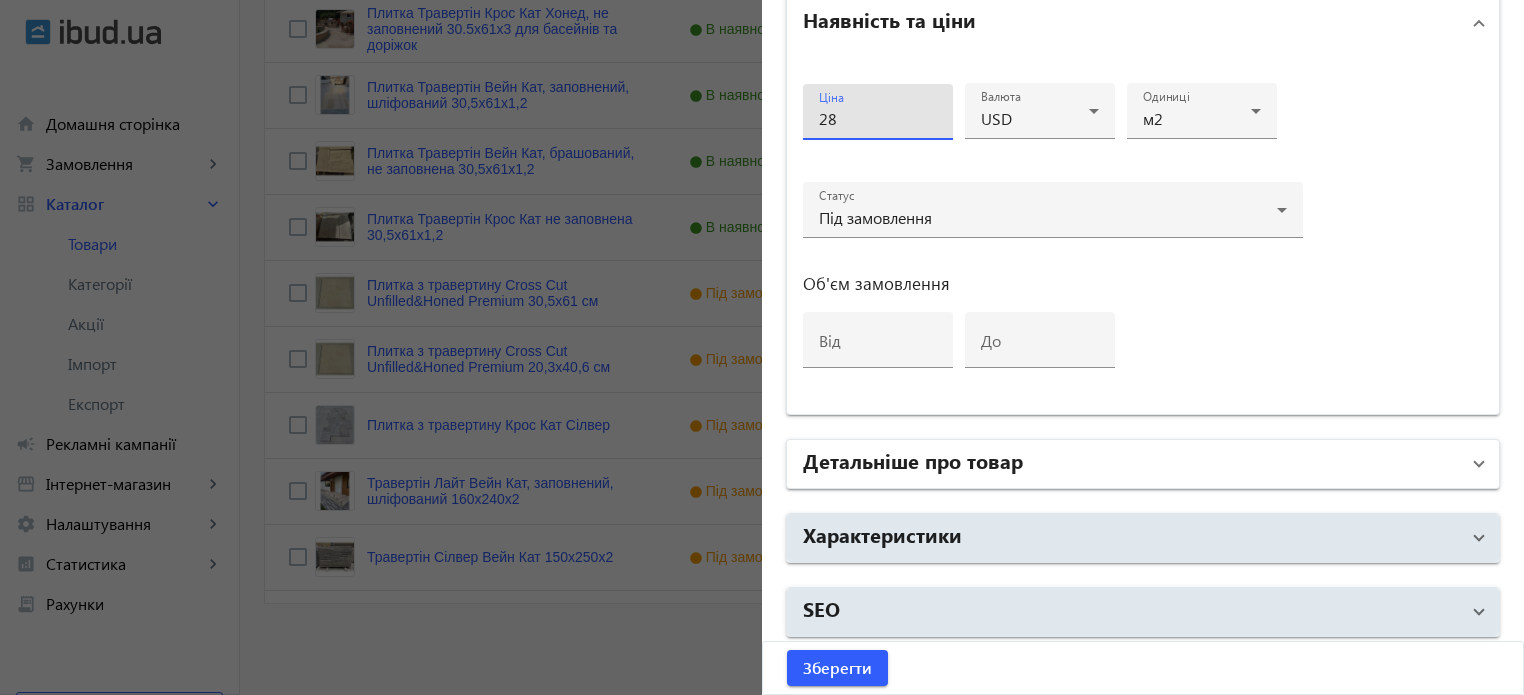 type on "28" 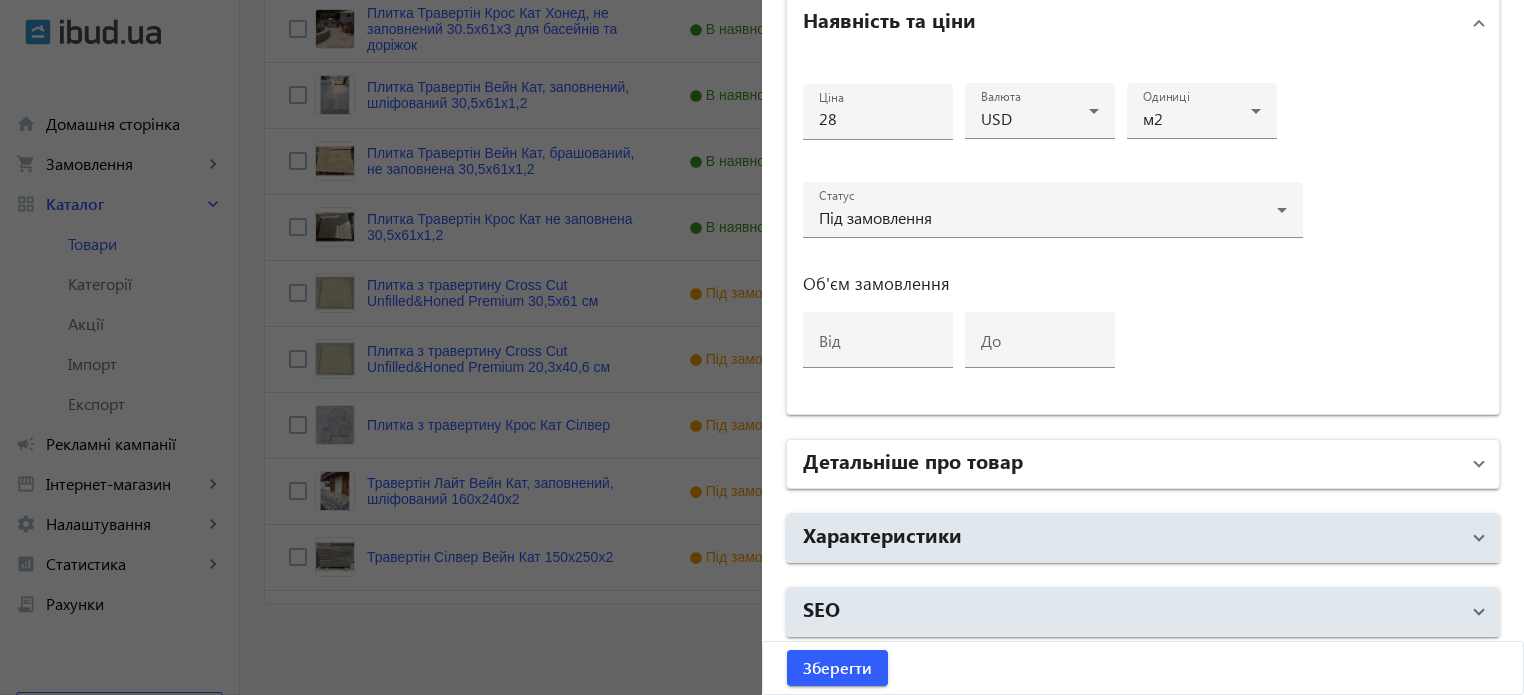 click on "Детальніше про товар" at bounding box center (913, 460) 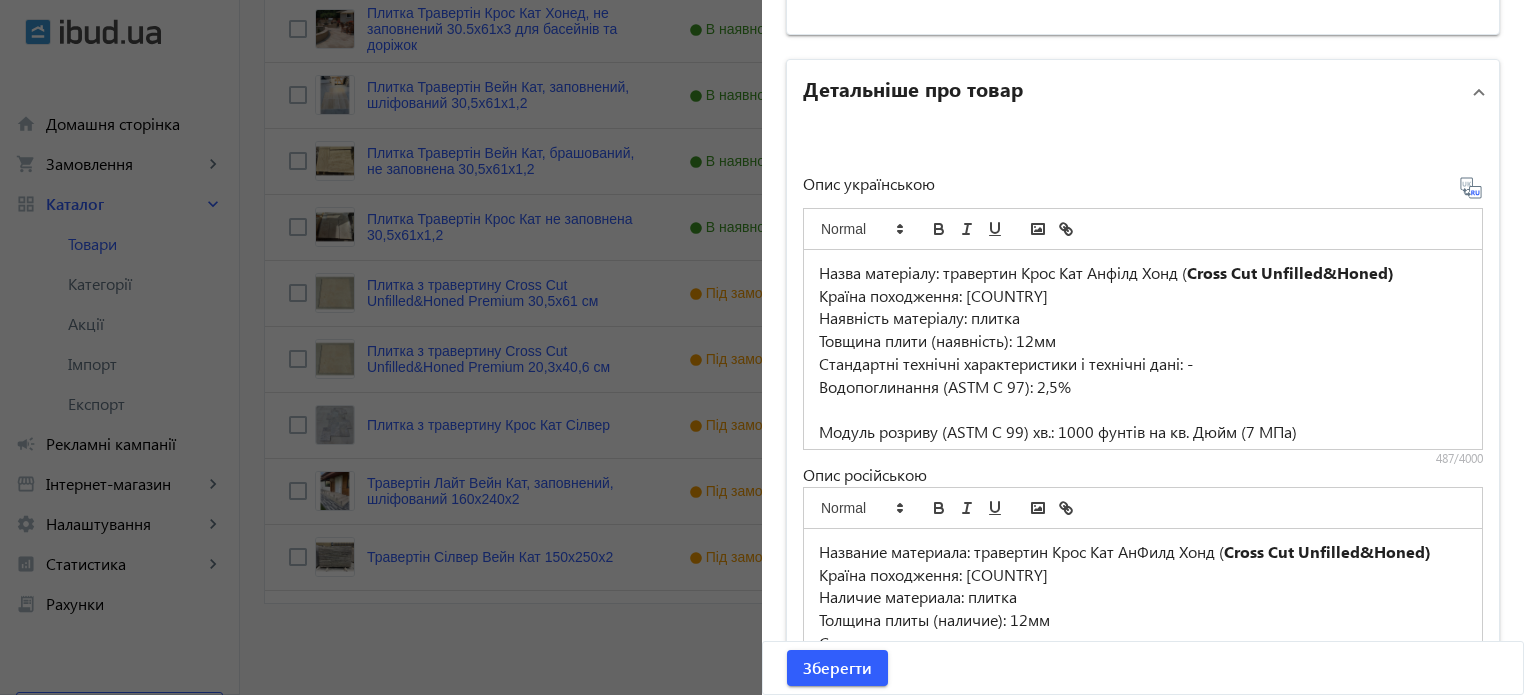 scroll, scrollTop: 1368, scrollLeft: 0, axis: vertical 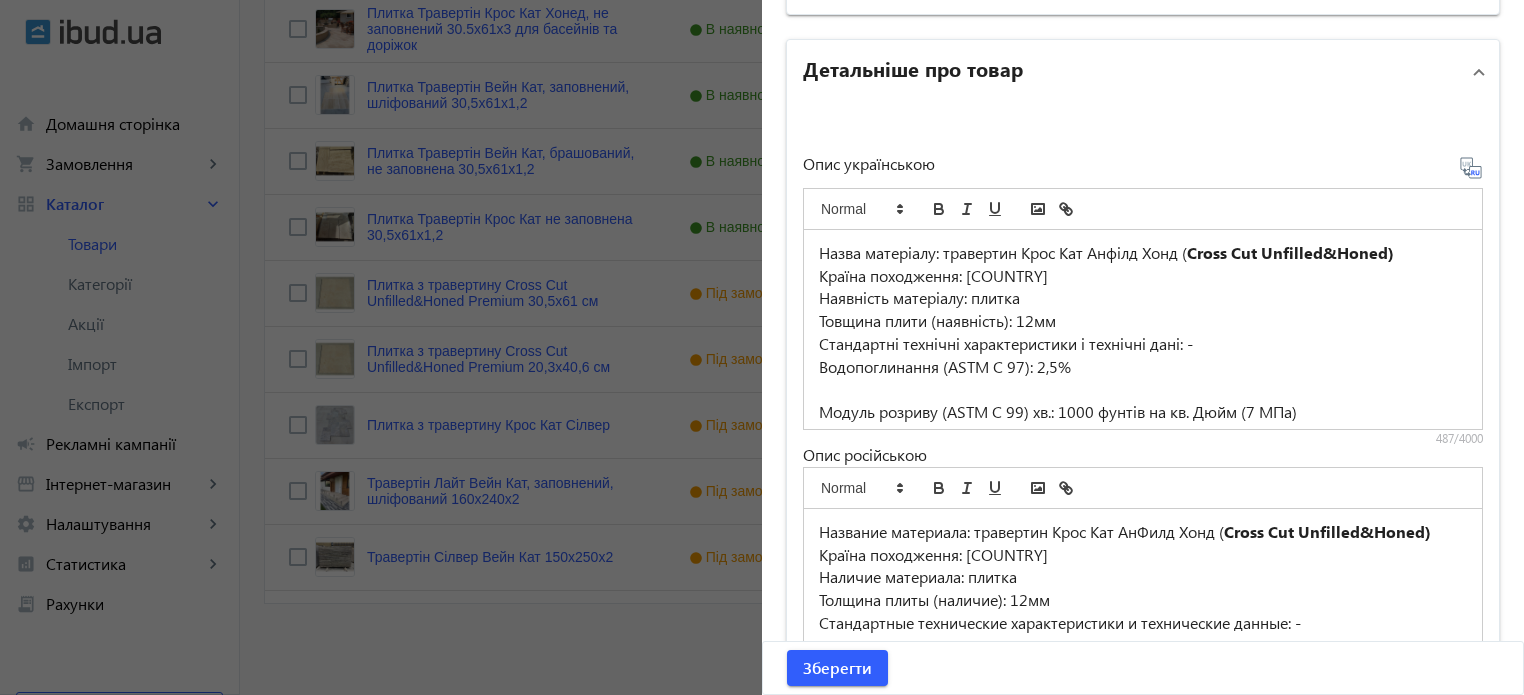click on "Наявність матеріалу: плитка" at bounding box center [1143, 298] 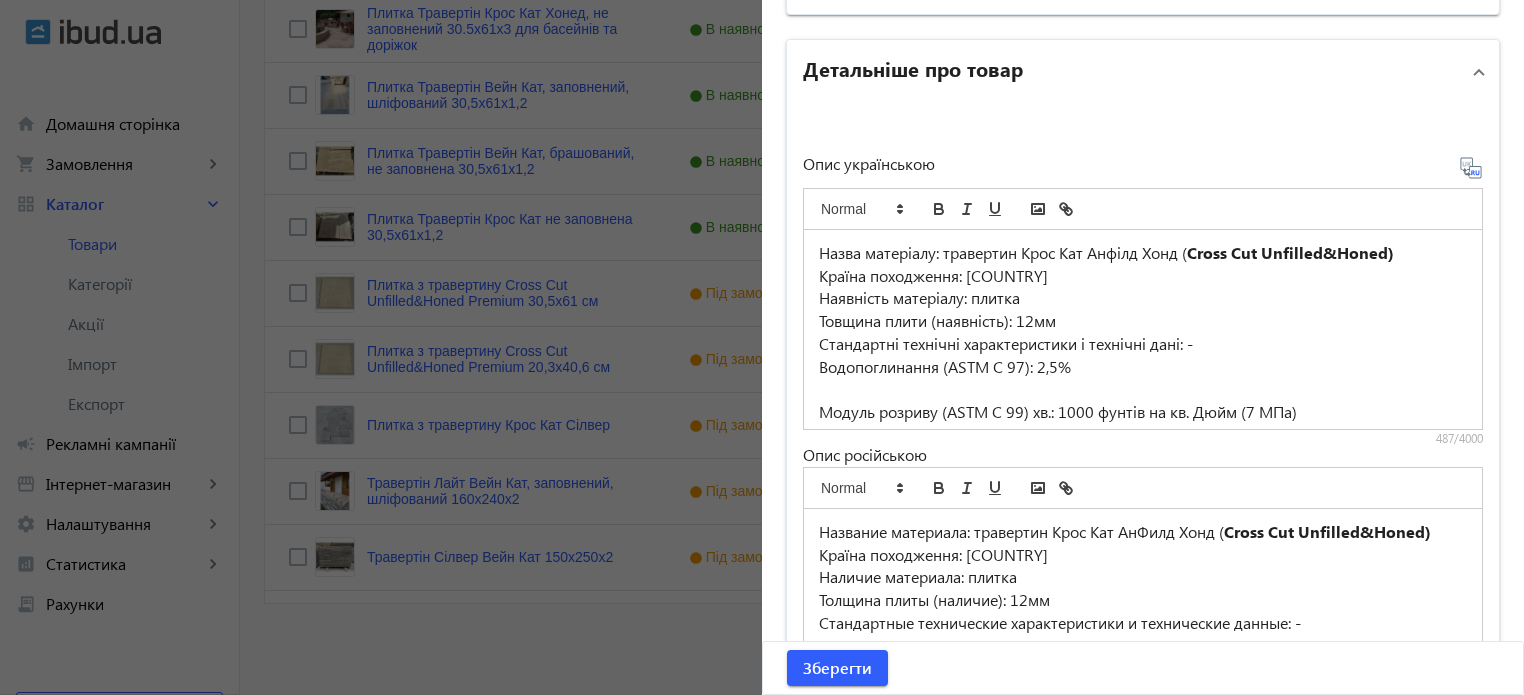 type 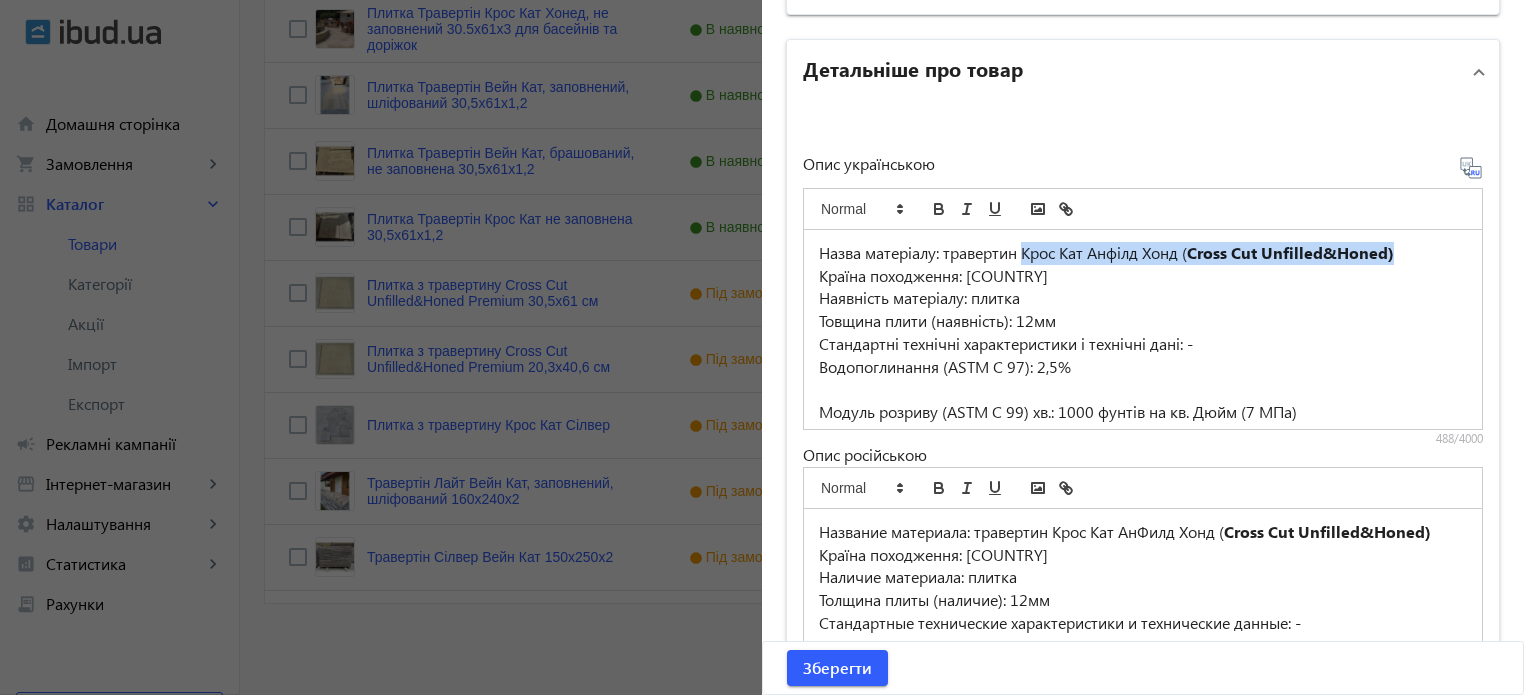 drag, startPoint x: 1017, startPoint y: 247, endPoint x: 1396, endPoint y: 245, distance: 379.00528 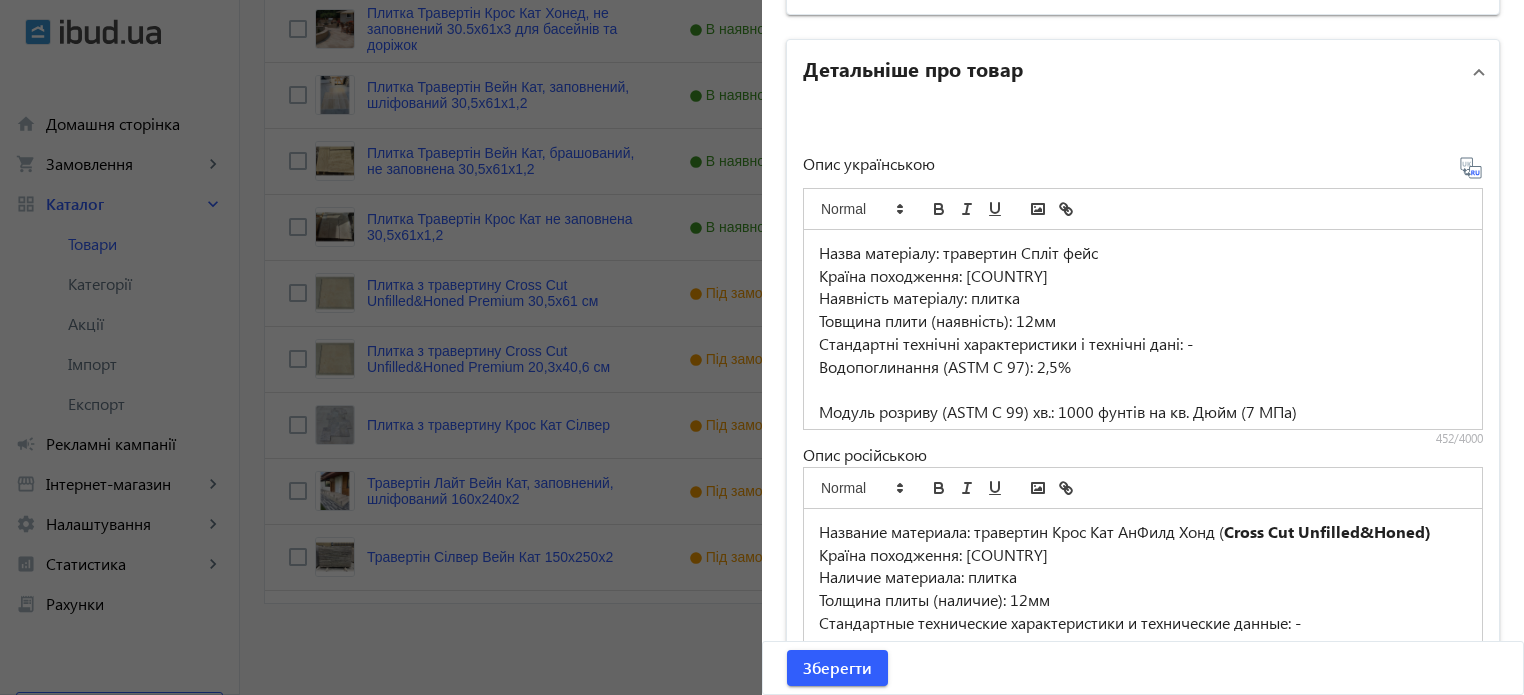 click on "Назва матеріалу: травертин Спліт фейс" at bounding box center [1143, 253] 